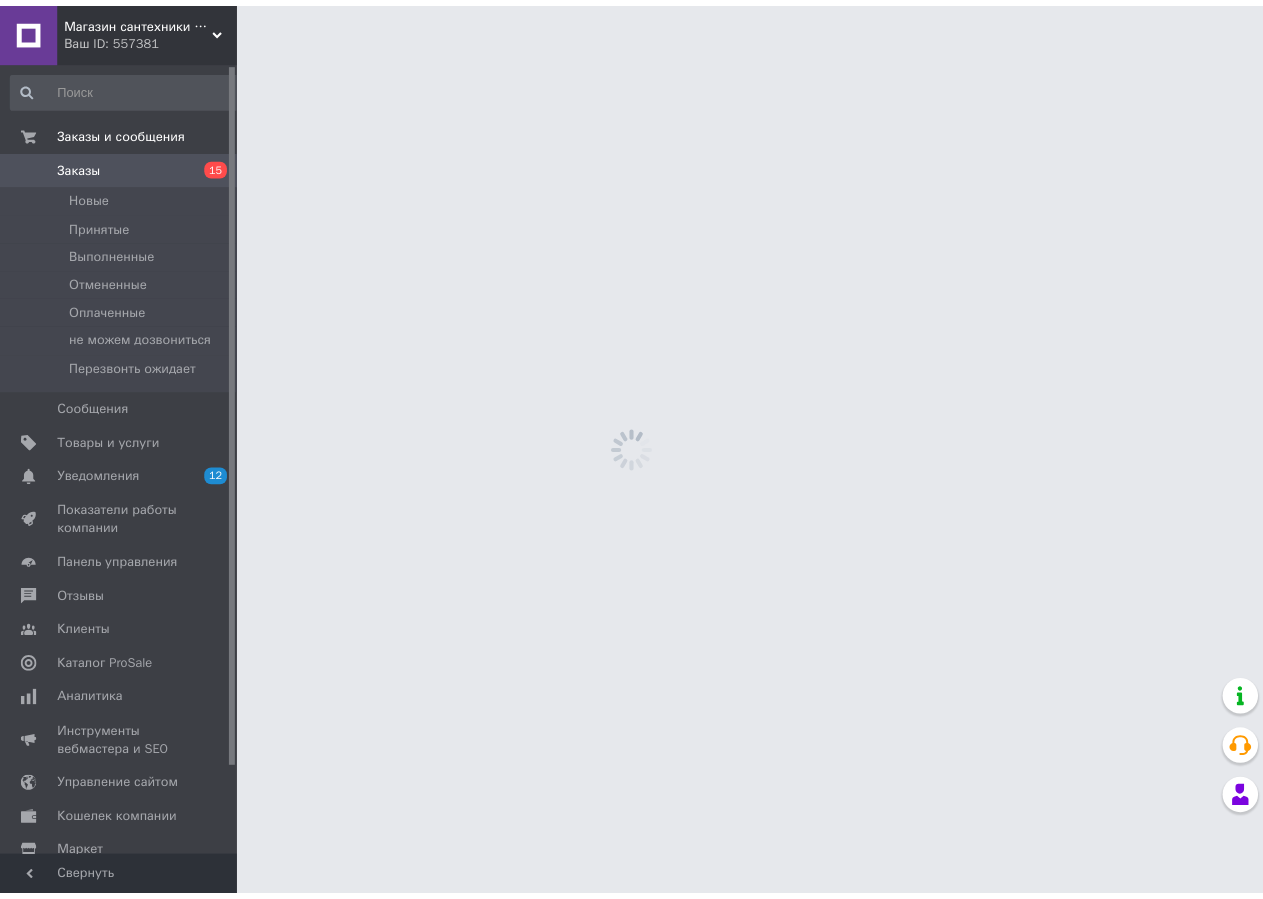 scroll, scrollTop: 0, scrollLeft: 0, axis: both 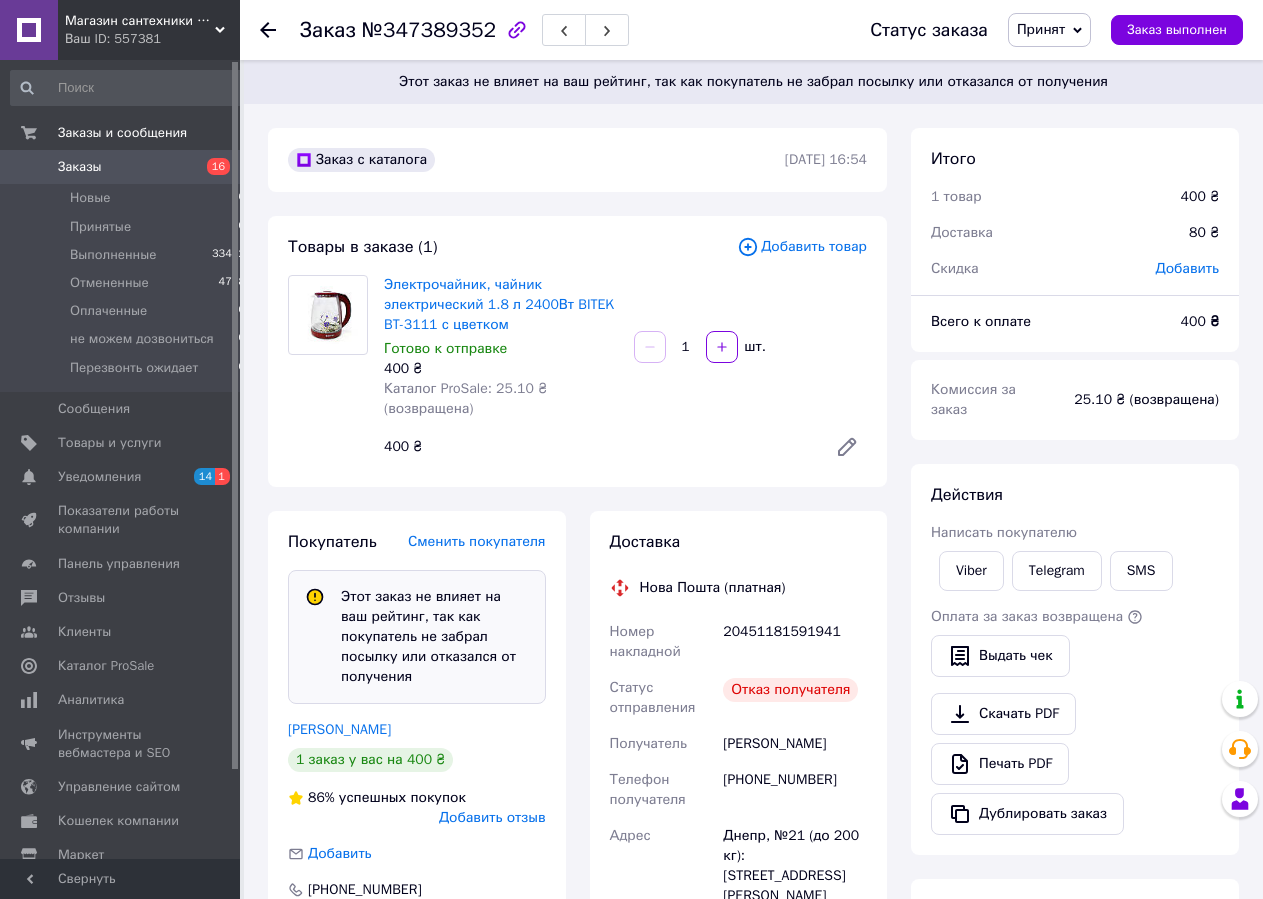 click on "Принят" at bounding box center (1041, 29) 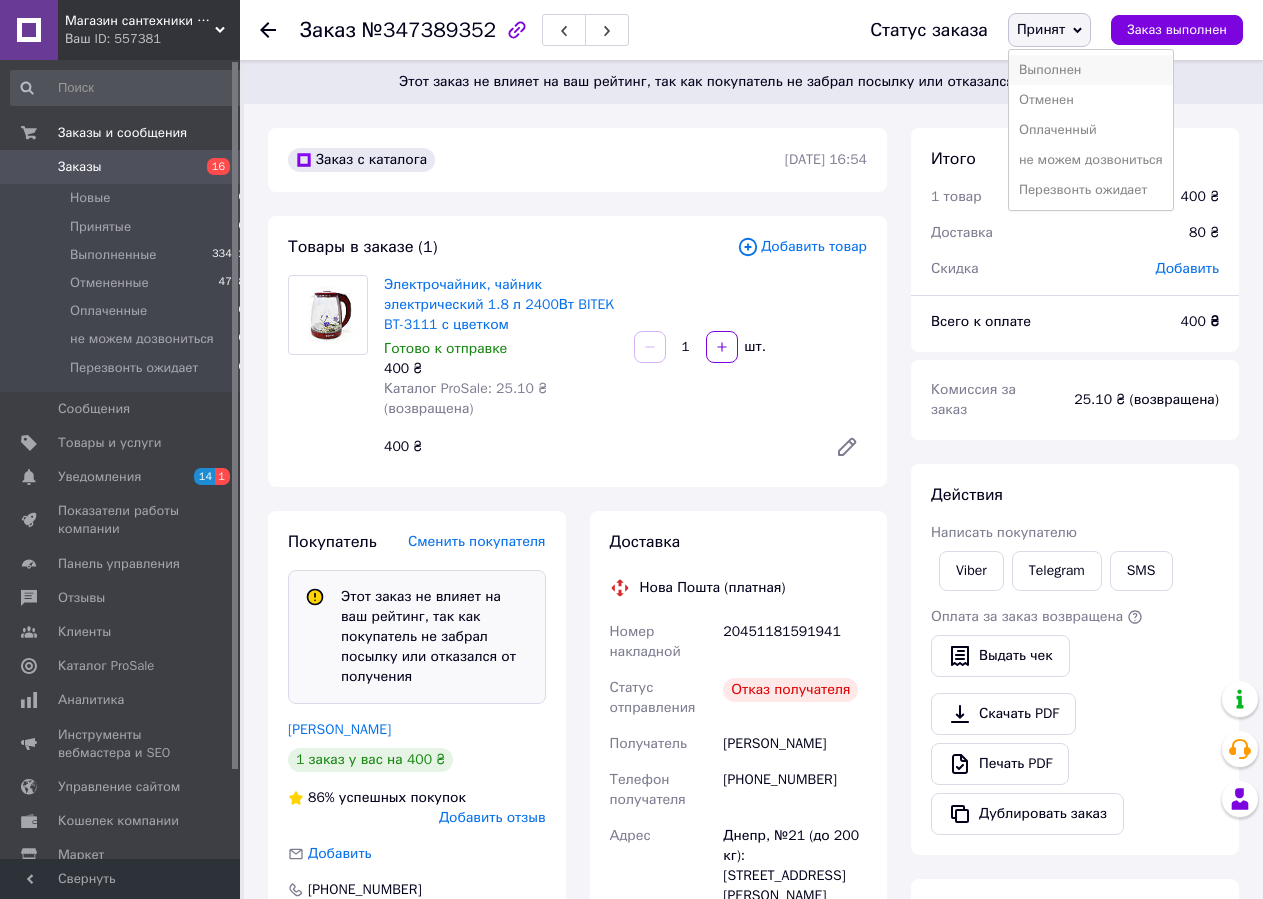 click on "Выполнен" at bounding box center [1091, 70] 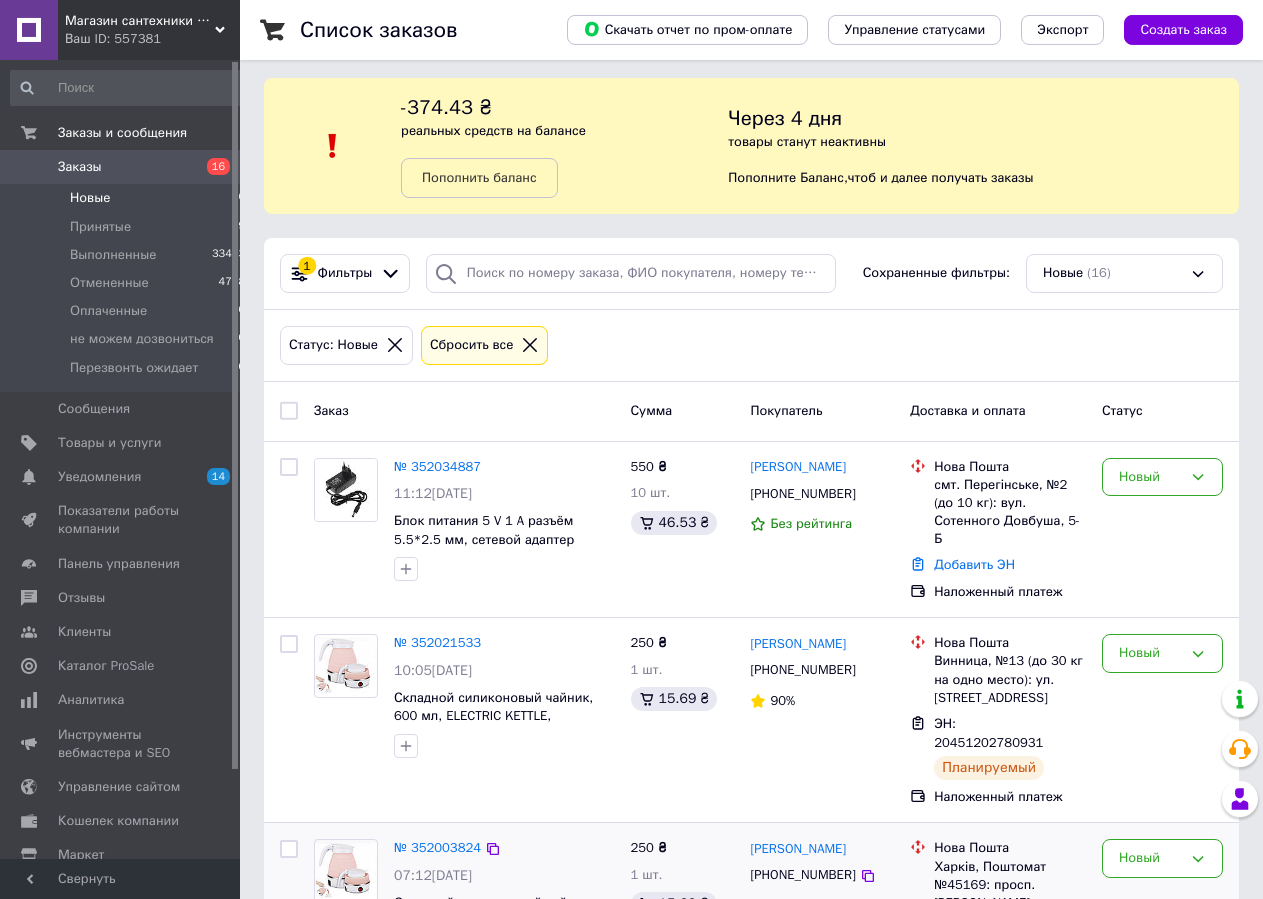 scroll, scrollTop: 0, scrollLeft: 0, axis: both 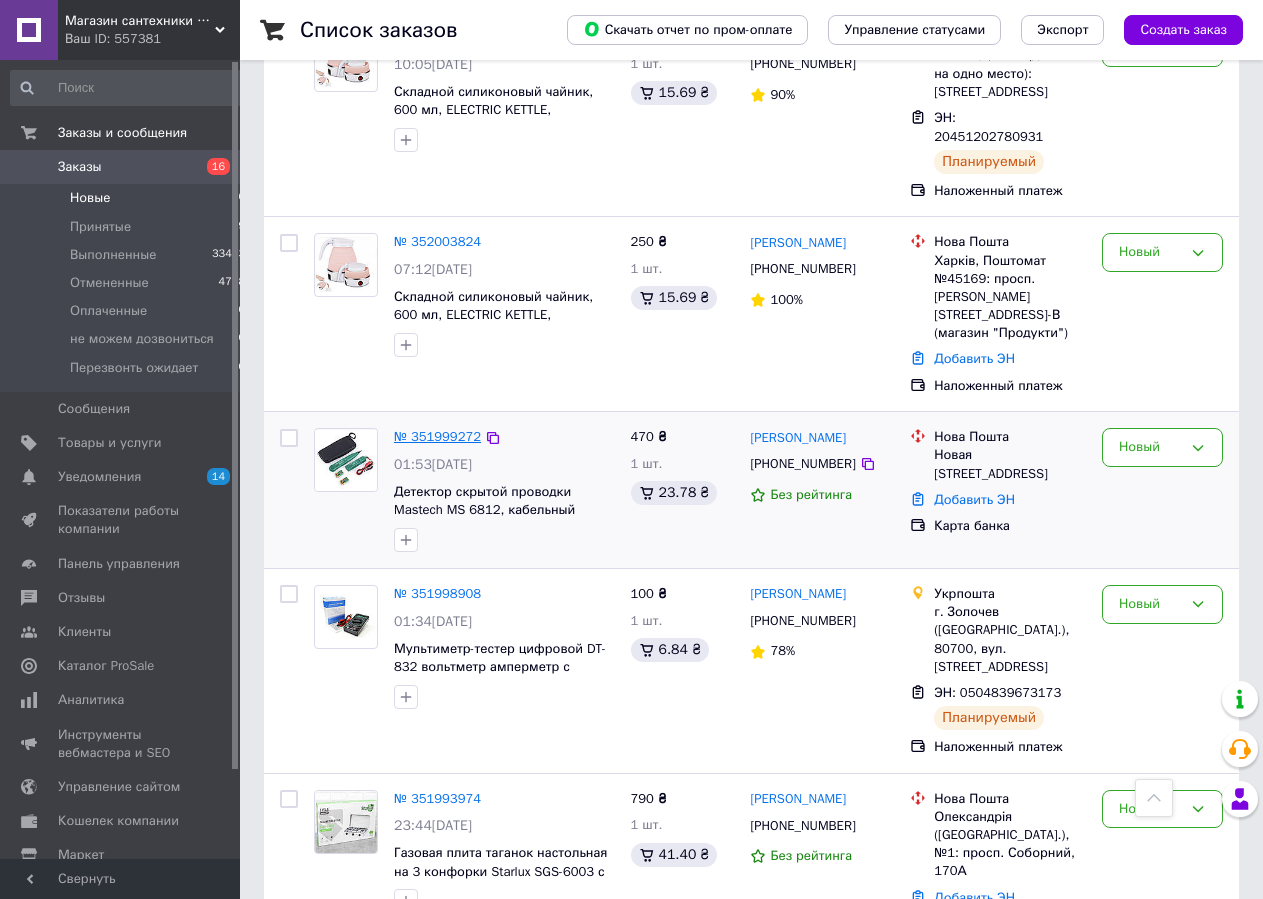 click on "№ 351999272" at bounding box center [437, 436] 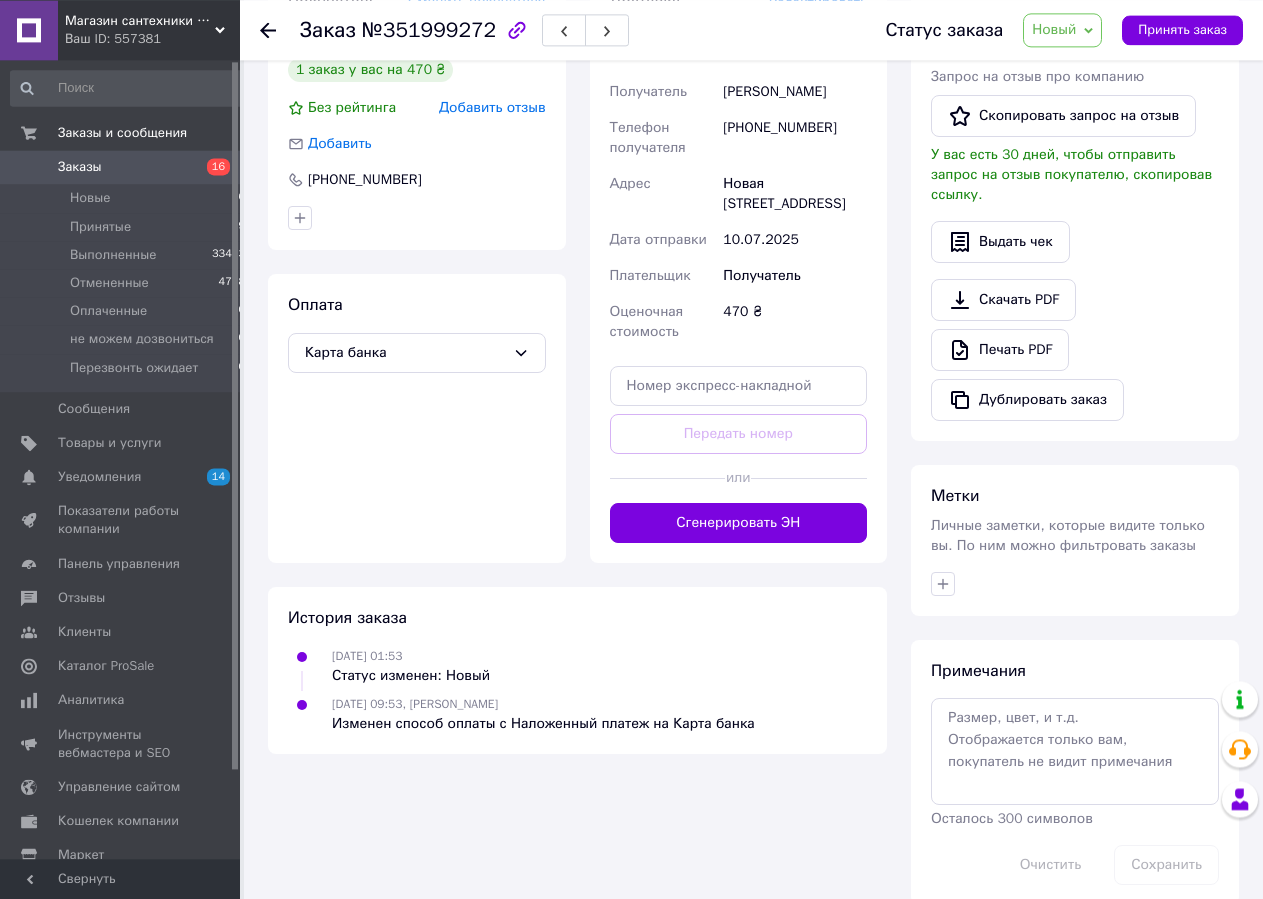 scroll, scrollTop: 486, scrollLeft: 0, axis: vertical 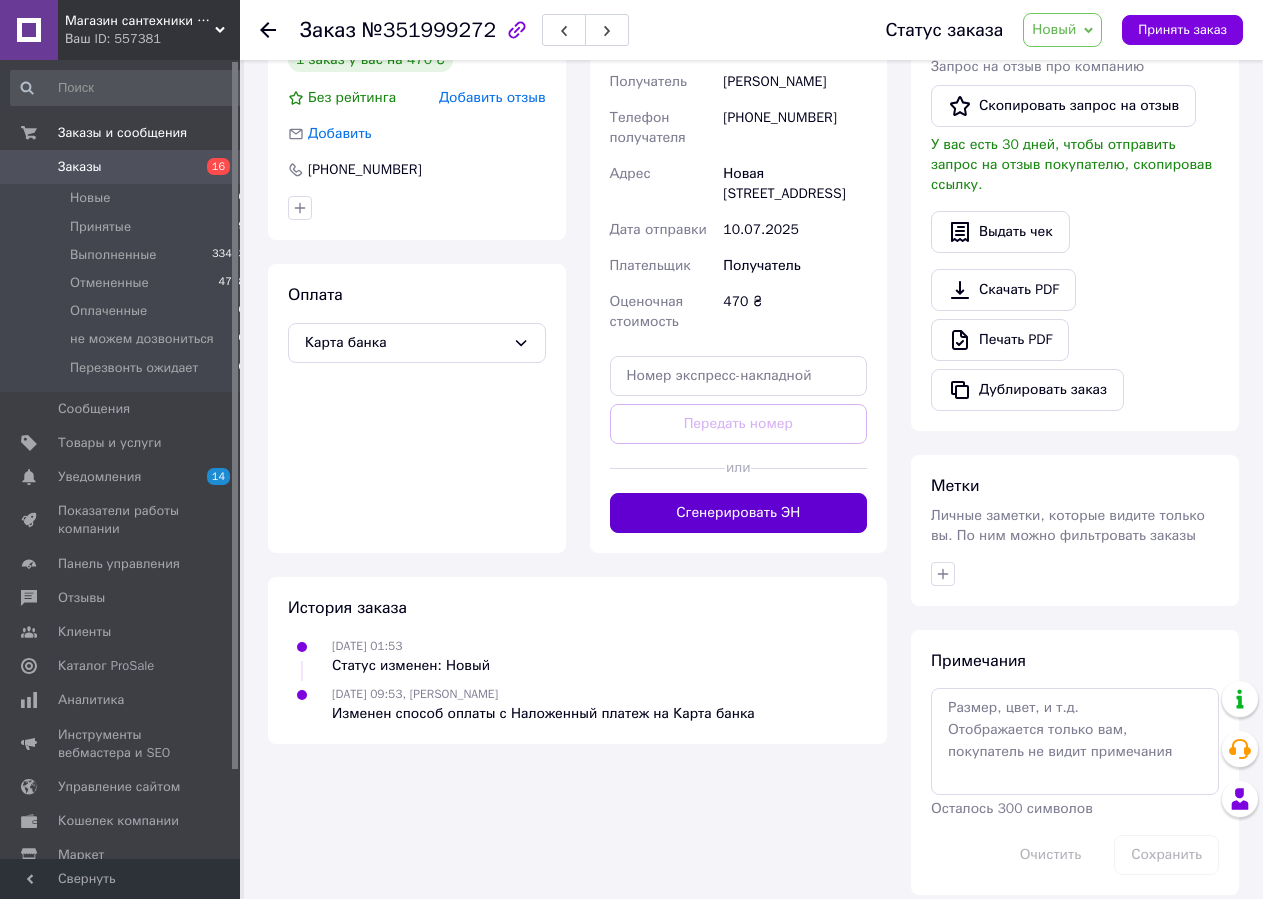 click on "Сгенерировать ЭН" at bounding box center [739, 513] 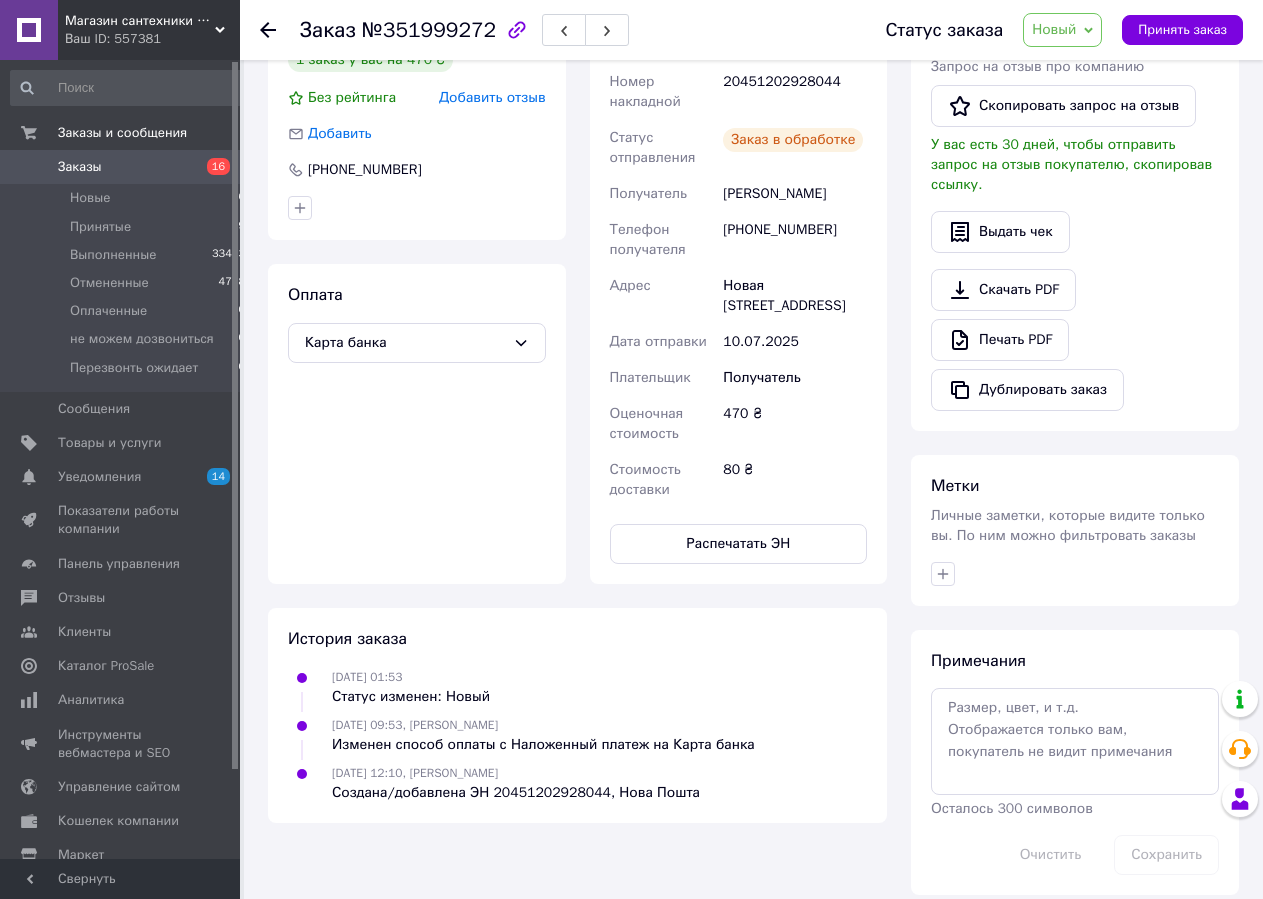 click on "Новые 16" at bounding box center [128, 198] 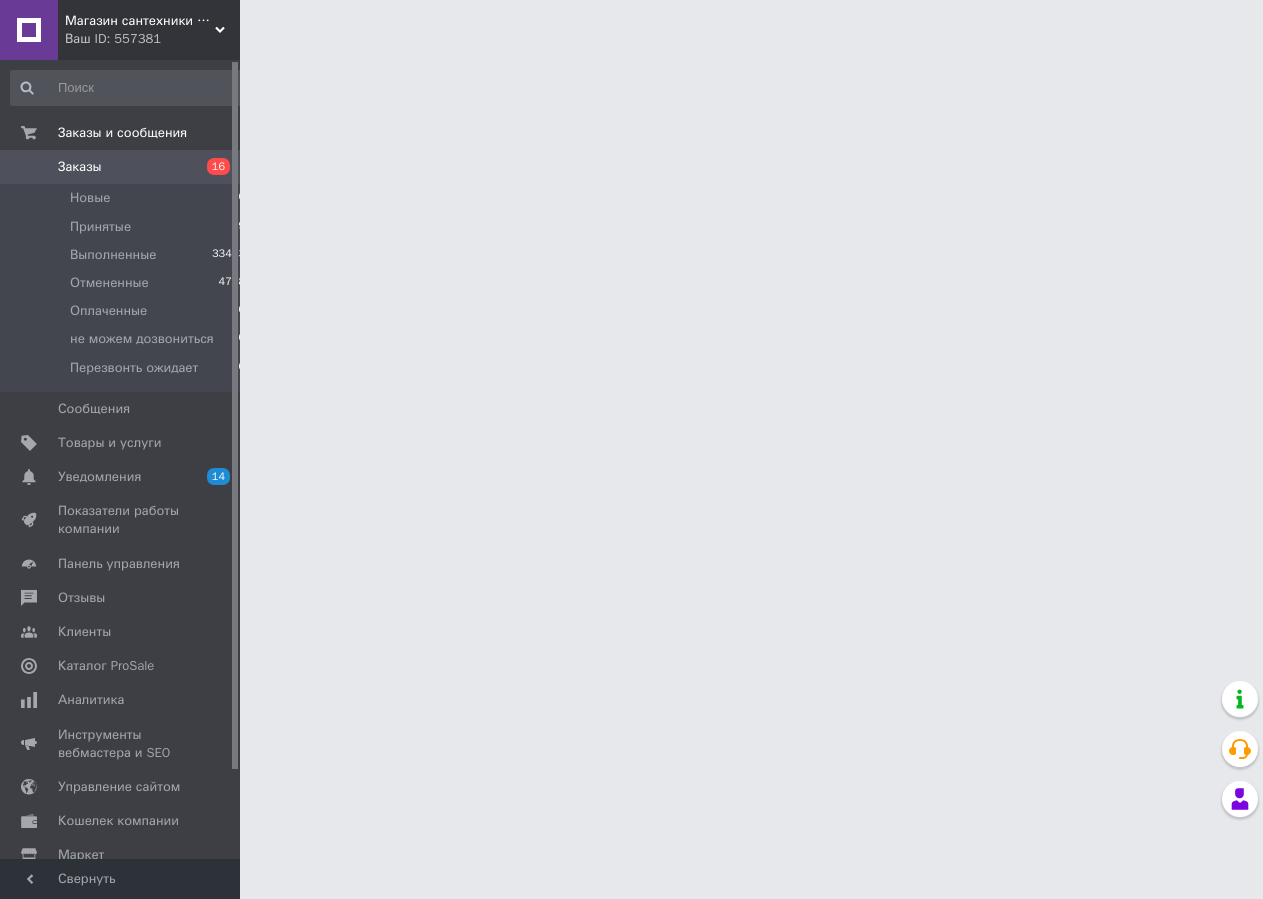 scroll, scrollTop: 0, scrollLeft: 0, axis: both 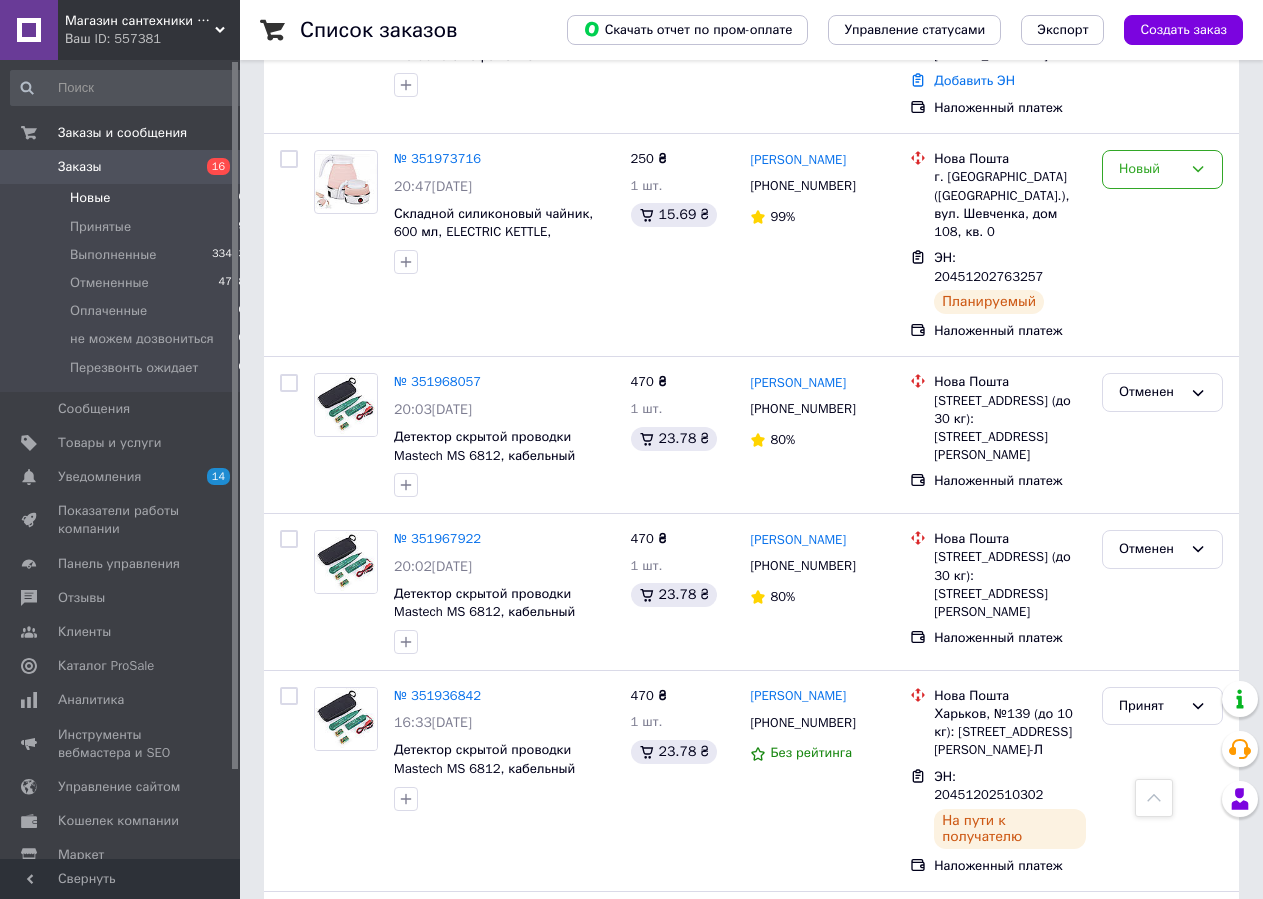 click on "Новые 16" at bounding box center (128, 198) 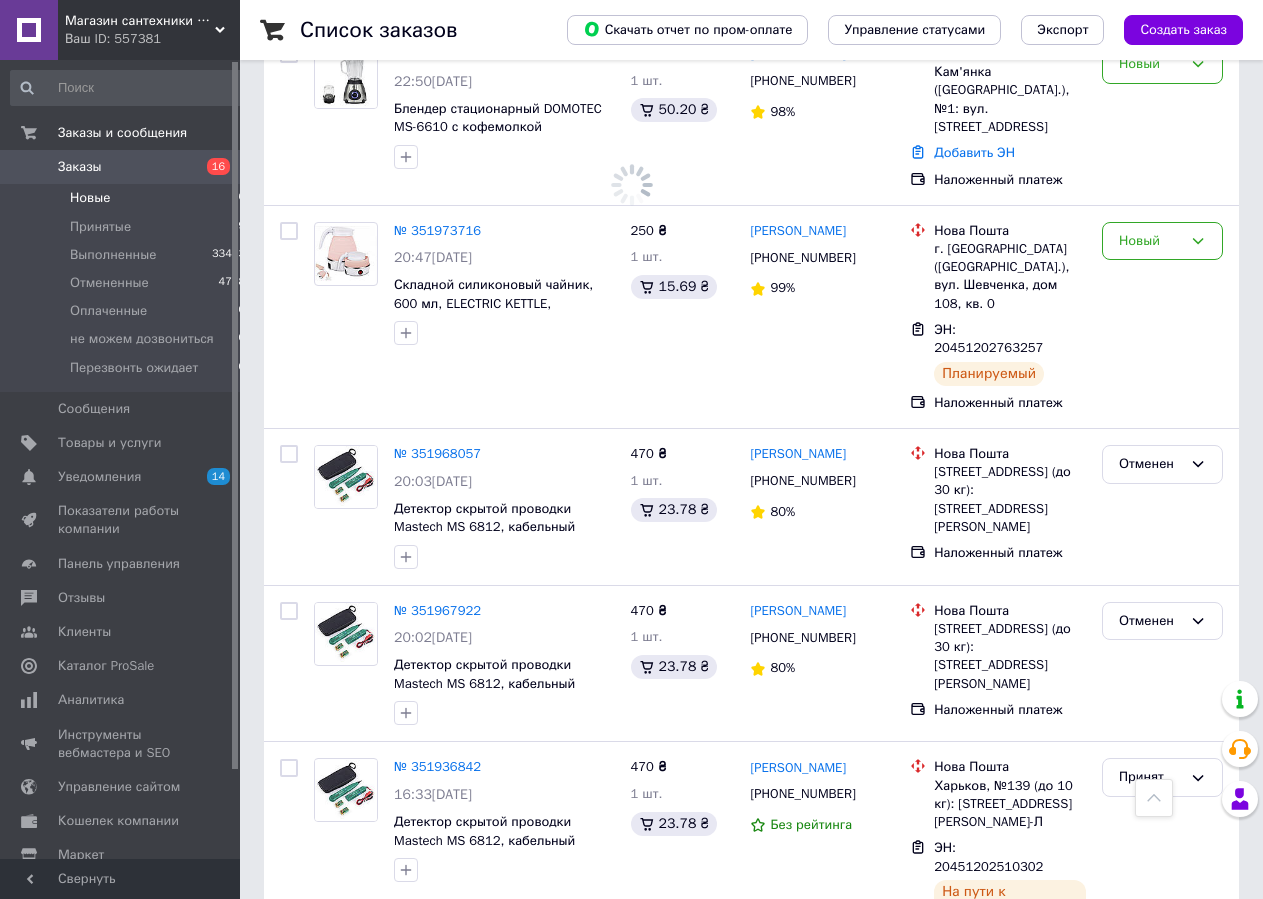 scroll, scrollTop: 1761, scrollLeft: 0, axis: vertical 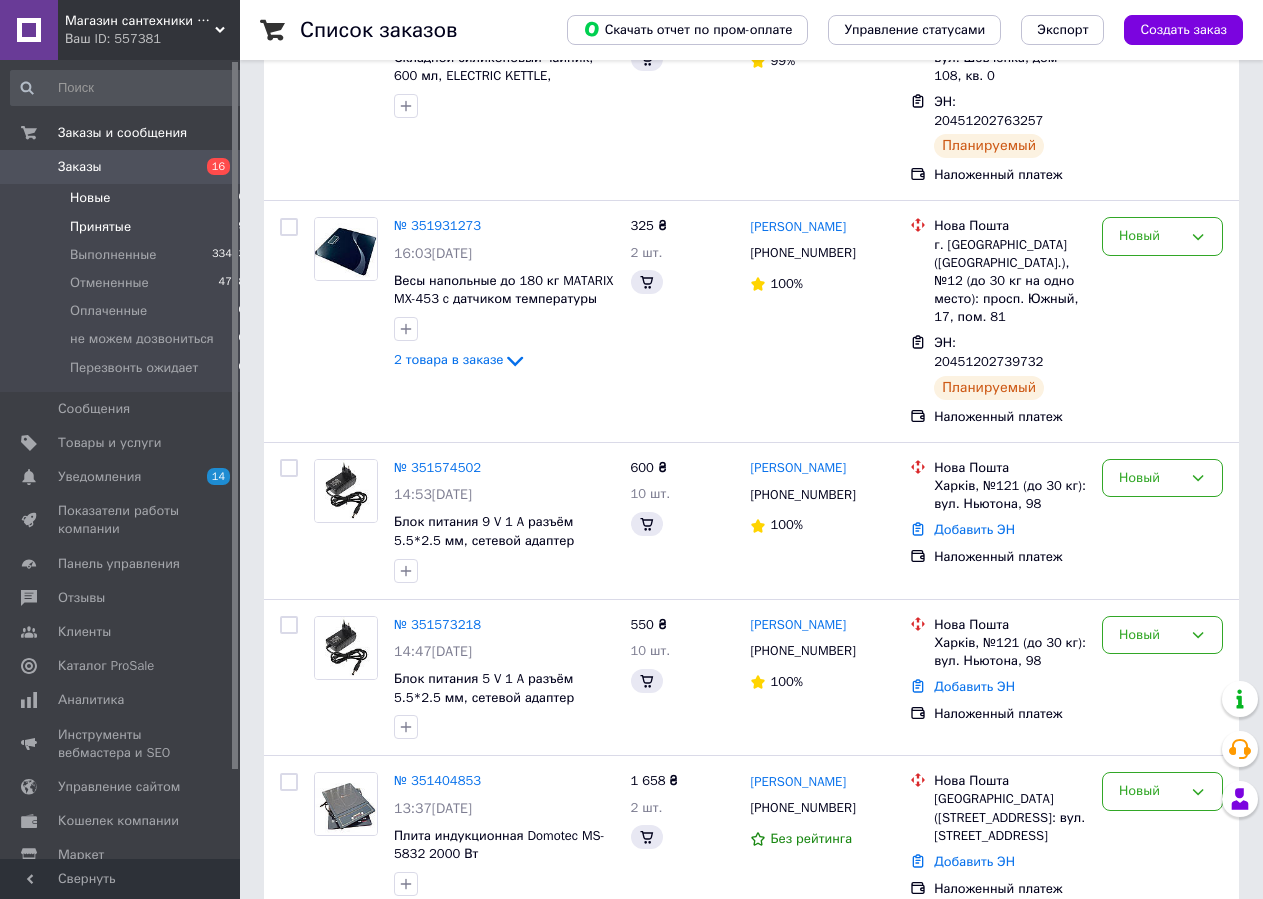 click on "Принятые" at bounding box center (100, 227) 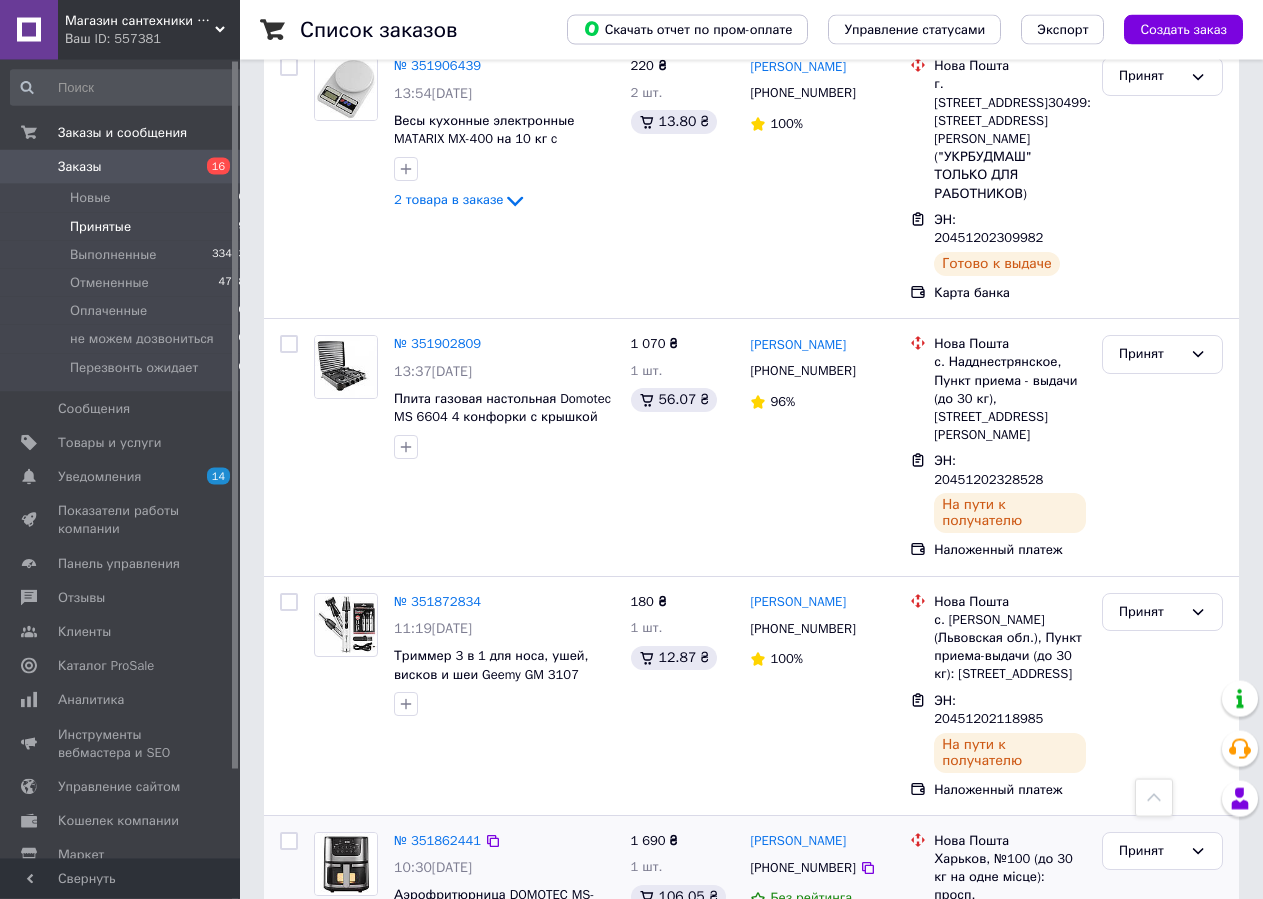 scroll, scrollTop: 1836, scrollLeft: 0, axis: vertical 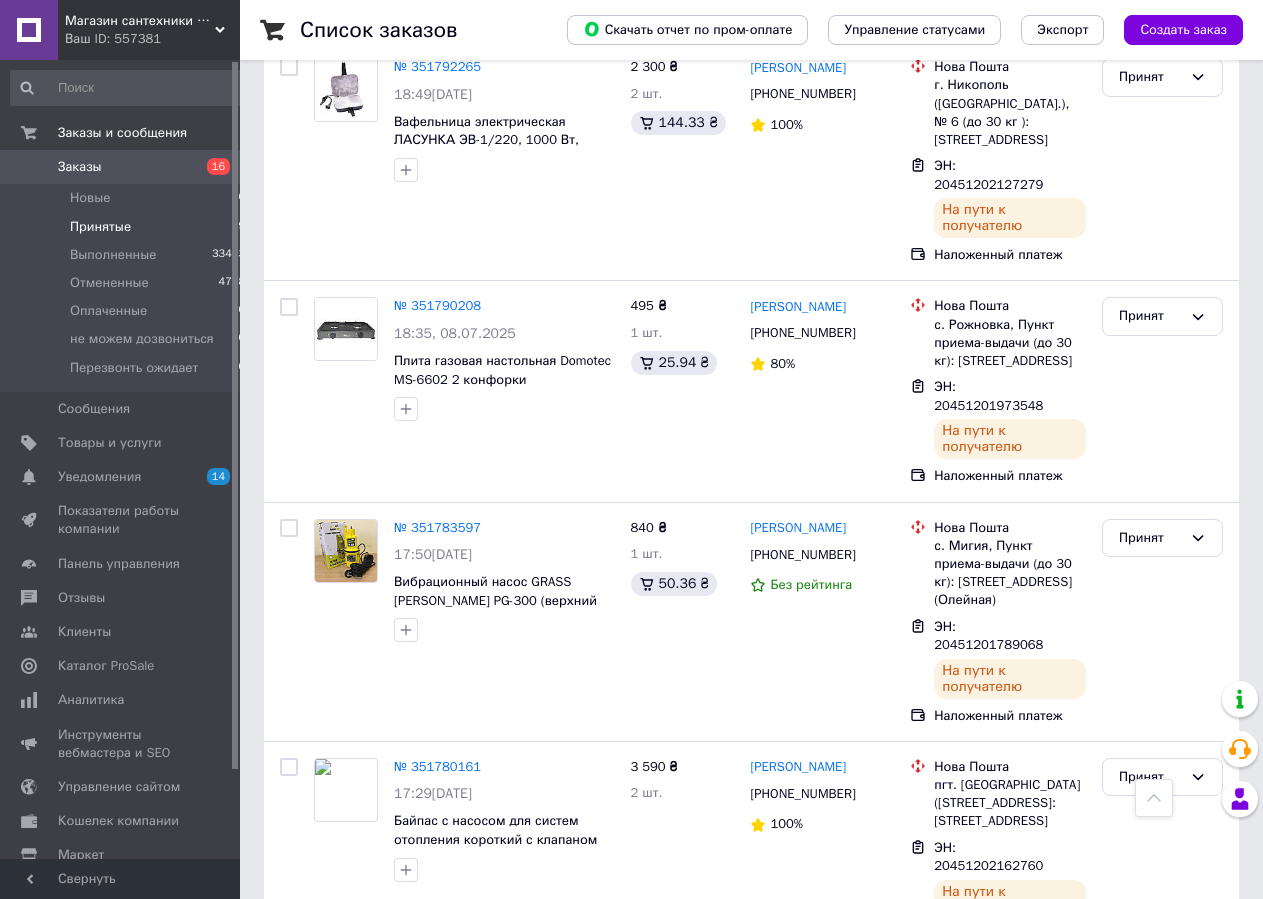 click 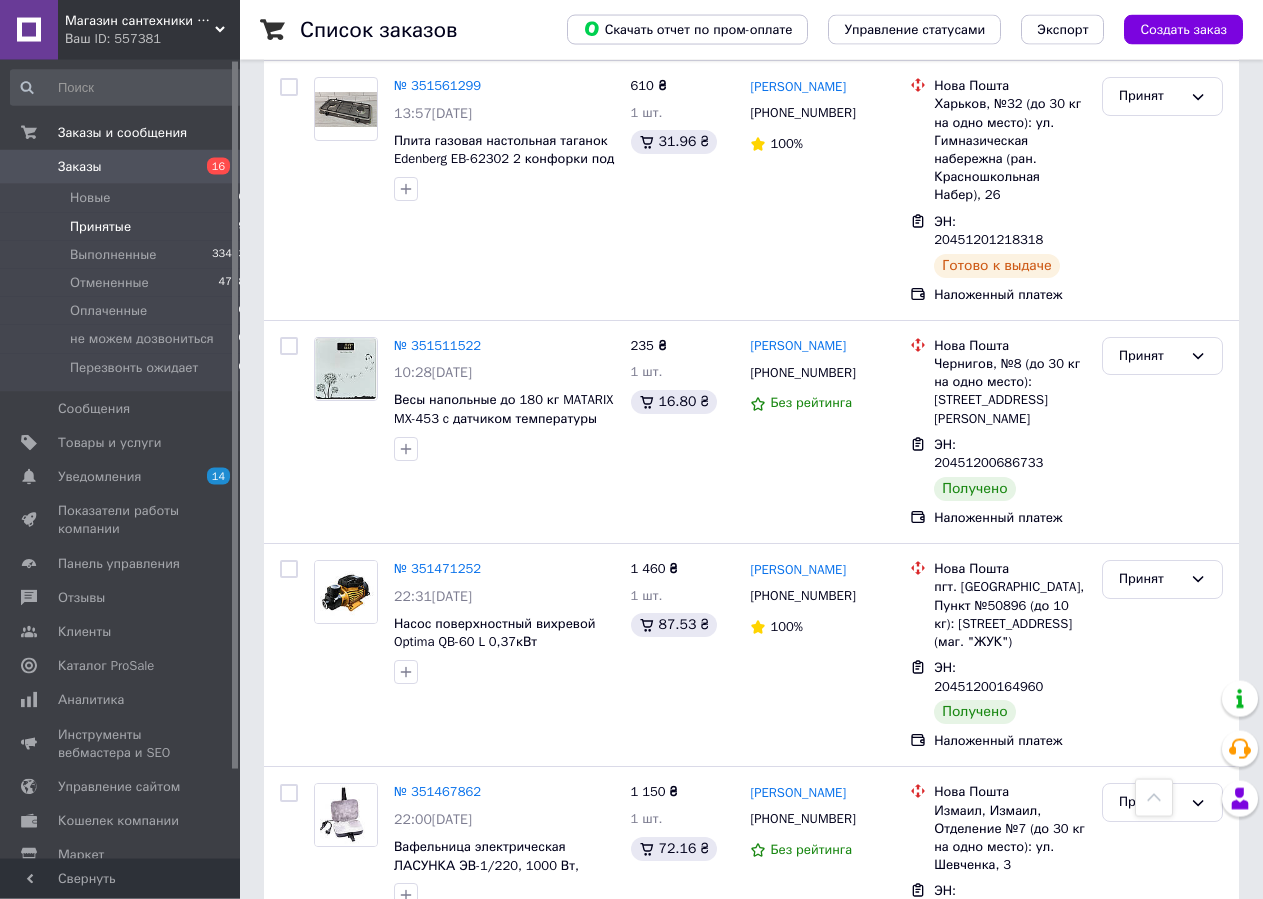 scroll, scrollTop: 7446, scrollLeft: 0, axis: vertical 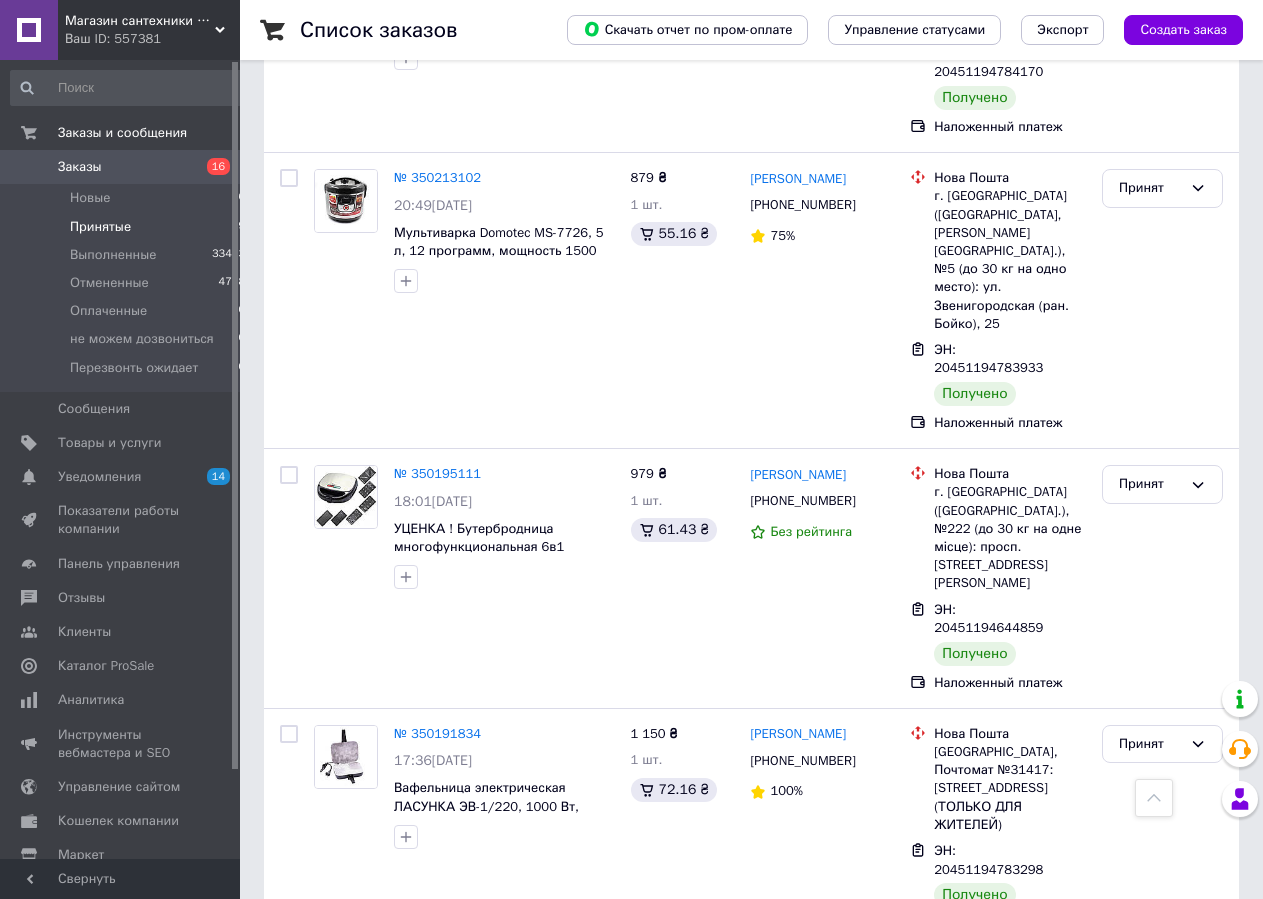 click 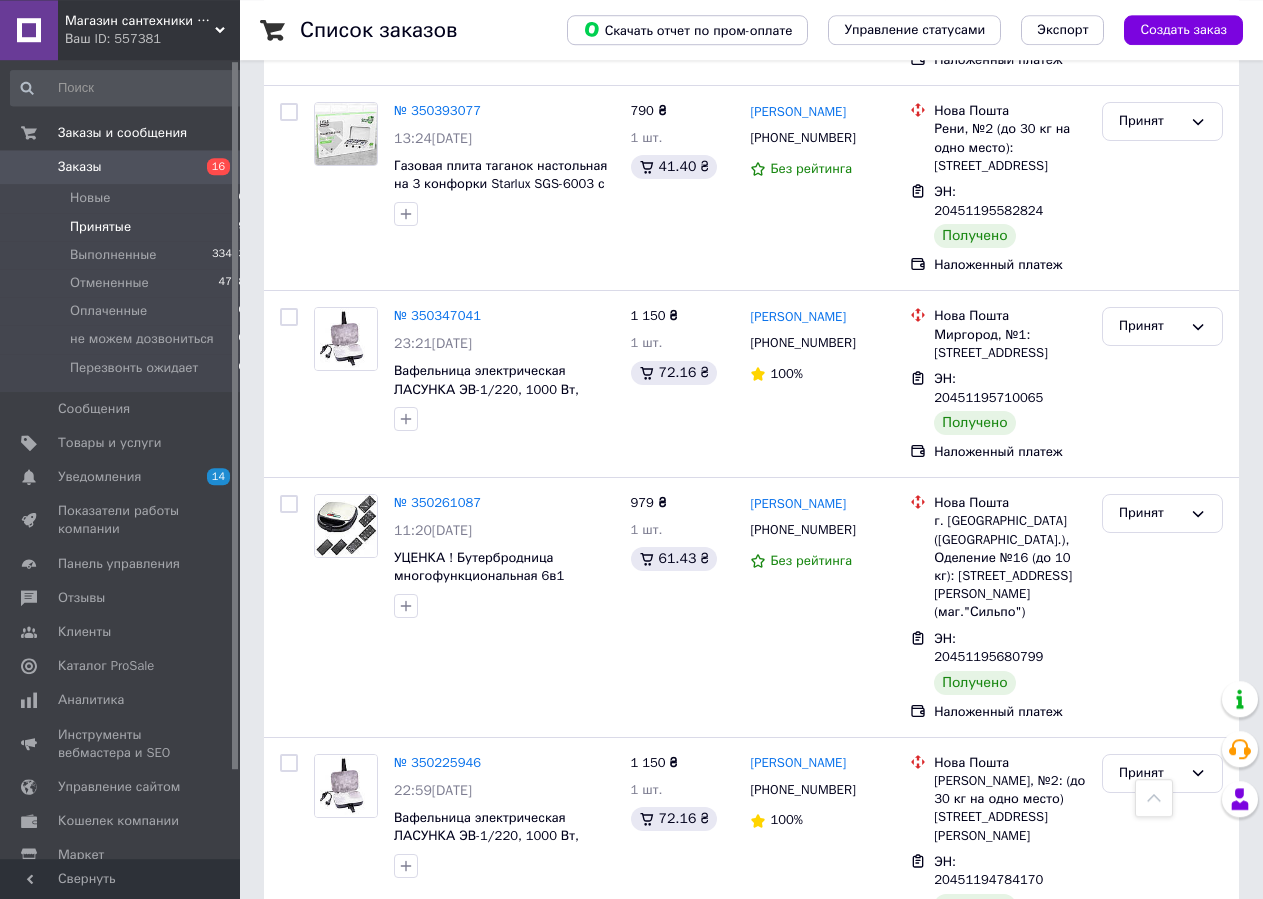 scroll, scrollTop: 14465, scrollLeft: 0, axis: vertical 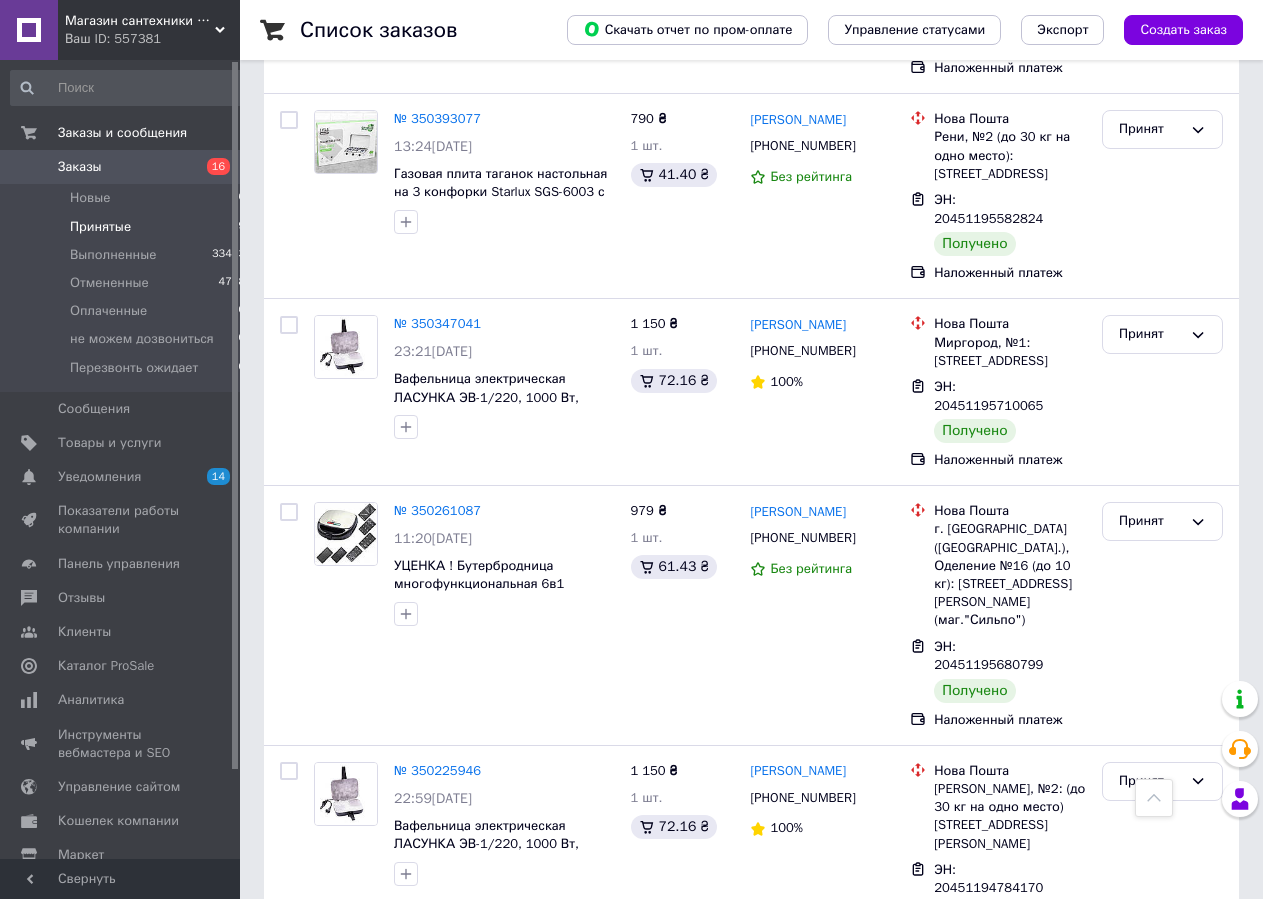 click on "Принят" at bounding box center (1150, 2212) 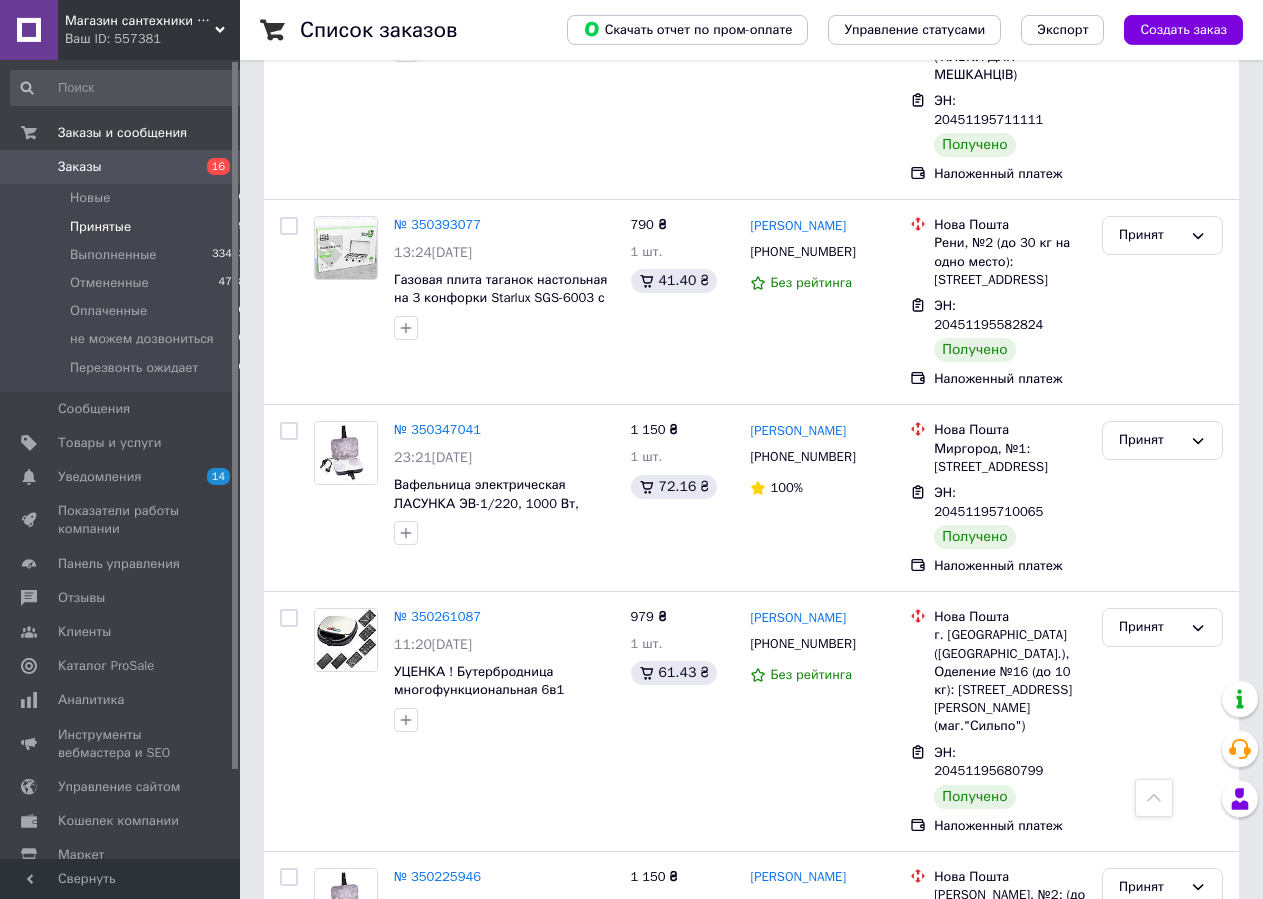 scroll, scrollTop: 14261, scrollLeft: 0, axis: vertical 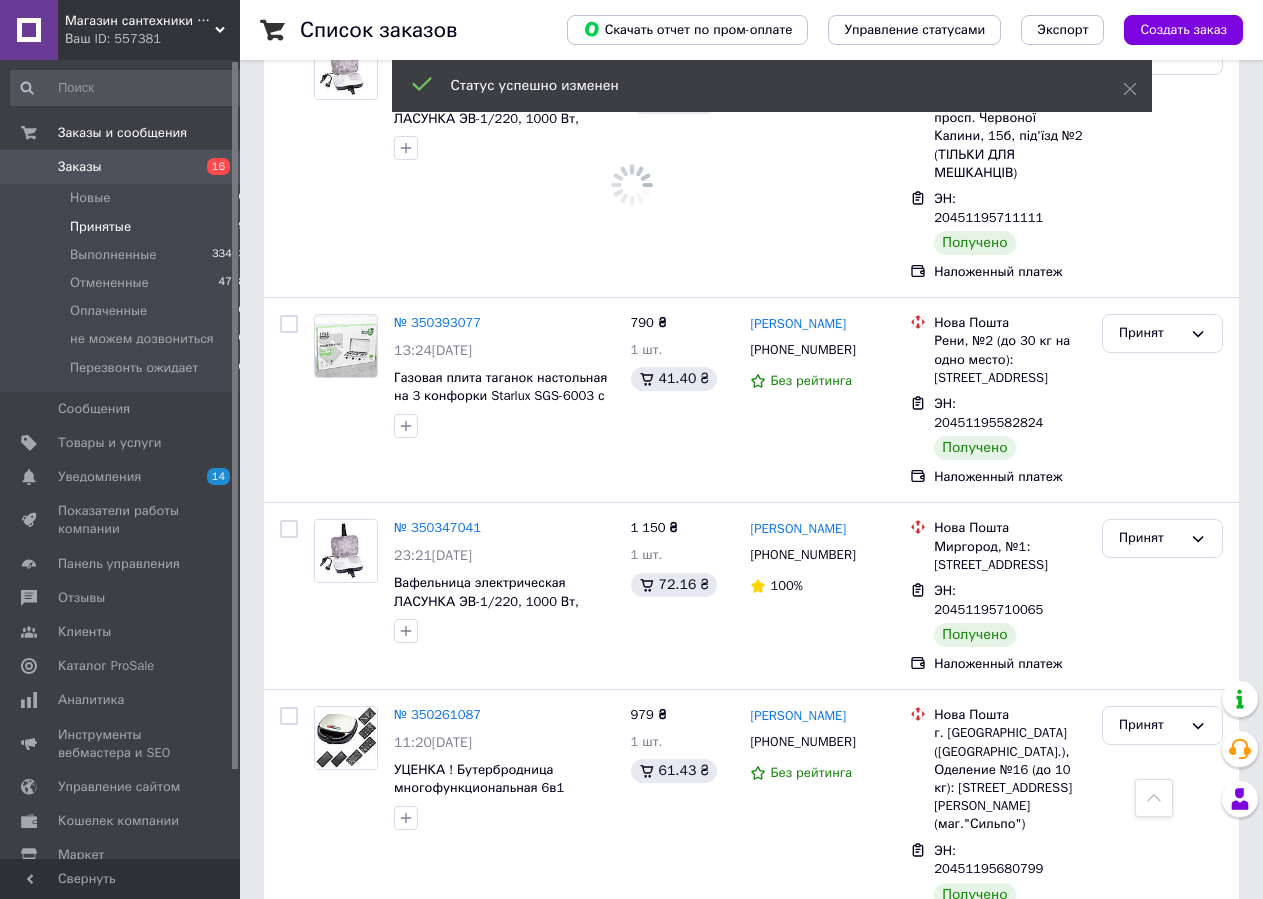 click on "Принят" at bounding box center (1150, 2005) 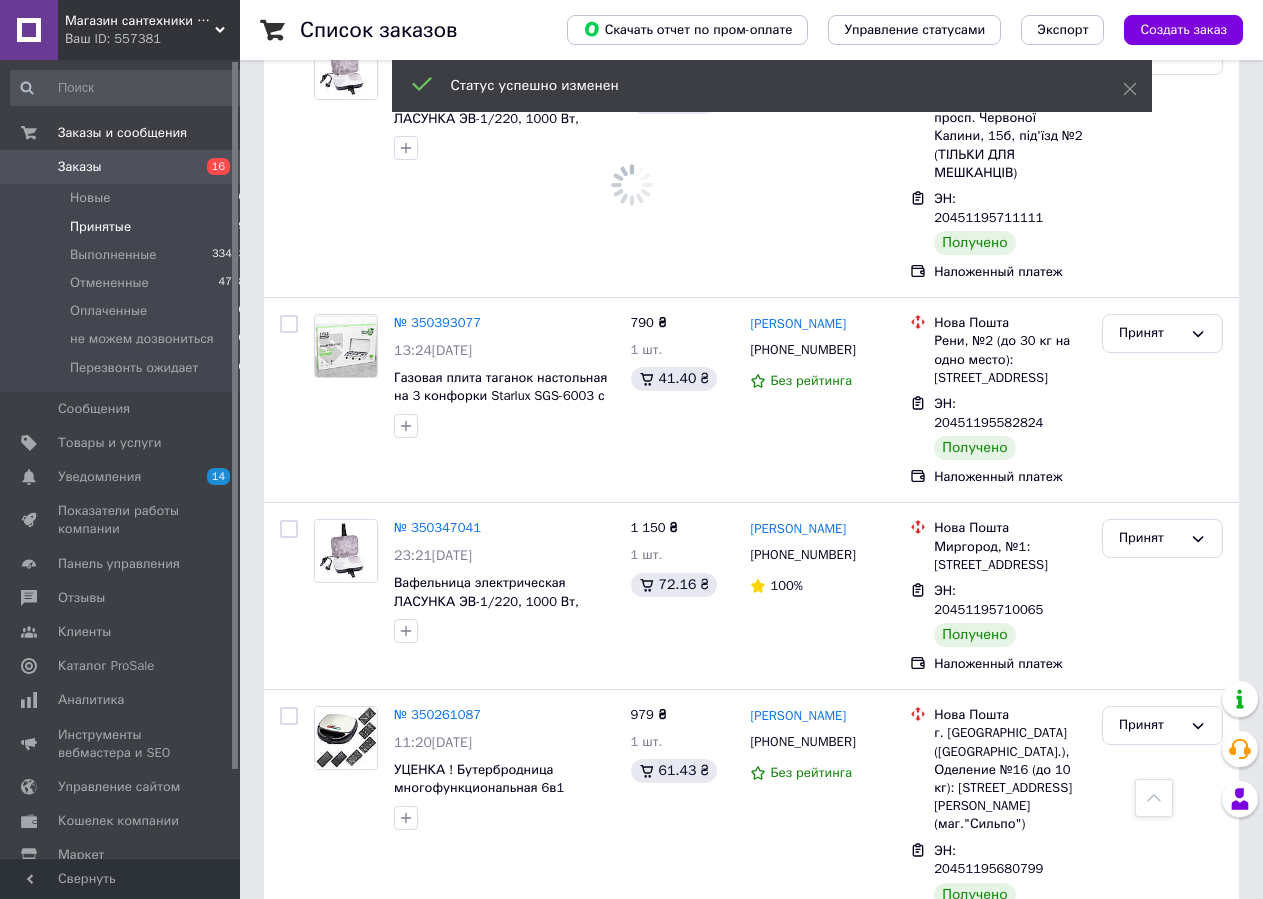 click on "Выполнен" at bounding box center [1162, 2047] 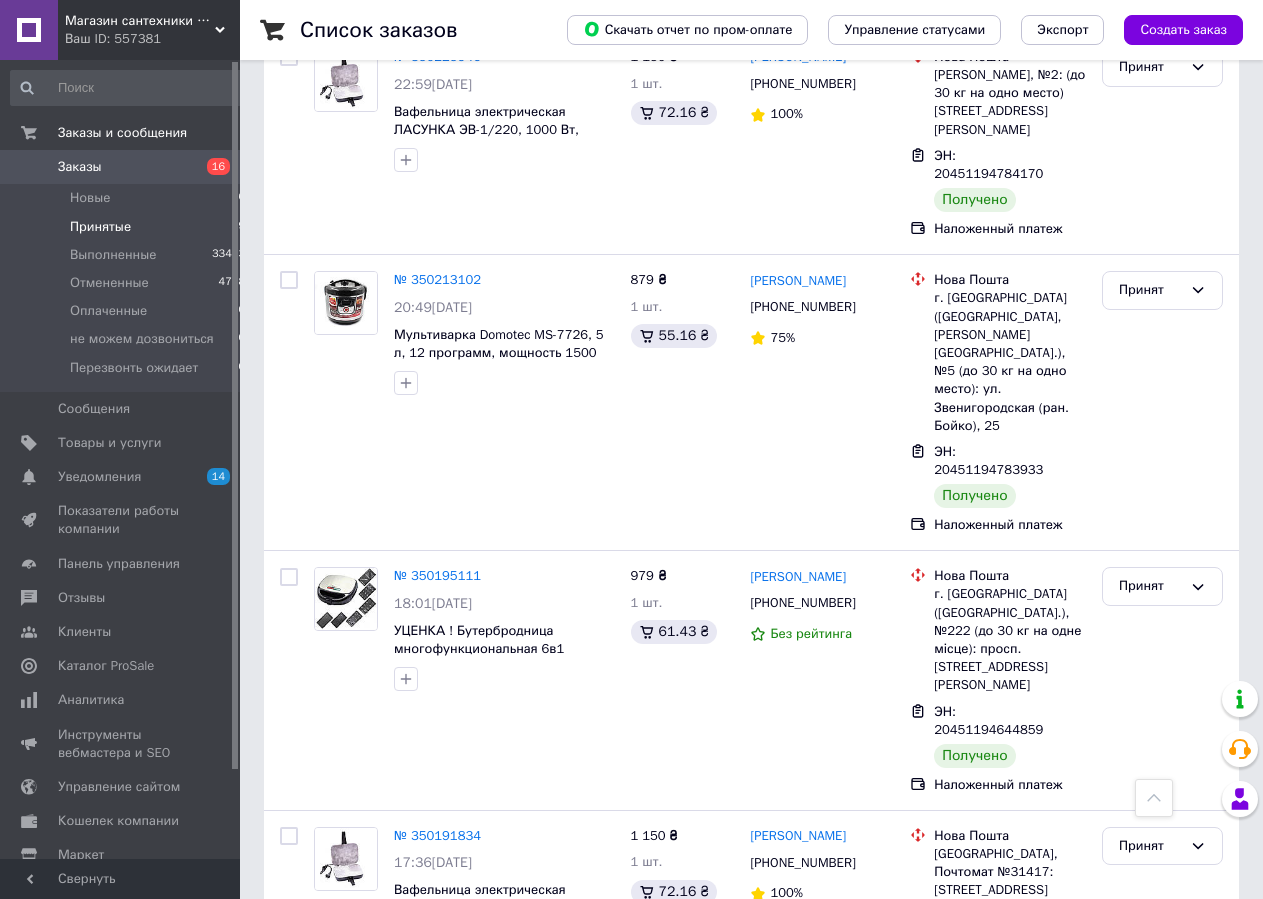 scroll, scrollTop: 15383, scrollLeft: 0, axis: vertical 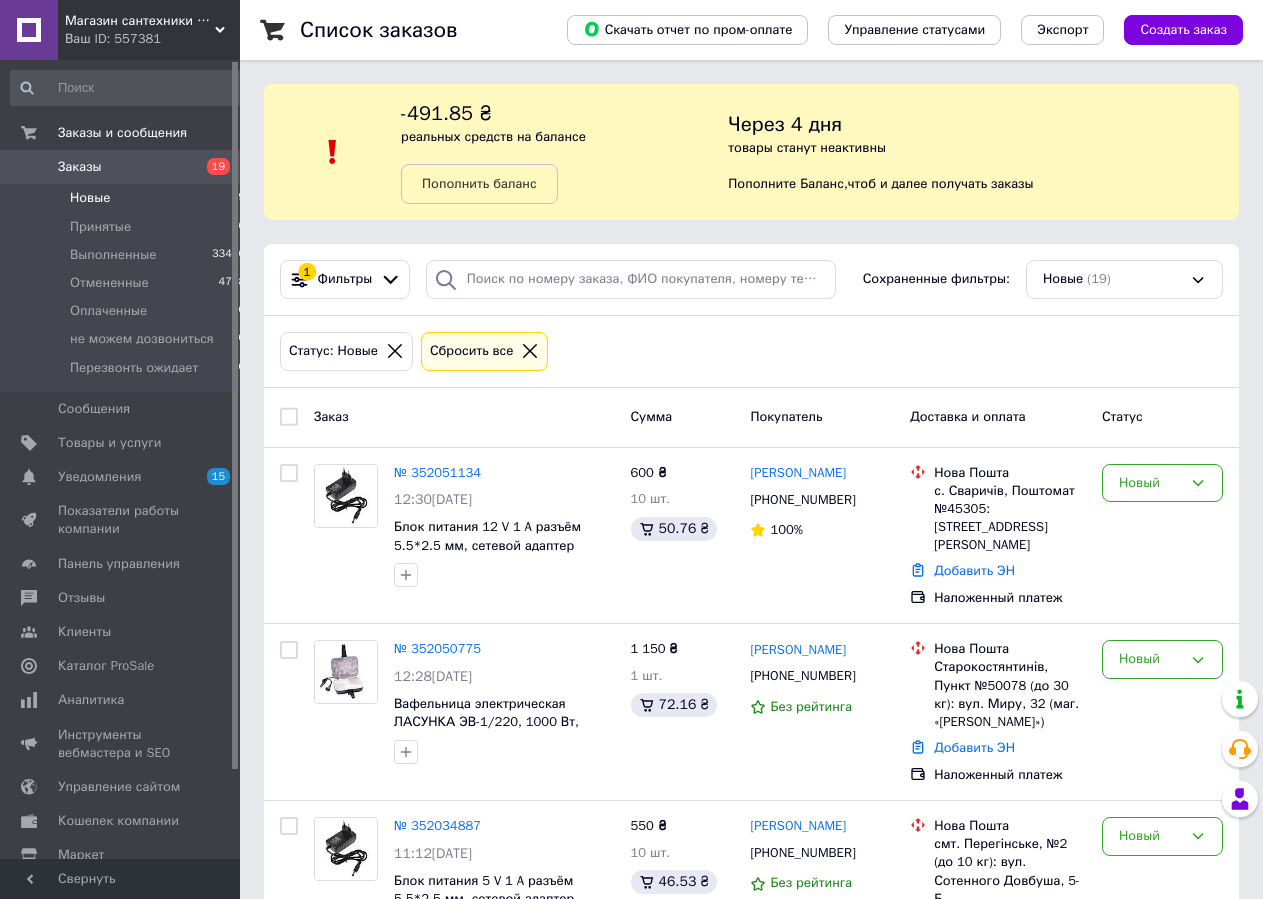 click on "Магазин сантехники Eurotherm Ваш ID: 557381" at bounding box center (149, 30) 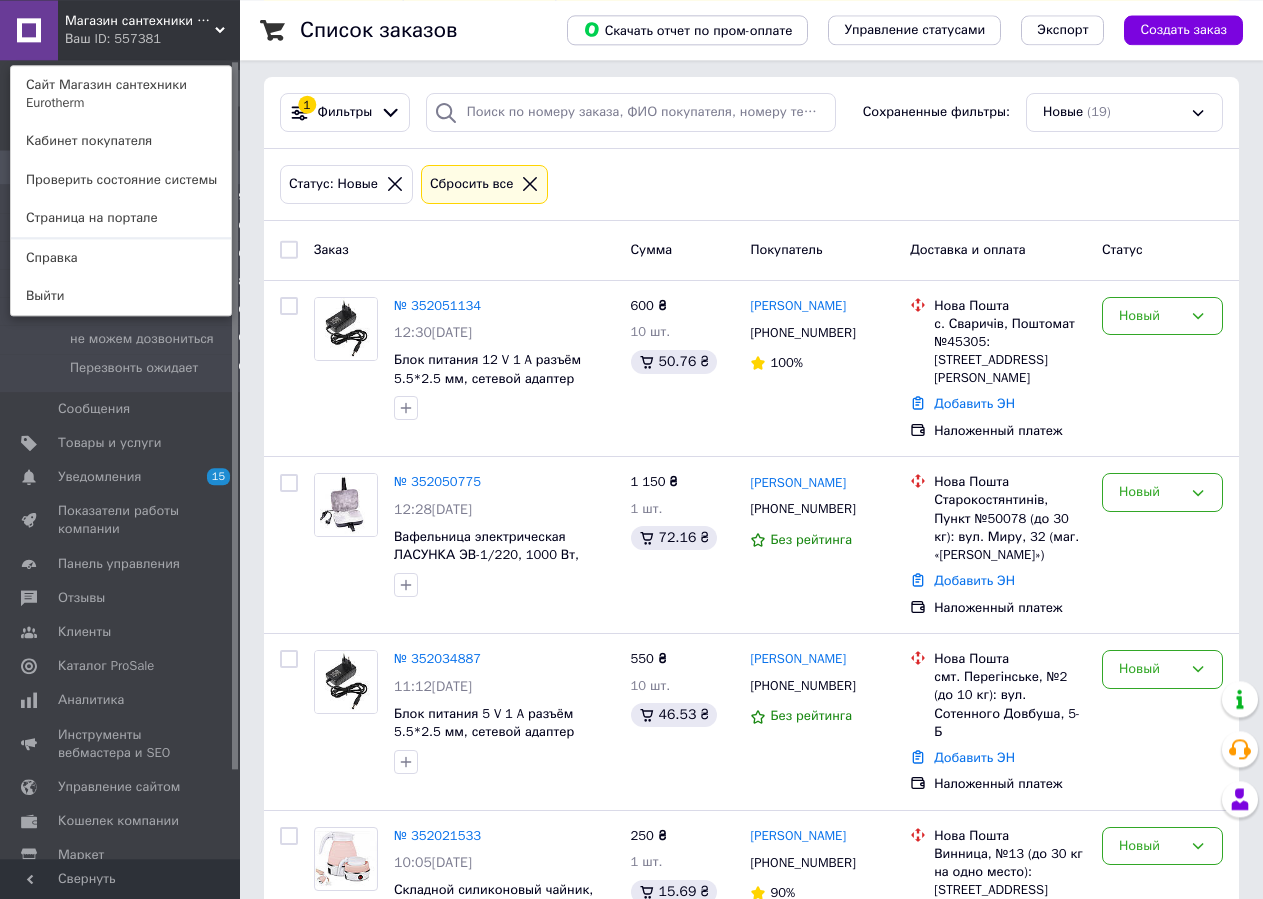 scroll, scrollTop: 204, scrollLeft: 0, axis: vertical 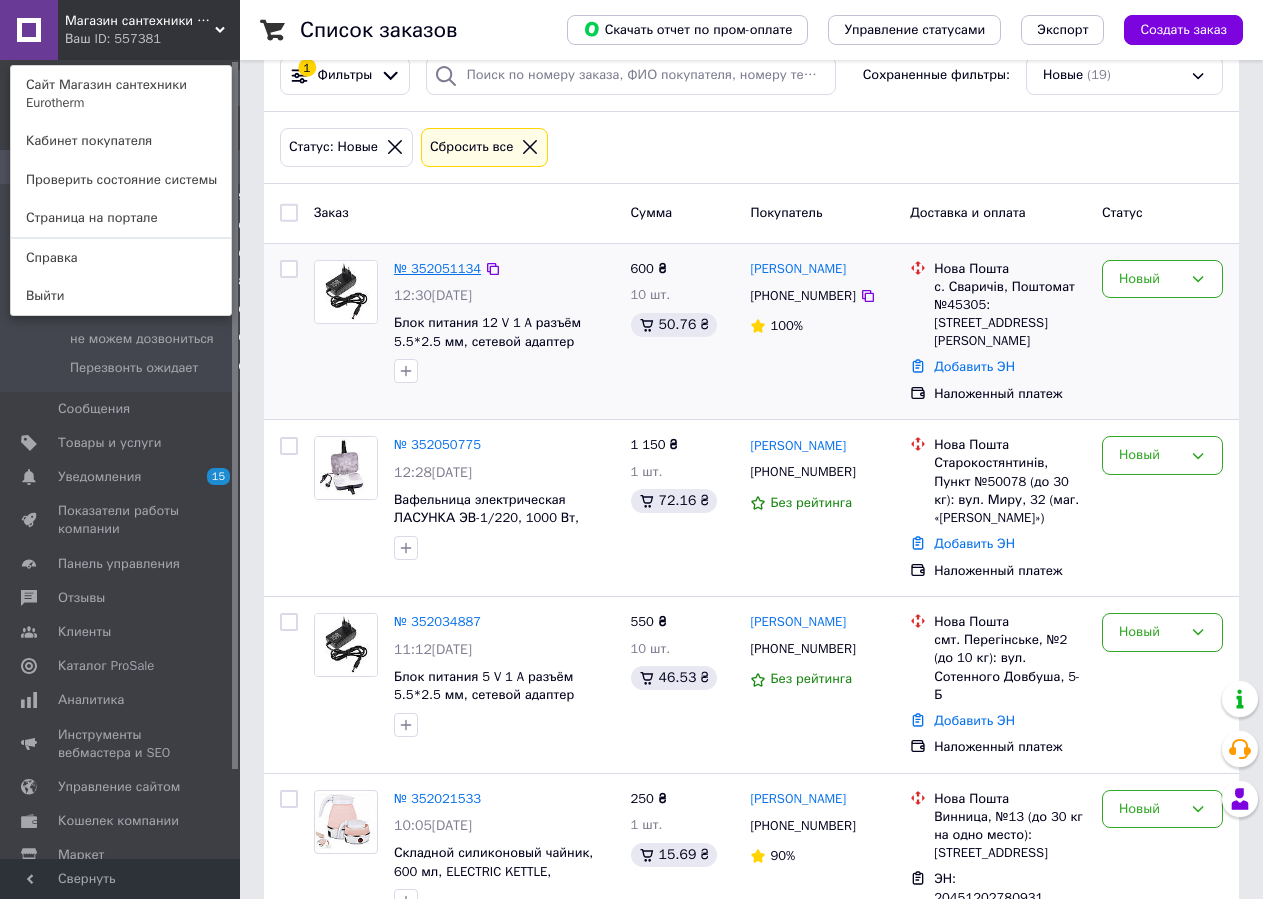 click on "№ 352051134" at bounding box center (437, 268) 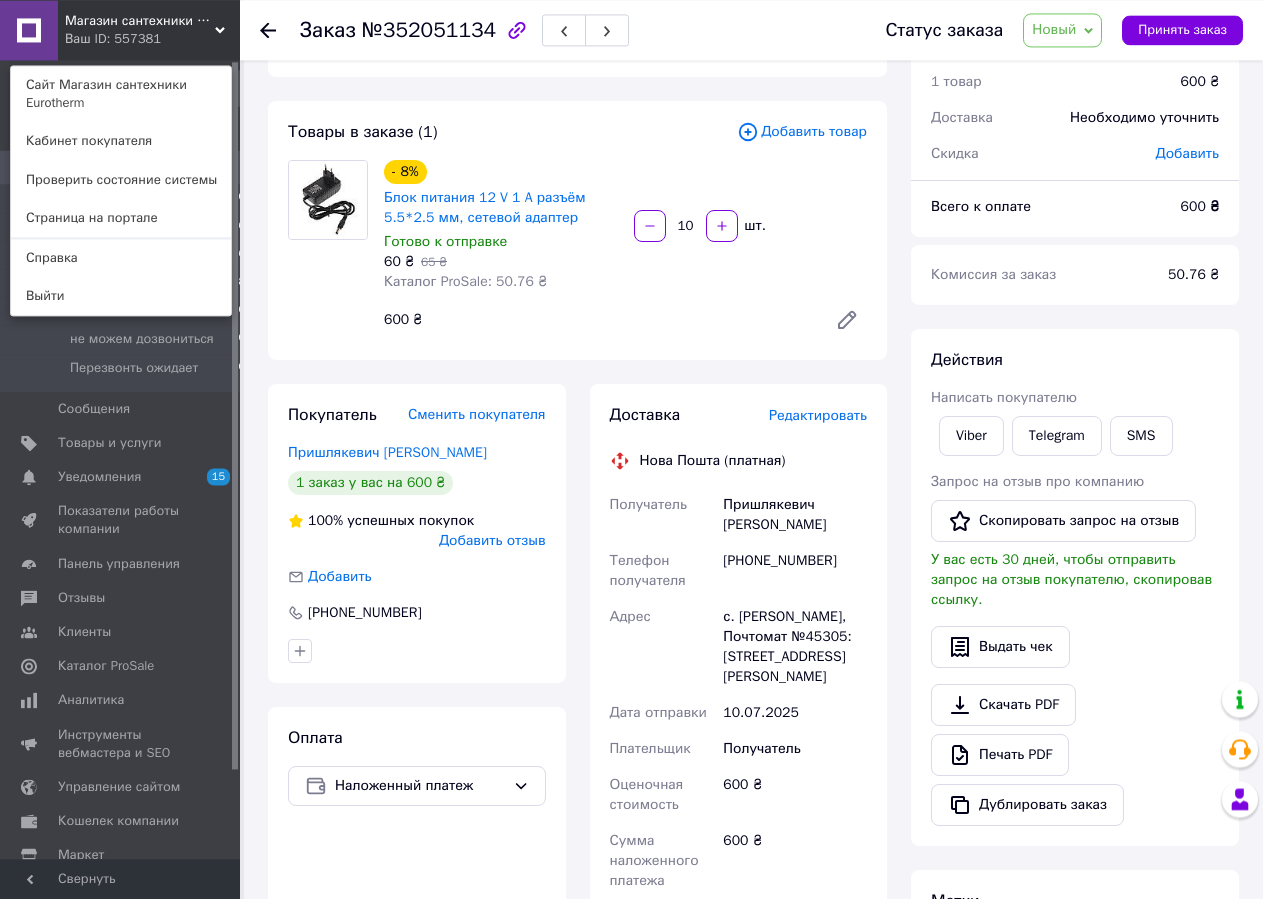 scroll, scrollTop: 0, scrollLeft: 0, axis: both 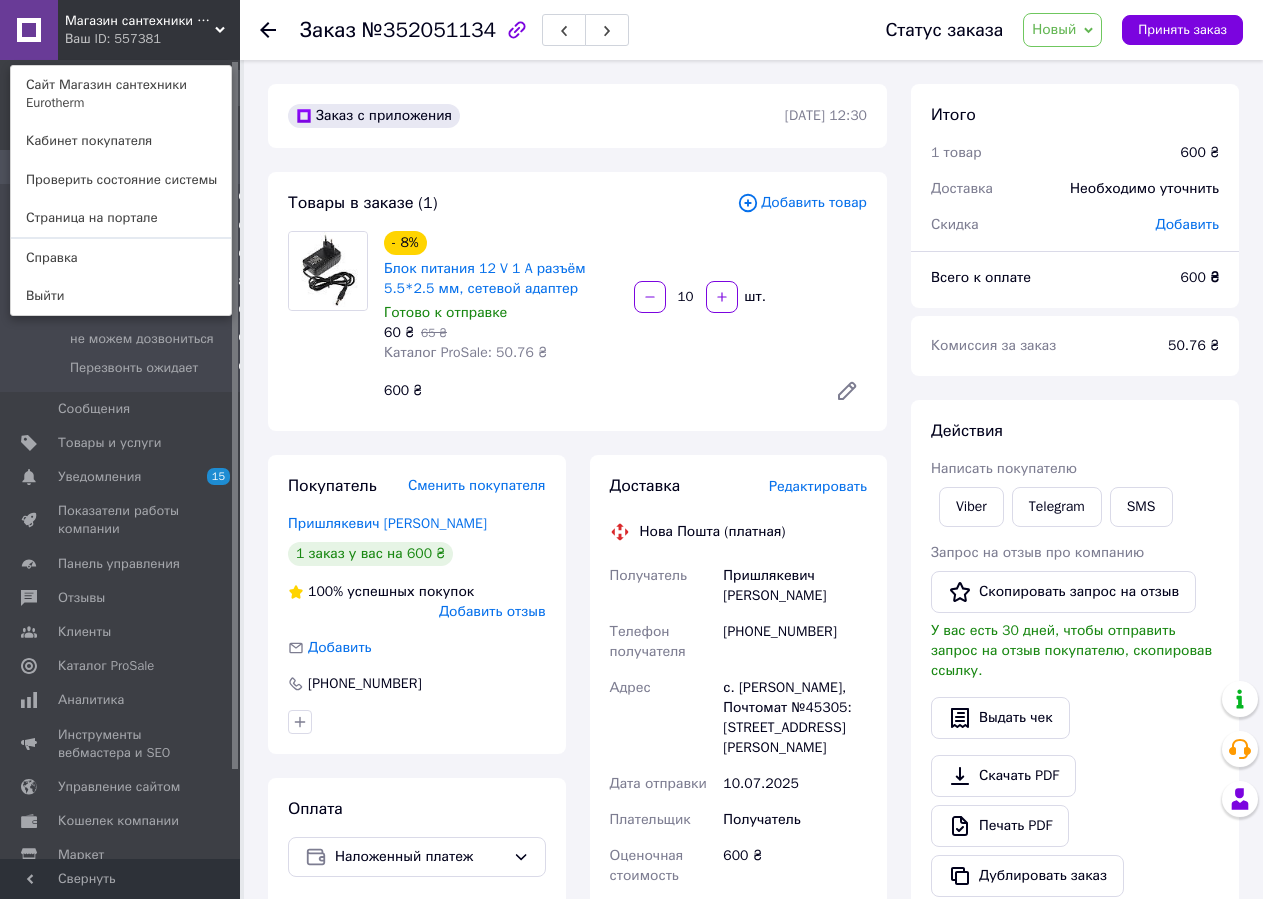 click on "Ваш ID: 557381" at bounding box center [107, 39] 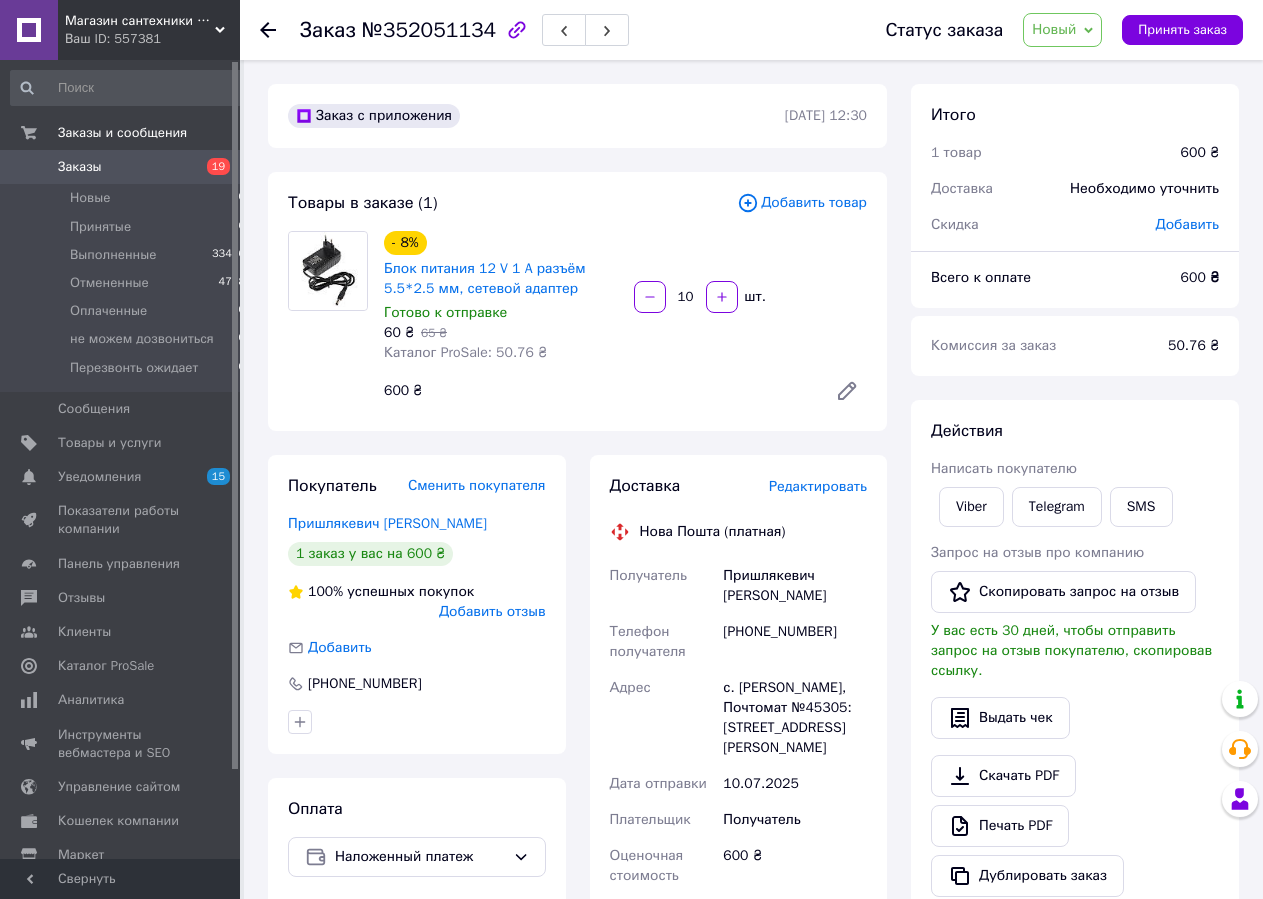 click on "Заказы" at bounding box center (121, 167) 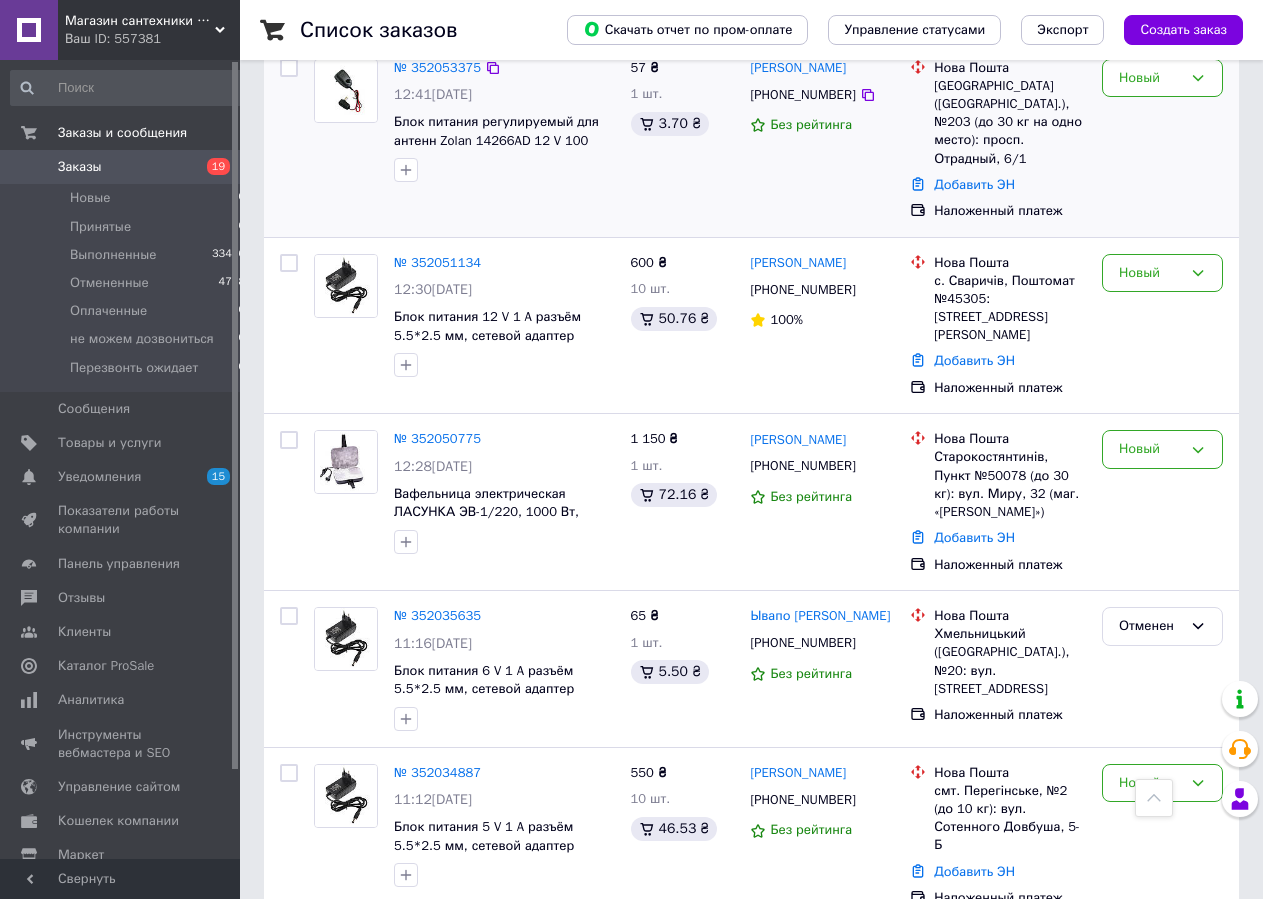 scroll, scrollTop: 204, scrollLeft: 0, axis: vertical 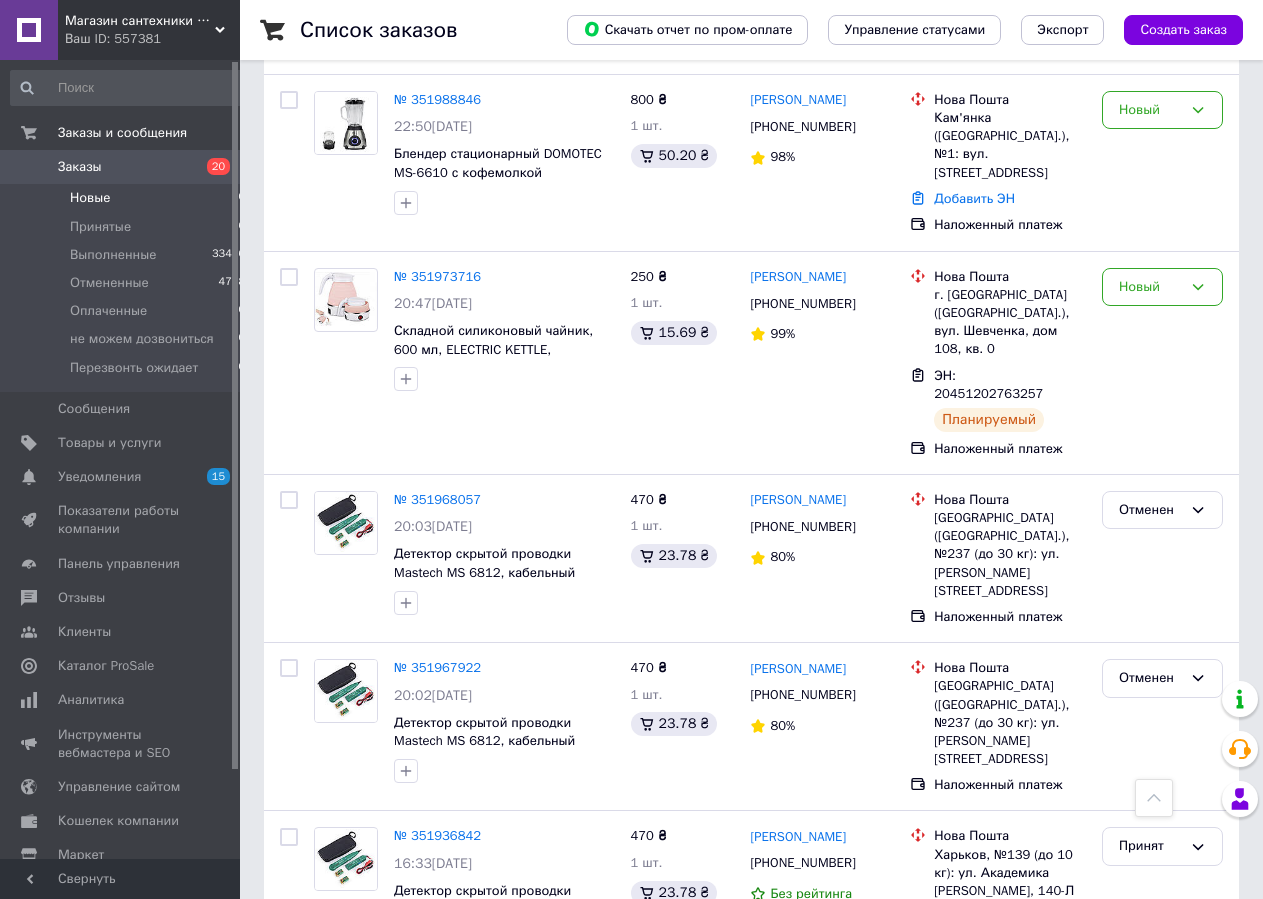 click on "Новые" at bounding box center (90, 198) 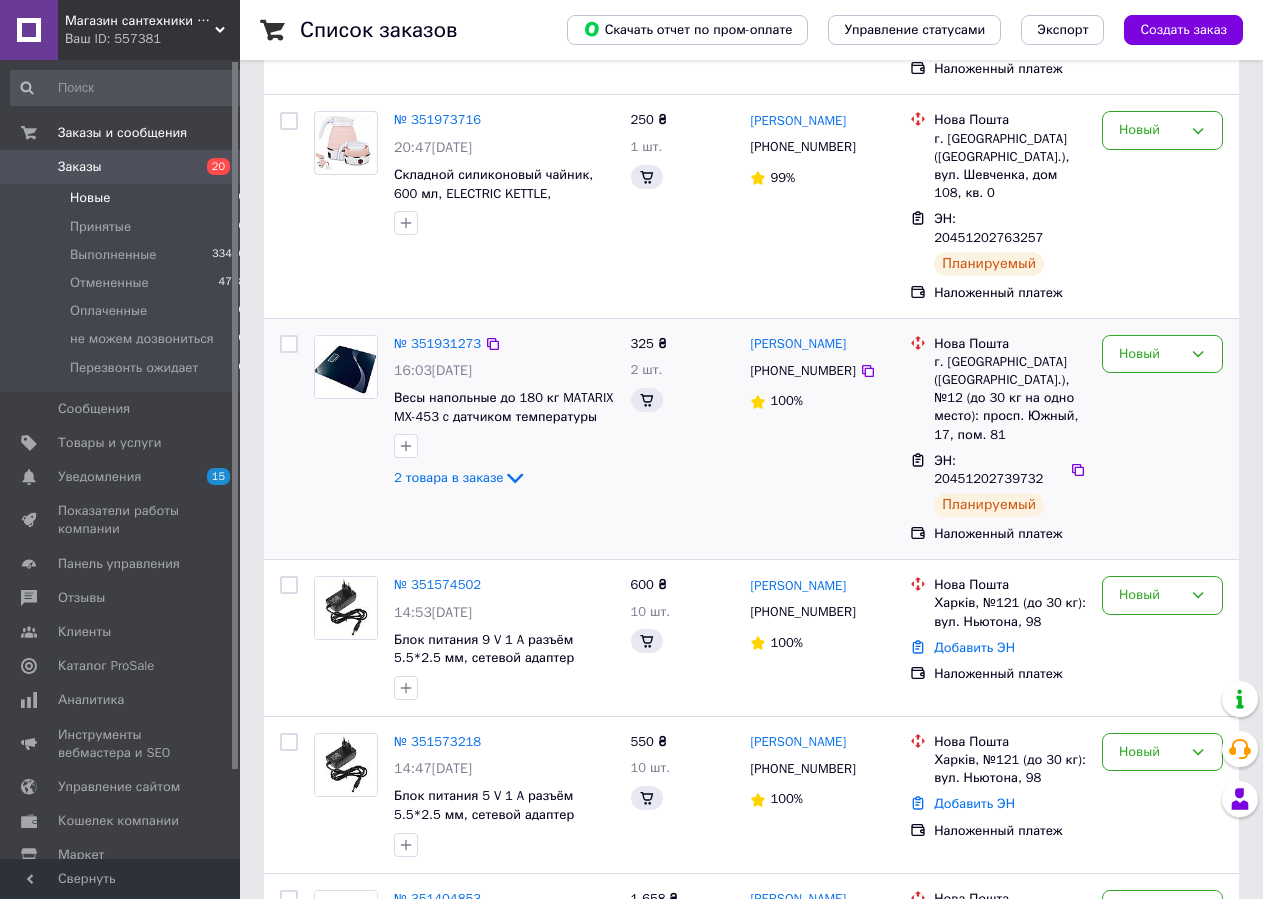 scroll, scrollTop: 0, scrollLeft: 0, axis: both 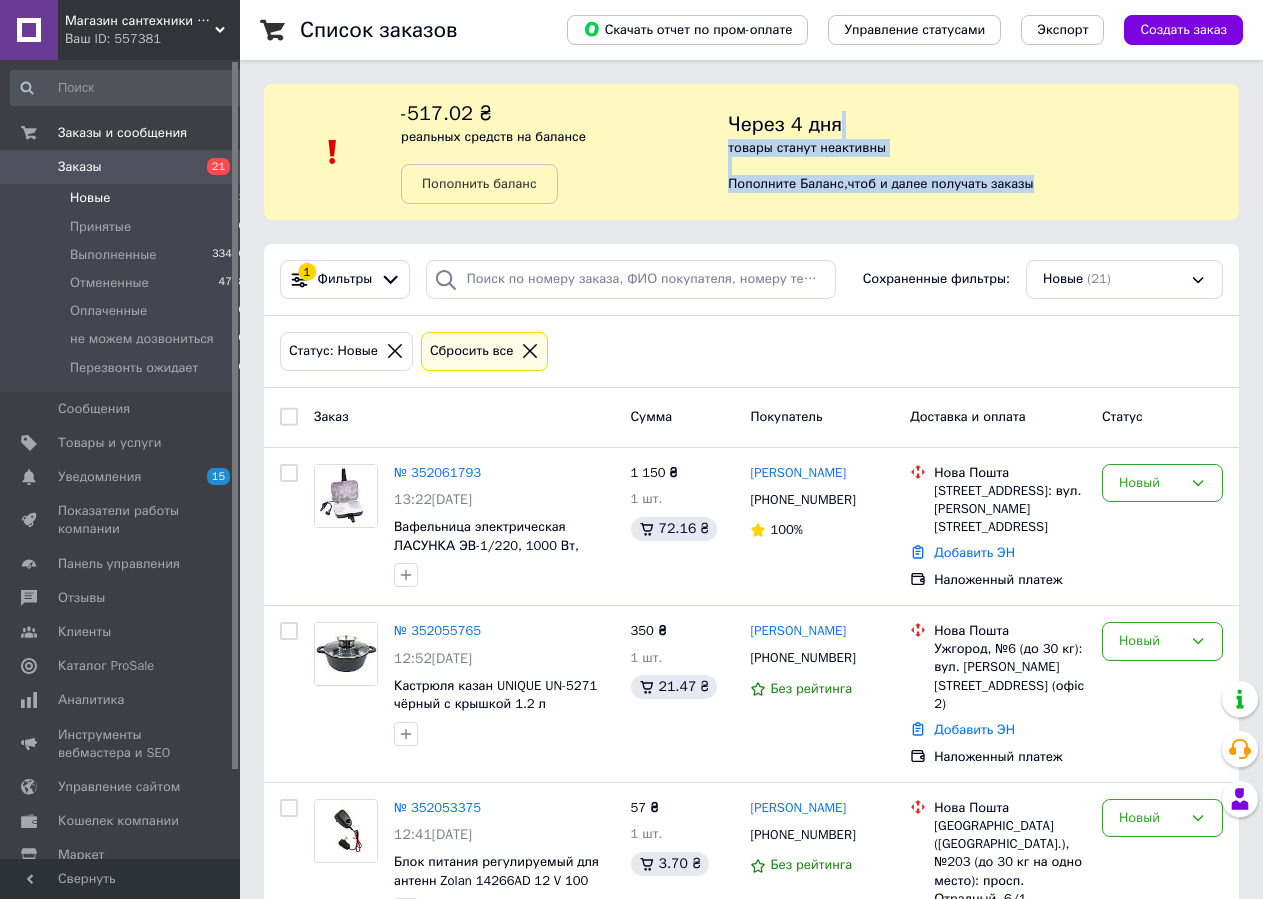 drag, startPoint x: 1260, startPoint y: 105, endPoint x: 1279, endPoint y: 228, distance: 124.45883 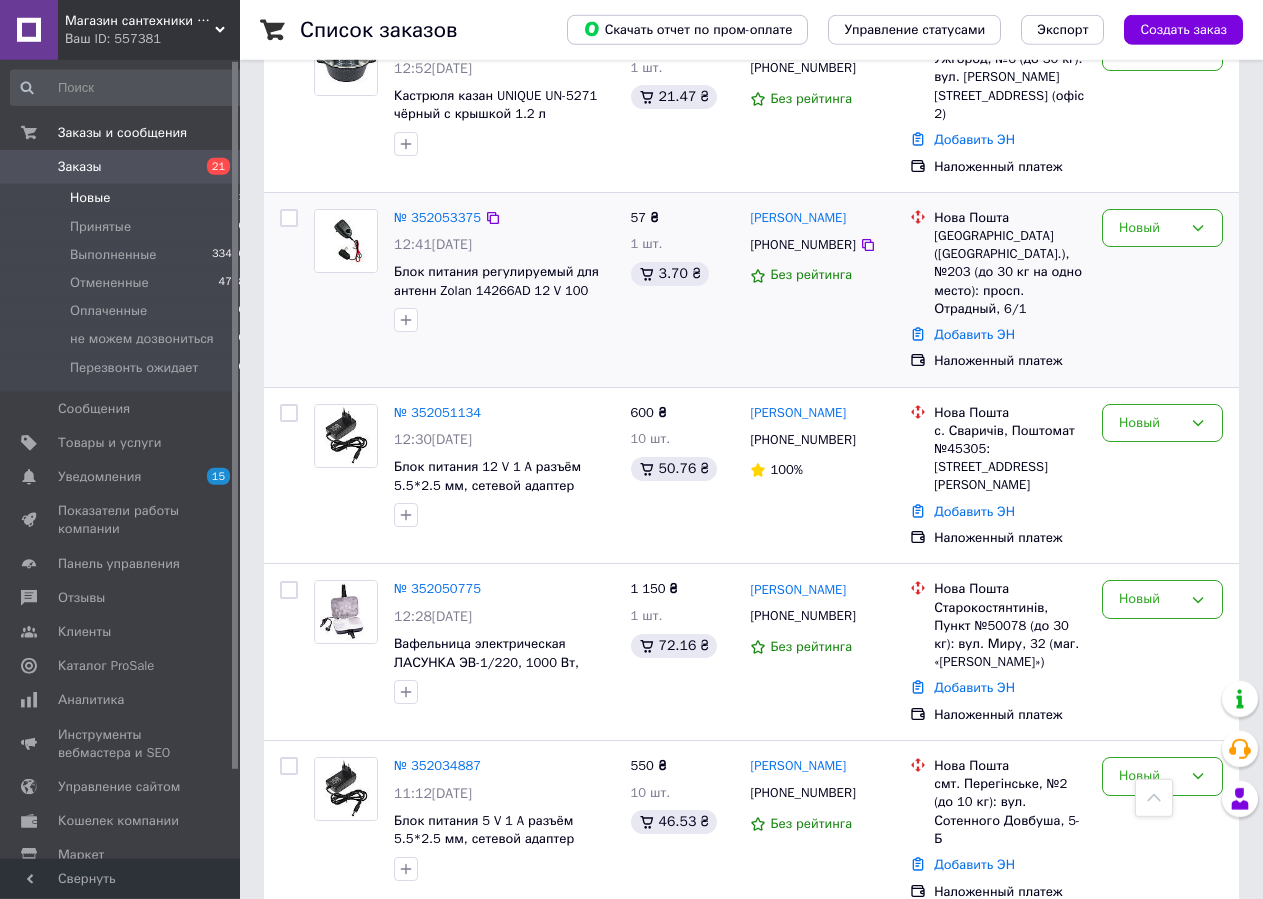 click on "№ 352053375 12:41, 10.07.2025 Блок питания регулируемый для антенн Zolan 14266AD 12 V 100 мА, адаптер для TV антенн" at bounding box center [504, 271] 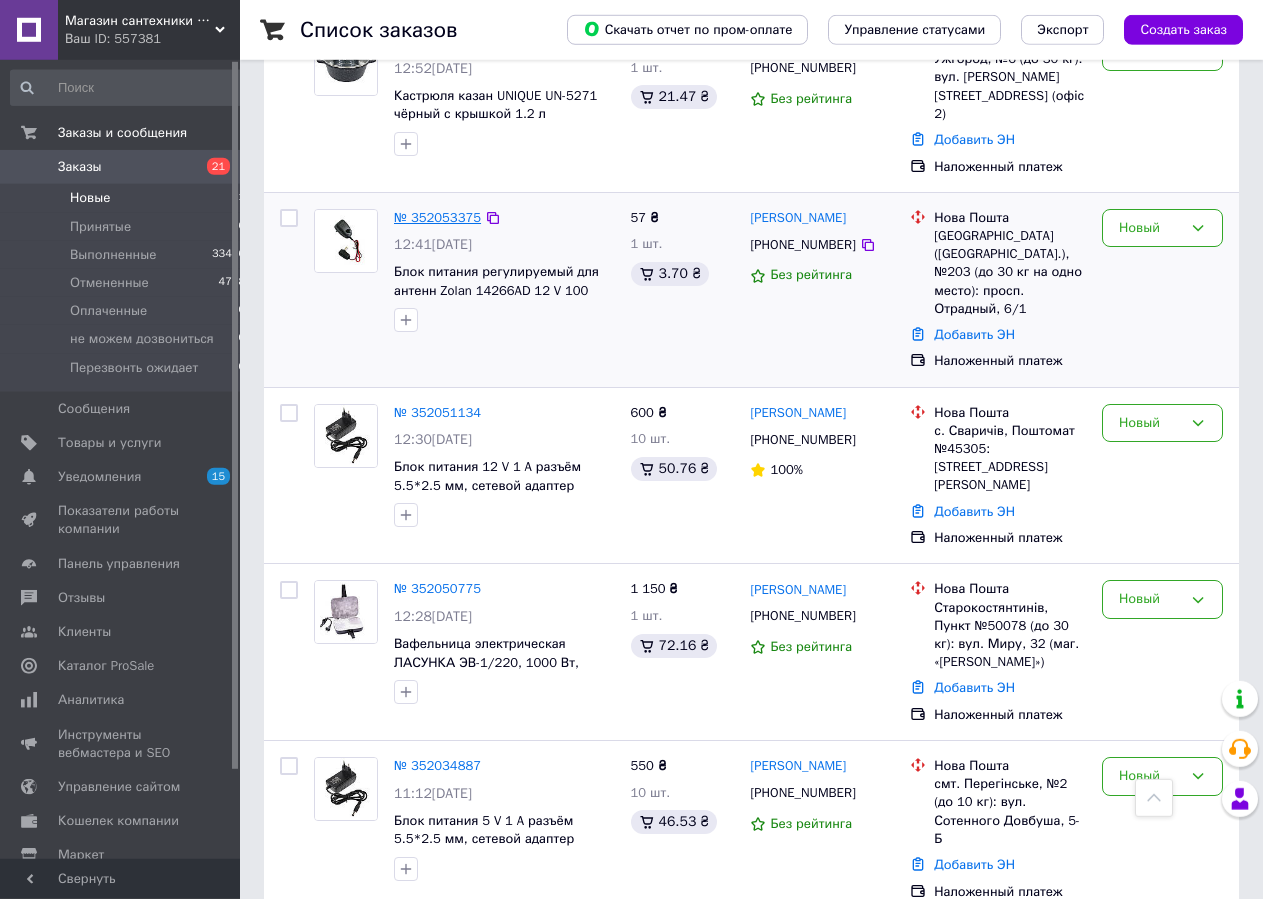 click on "№ 352053375" at bounding box center [437, 217] 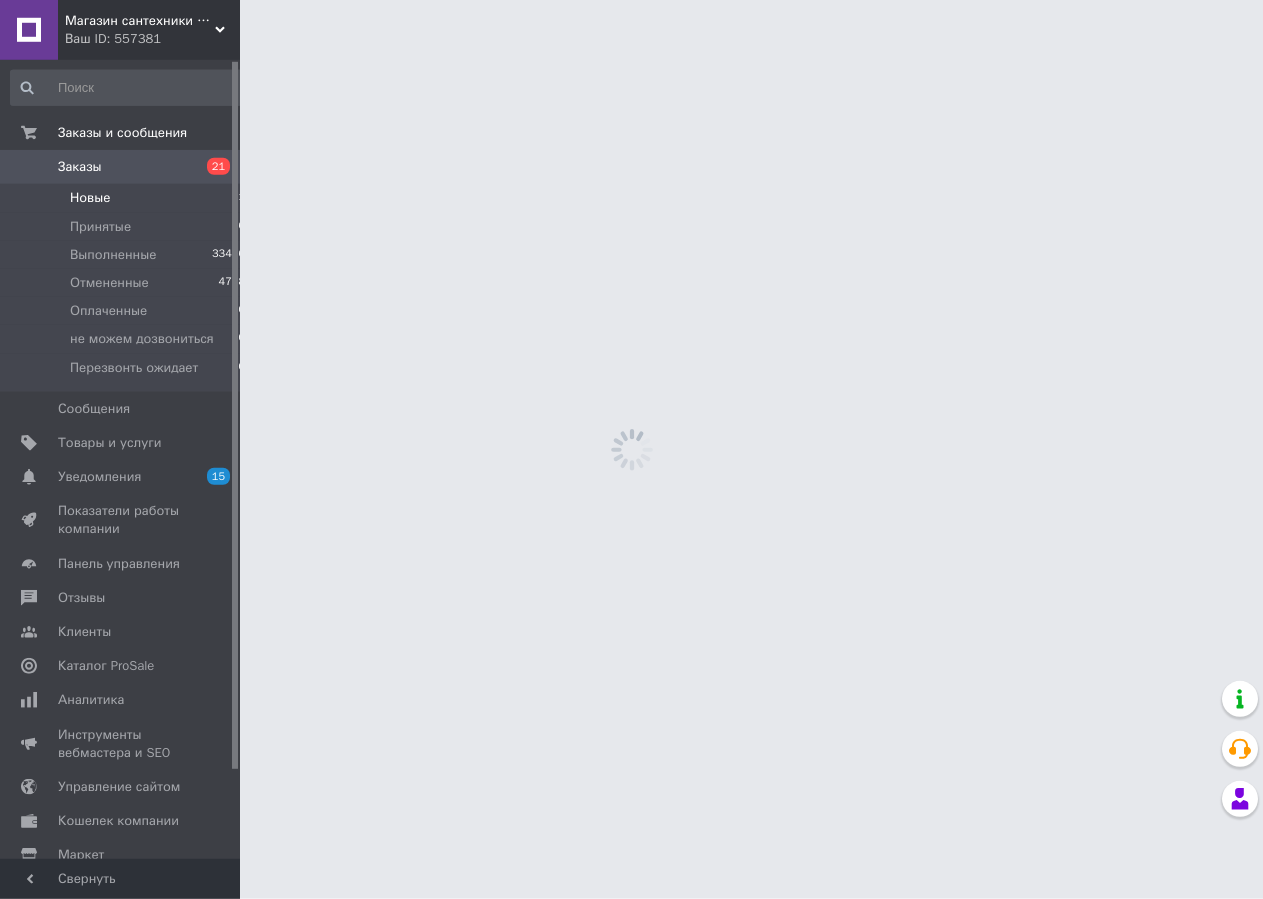 scroll, scrollTop: 0, scrollLeft: 0, axis: both 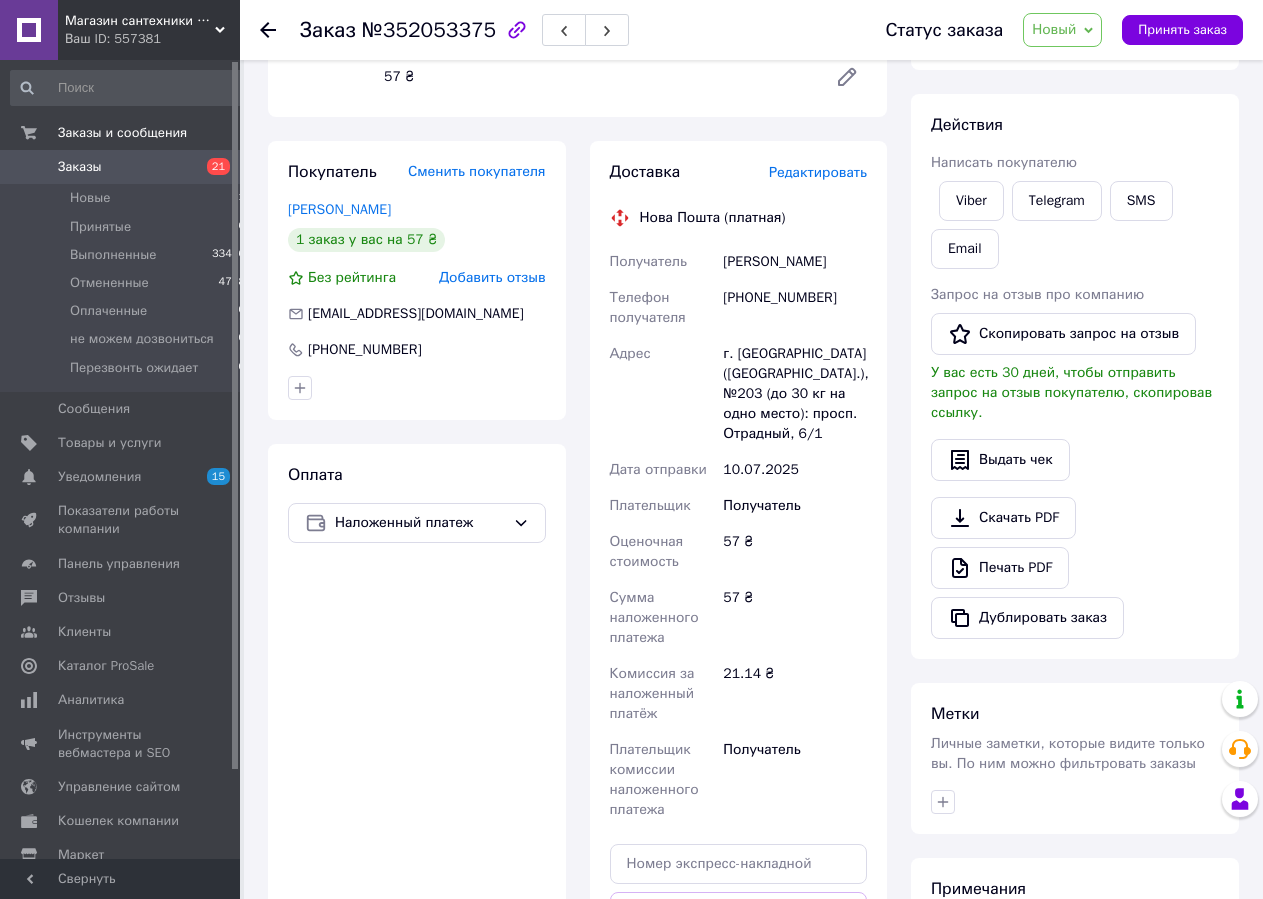 click on "Редактировать" at bounding box center [818, 172] 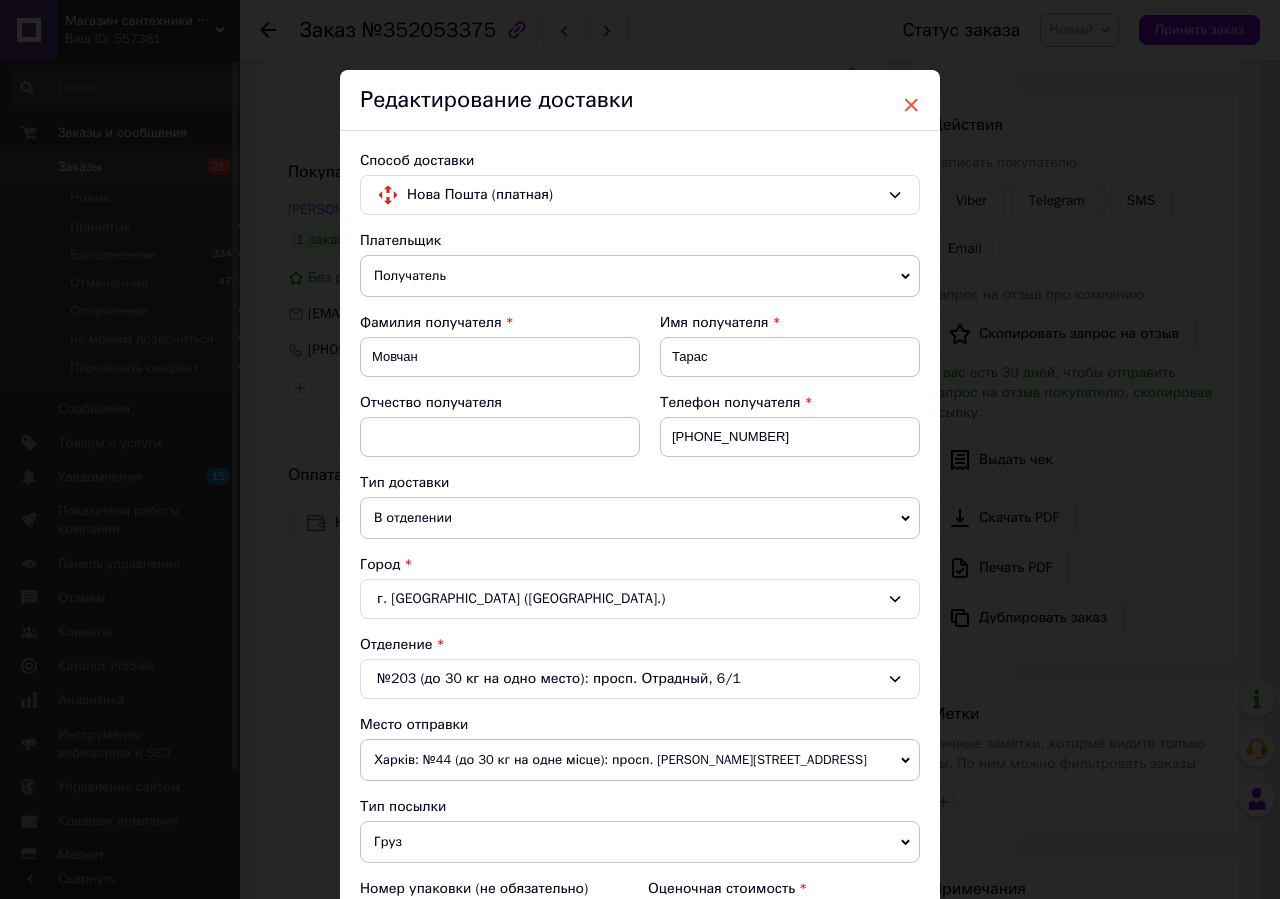 click on "×" at bounding box center (911, 105) 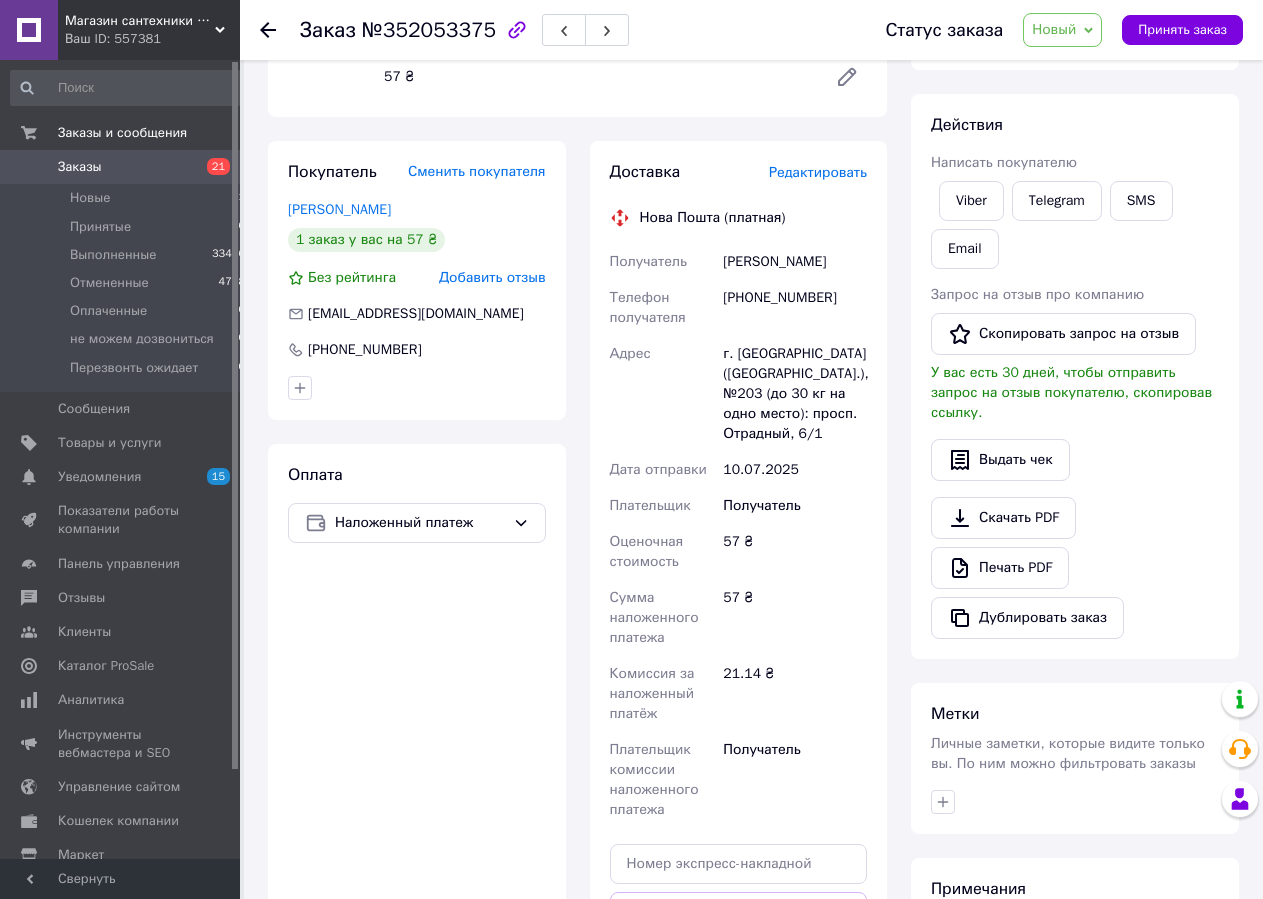 scroll, scrollTop: 595, scrollLeft: 0, axis: vertical 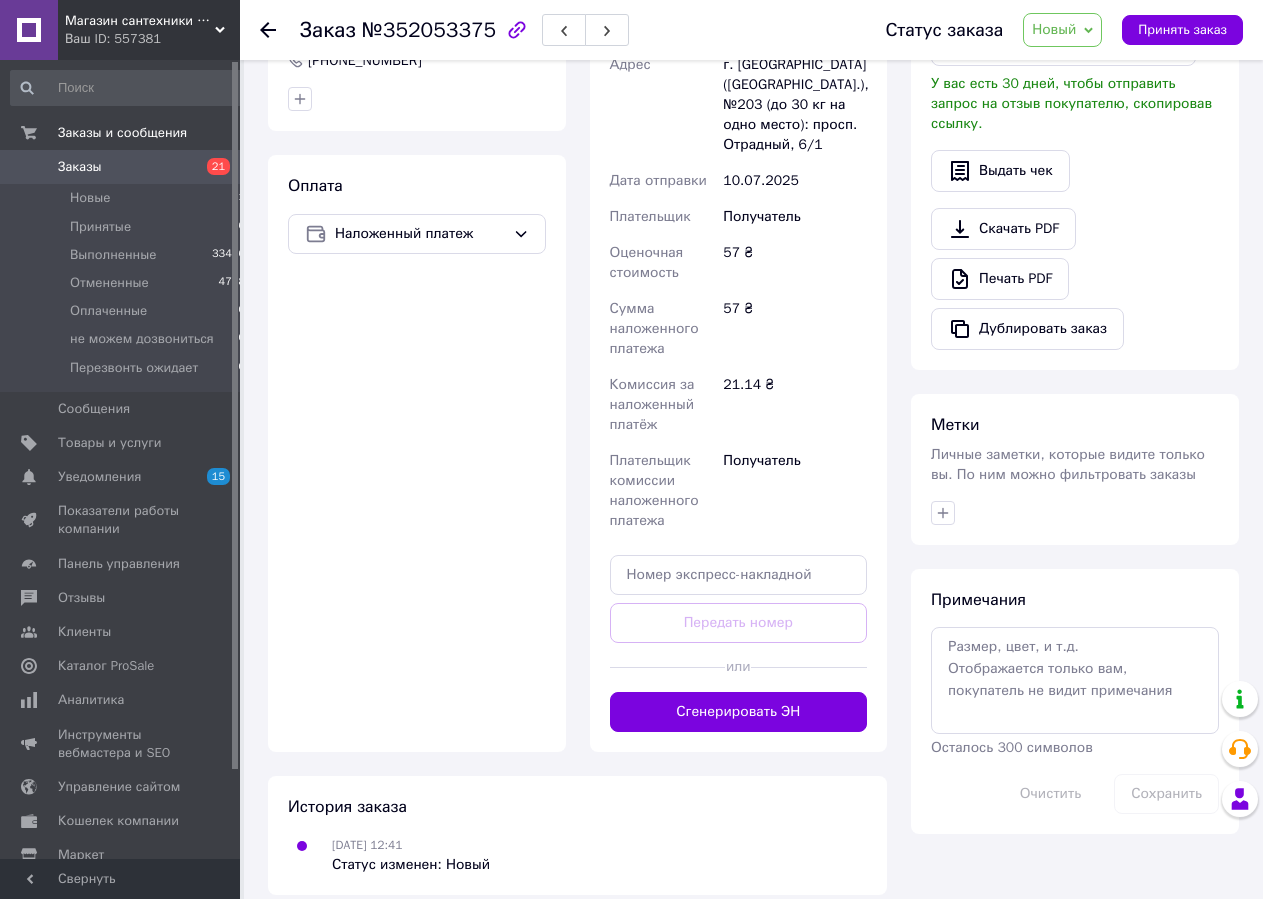 click on "Доставка Редактировать Нова Пошта (платная) Получатель Мовчан Тарас Телефон получателя +380662566864 Адрес г. Киев (Киевская обл.), №203 (до 30 кг на одно место): просп. Отрадный, 6/1 Дата отправки 10.07.2025 Плательщик Получатель Оценочная стоимость 57 ₴ Сумма наложенного платежа 57 ₴ Комиссия за наложенный платёж 21.14 ₴ Плательщик комиссии наложенного платежа Получатель Передать номер или Сгенерировать ЭН Плательщик Получатель Отправитель Фамилия получателя Мовчан Имя получателя Тарас Отчество получателя Телефон получателя +380662566864 Тип доставки В отделении Город 57" at bounding box center (739, 302) 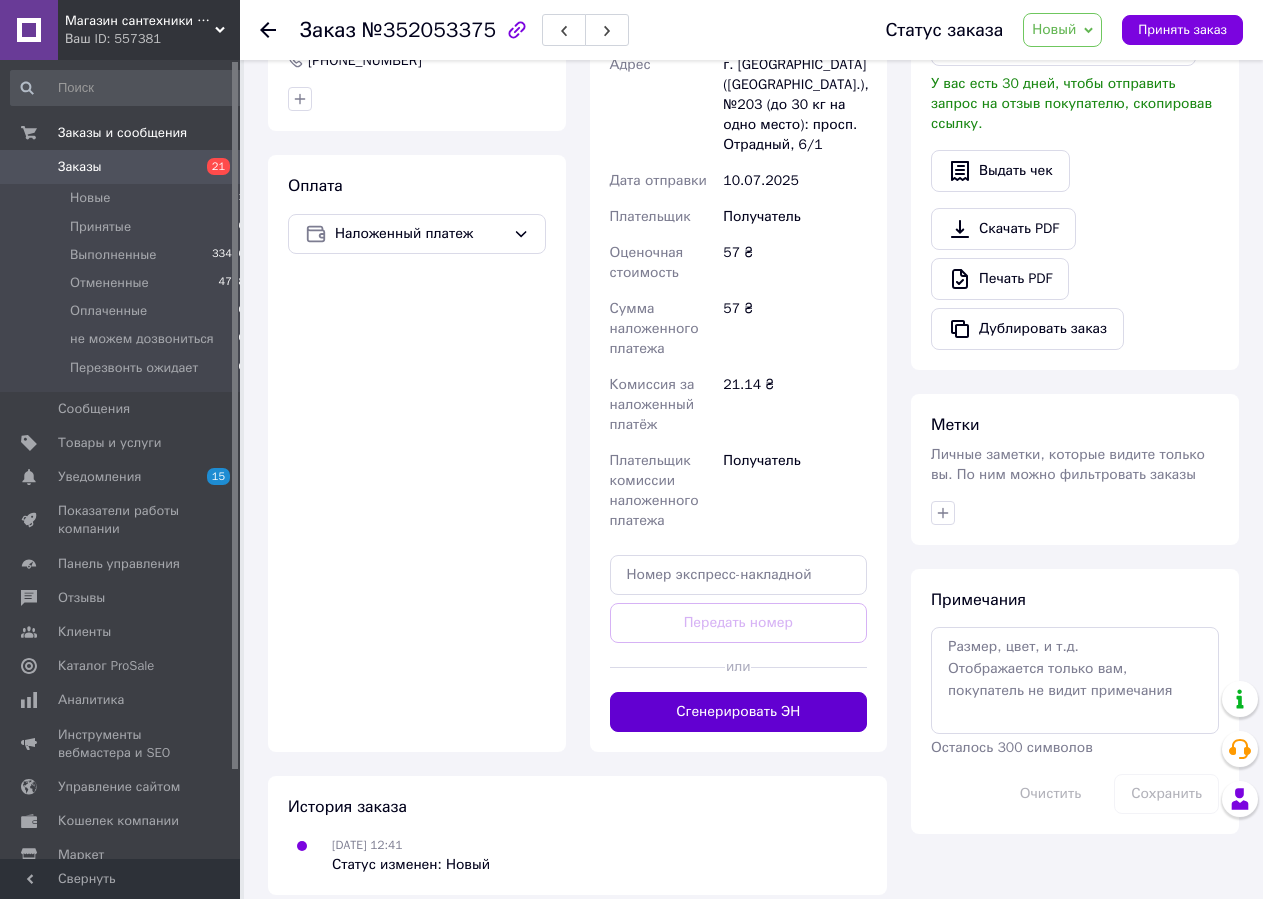 click on "Сгенерировать ЭН" at bounding box center [739, 712] 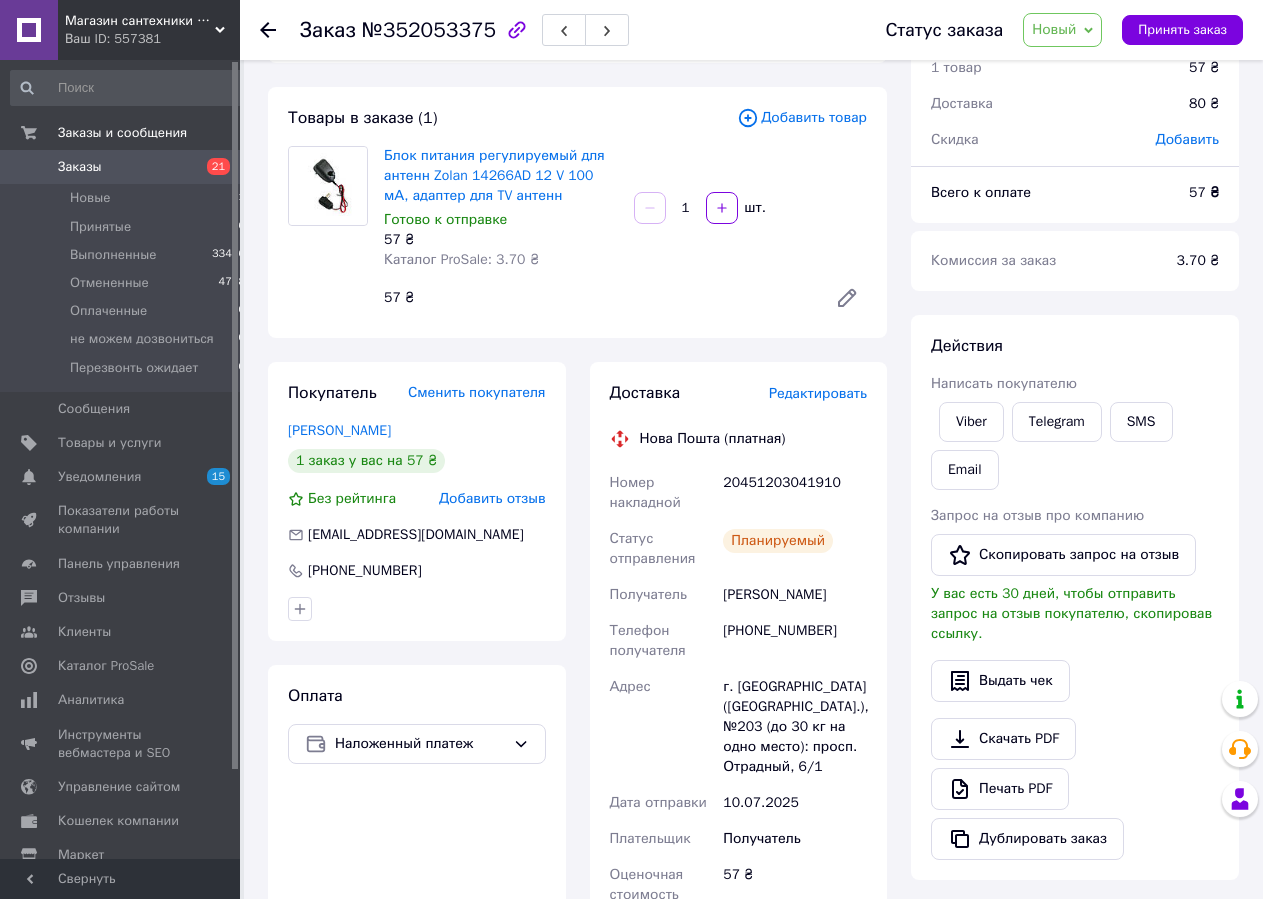 scroll, scrollTop: 0, scrollLeft: 0, axis: both 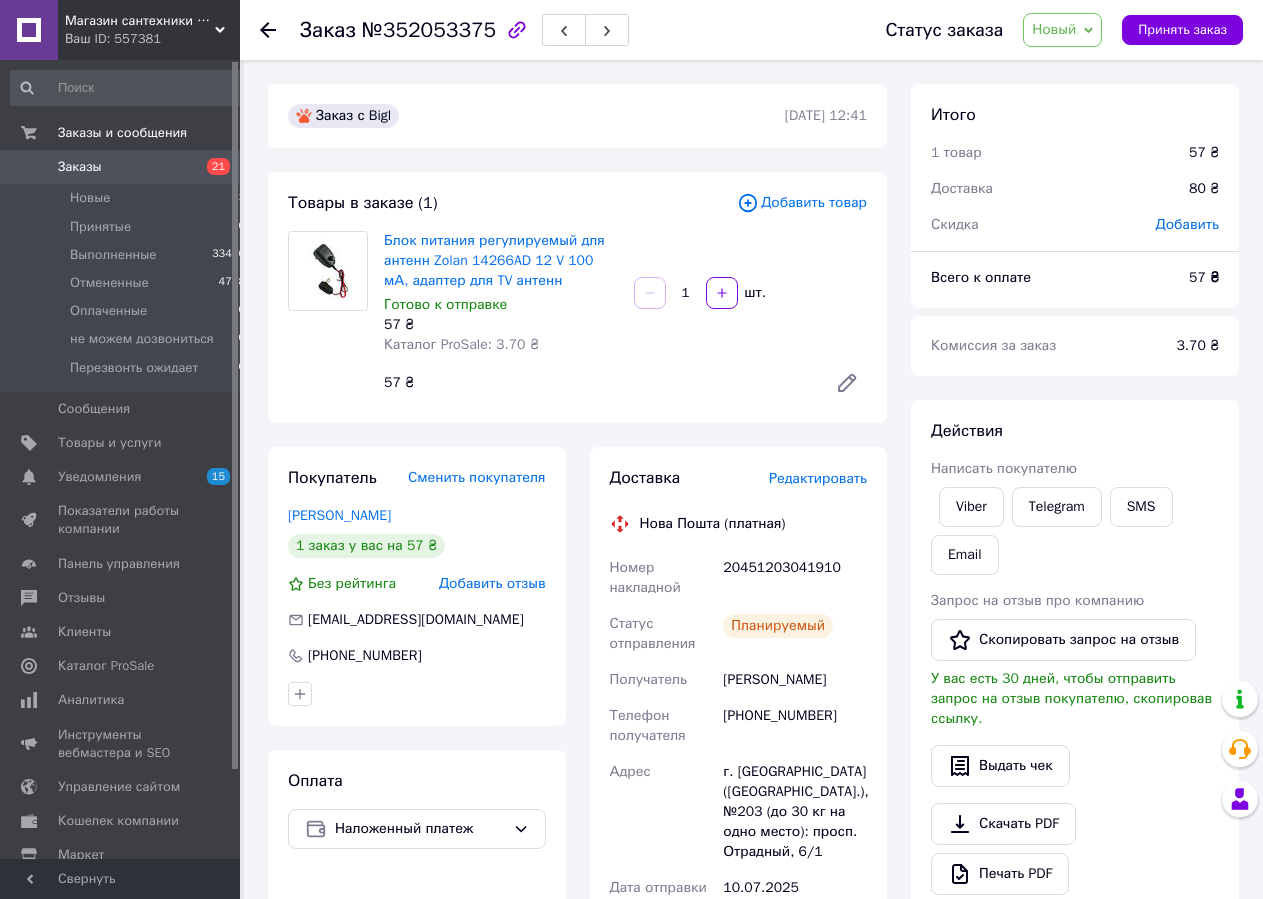 click on "Заказы" at bounding box center [121, 167] 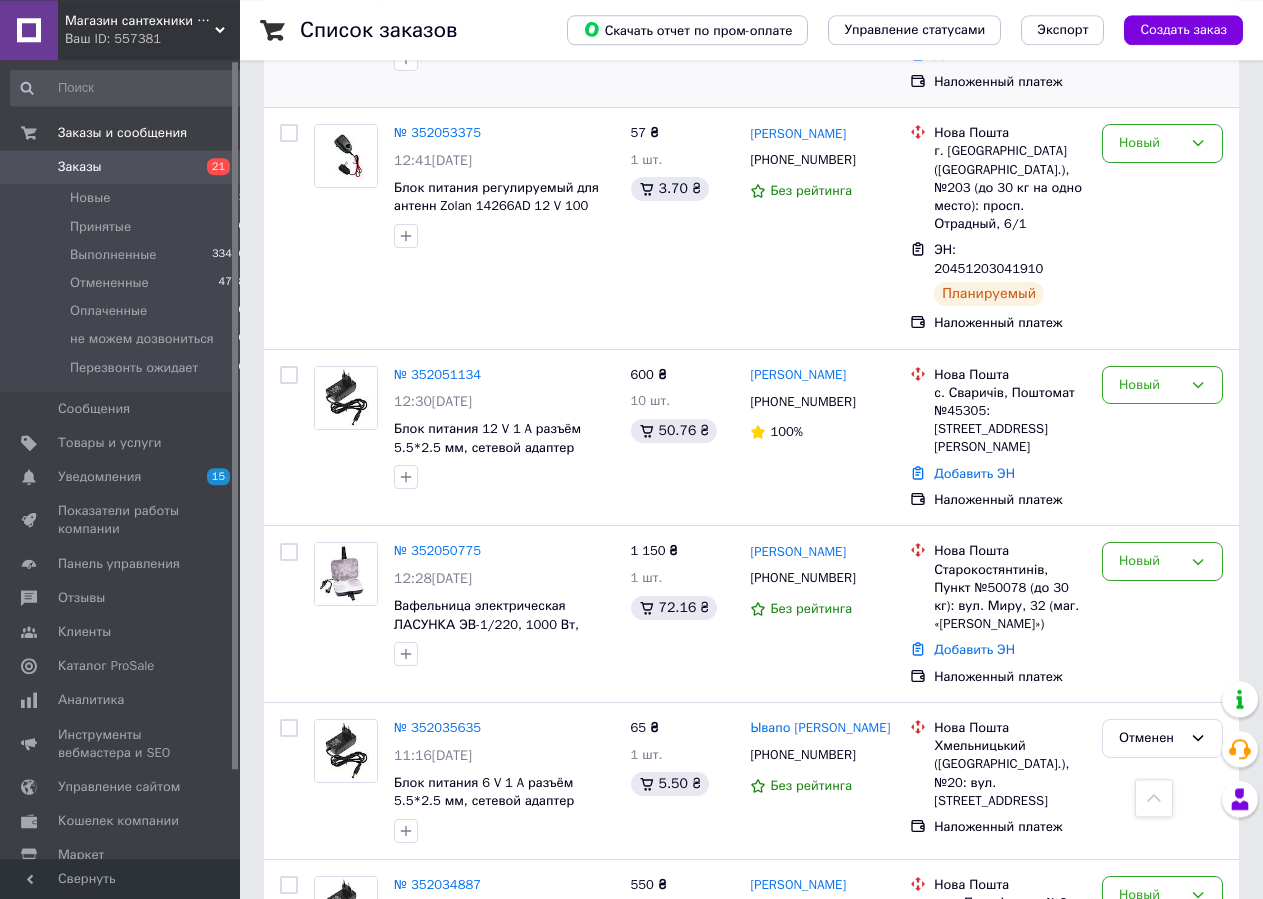 scroll, scrollTop: 714, scrollLeft: 0, axis: vertical 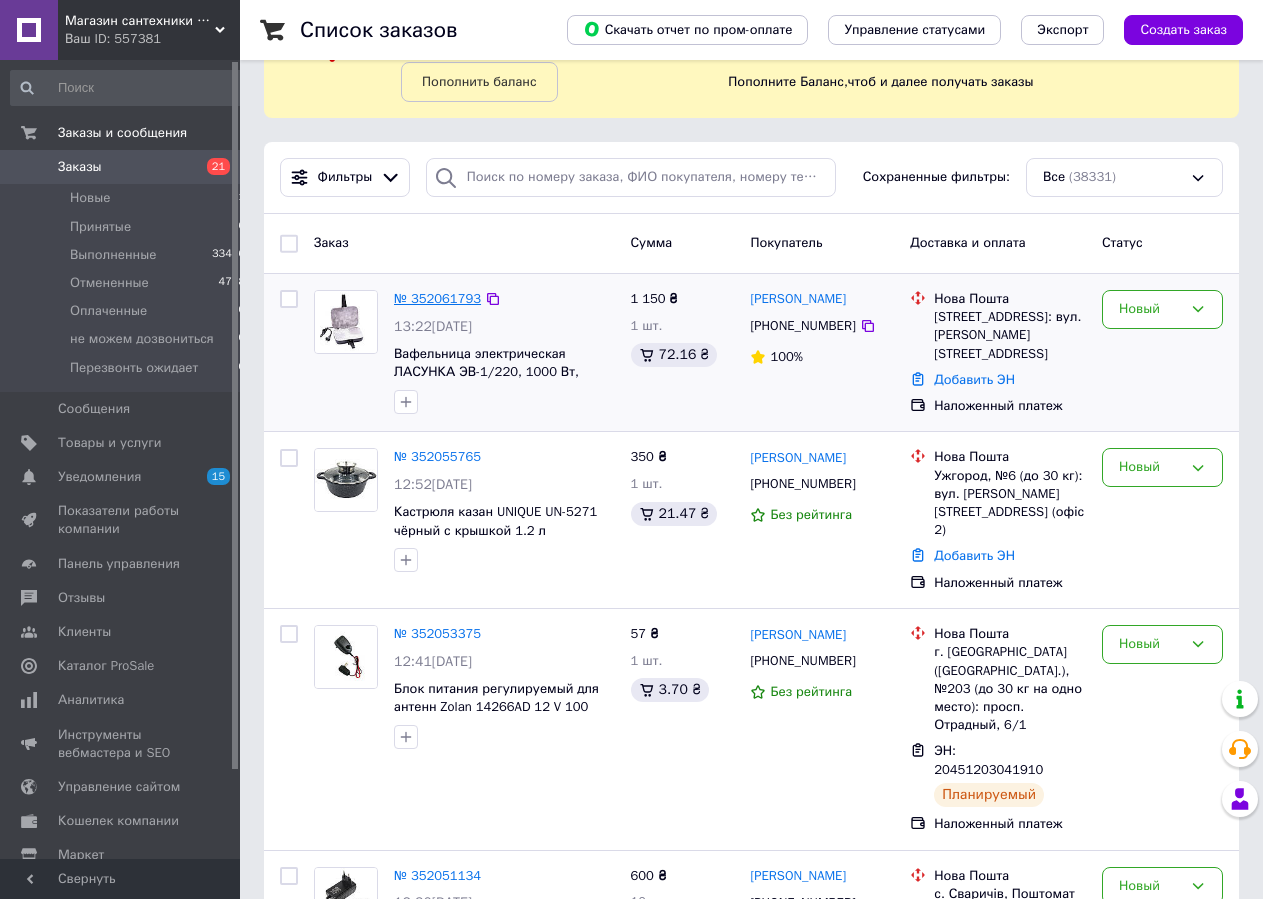 click on "№ 352061793" at bounding box center (437, 298) 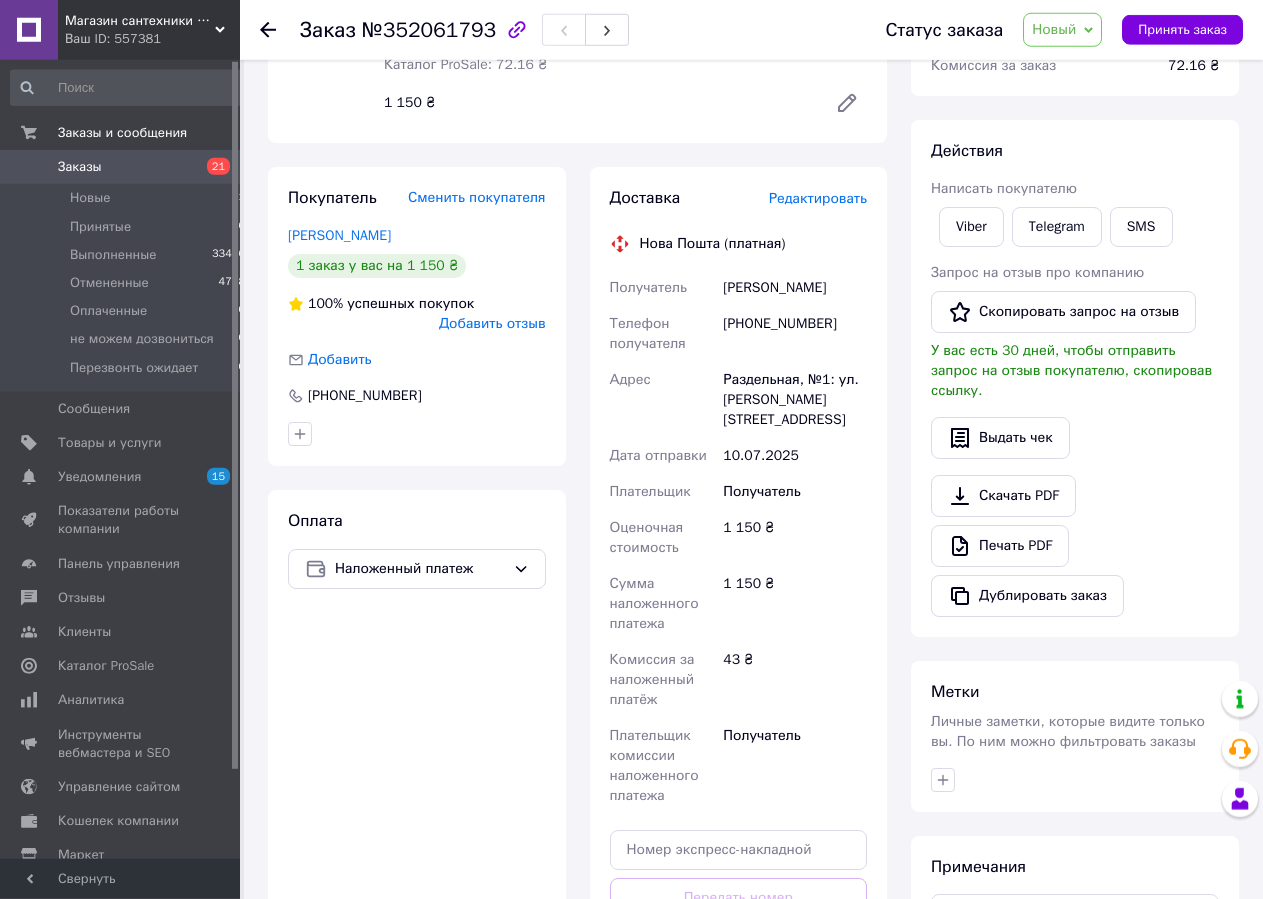 scroll, scrollTop: 219, scrollLeft: 0, axis: vertical 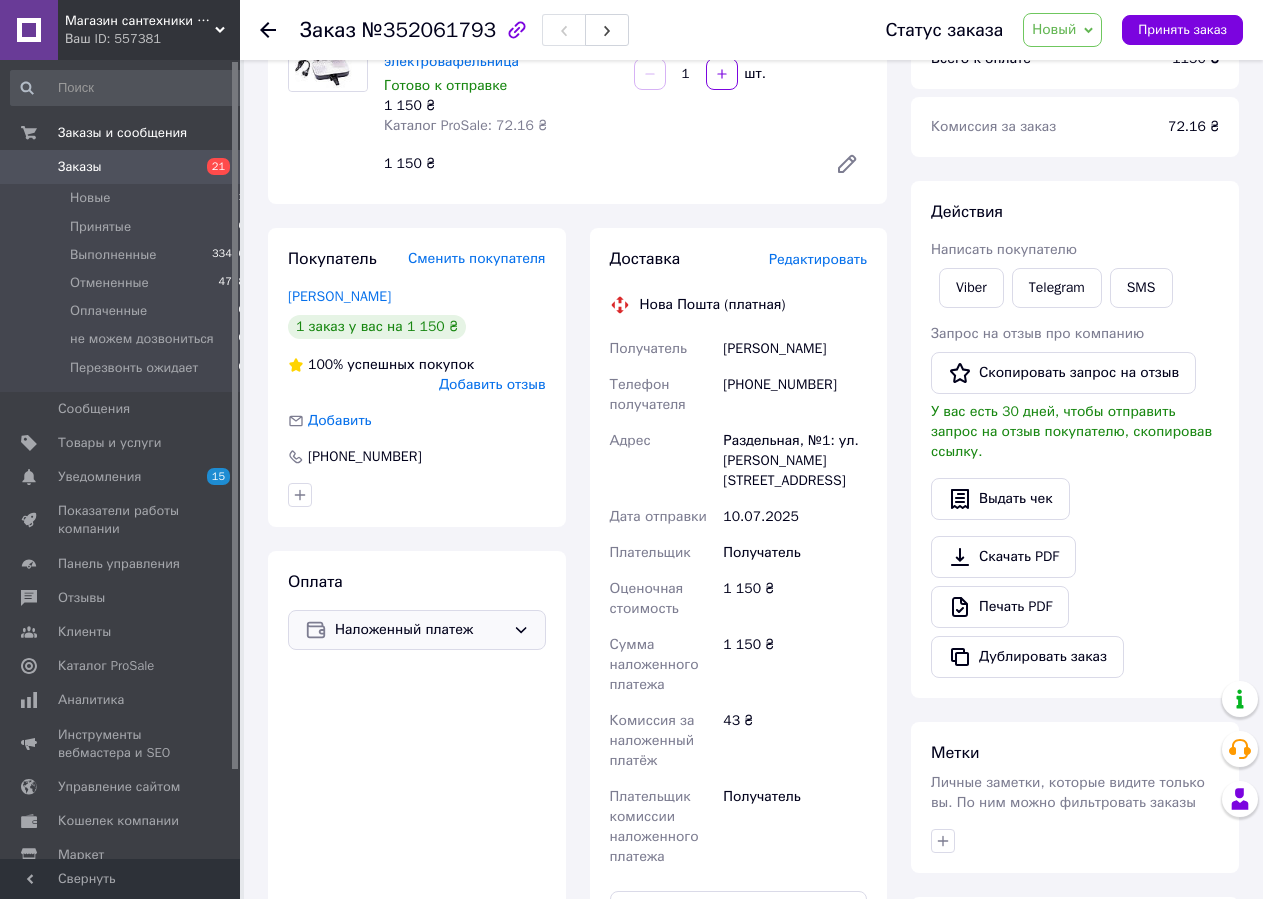 click on "Наложенный платеж" at bounding box center (420, 630) 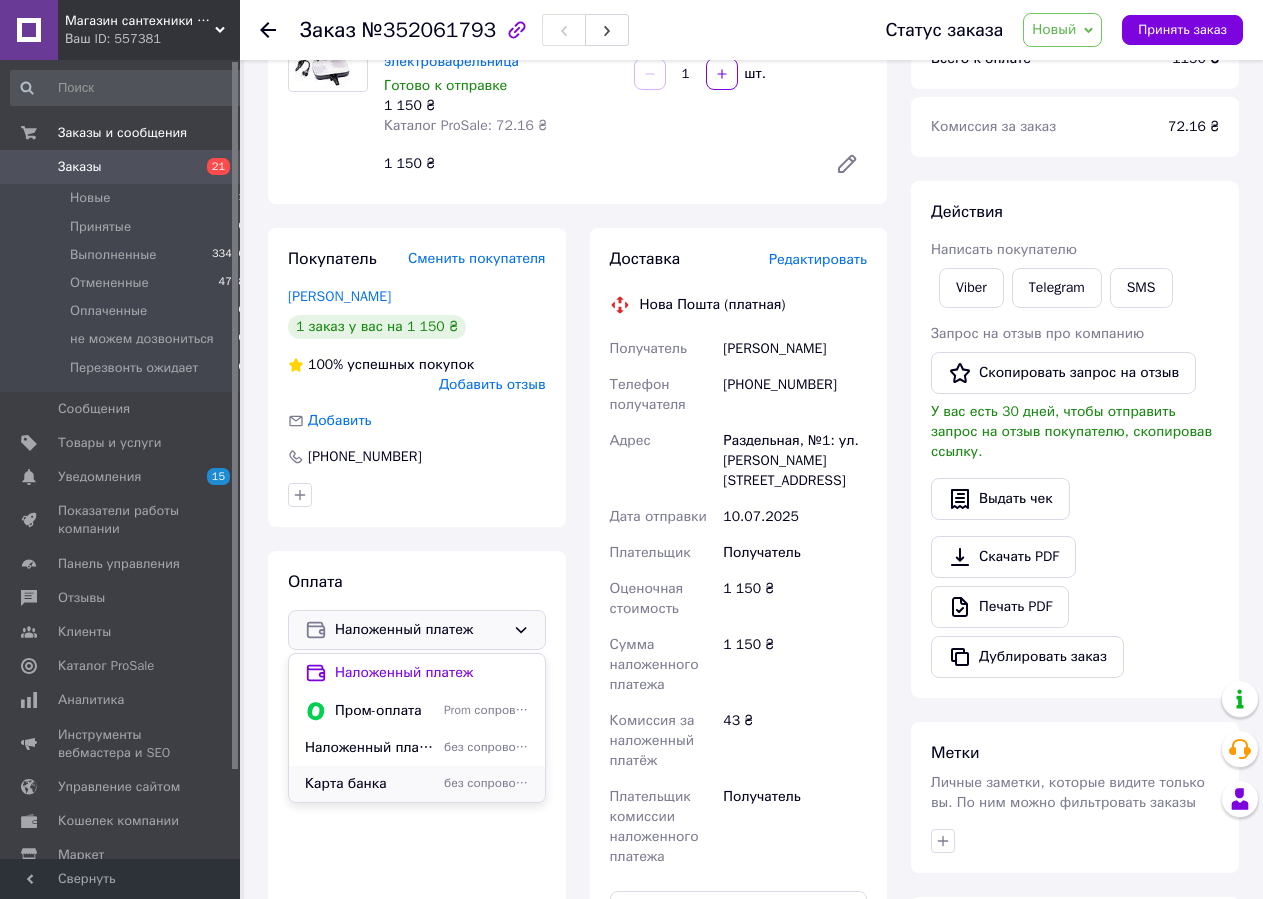click on "Карта  банка" at bounding box center [370, 784] 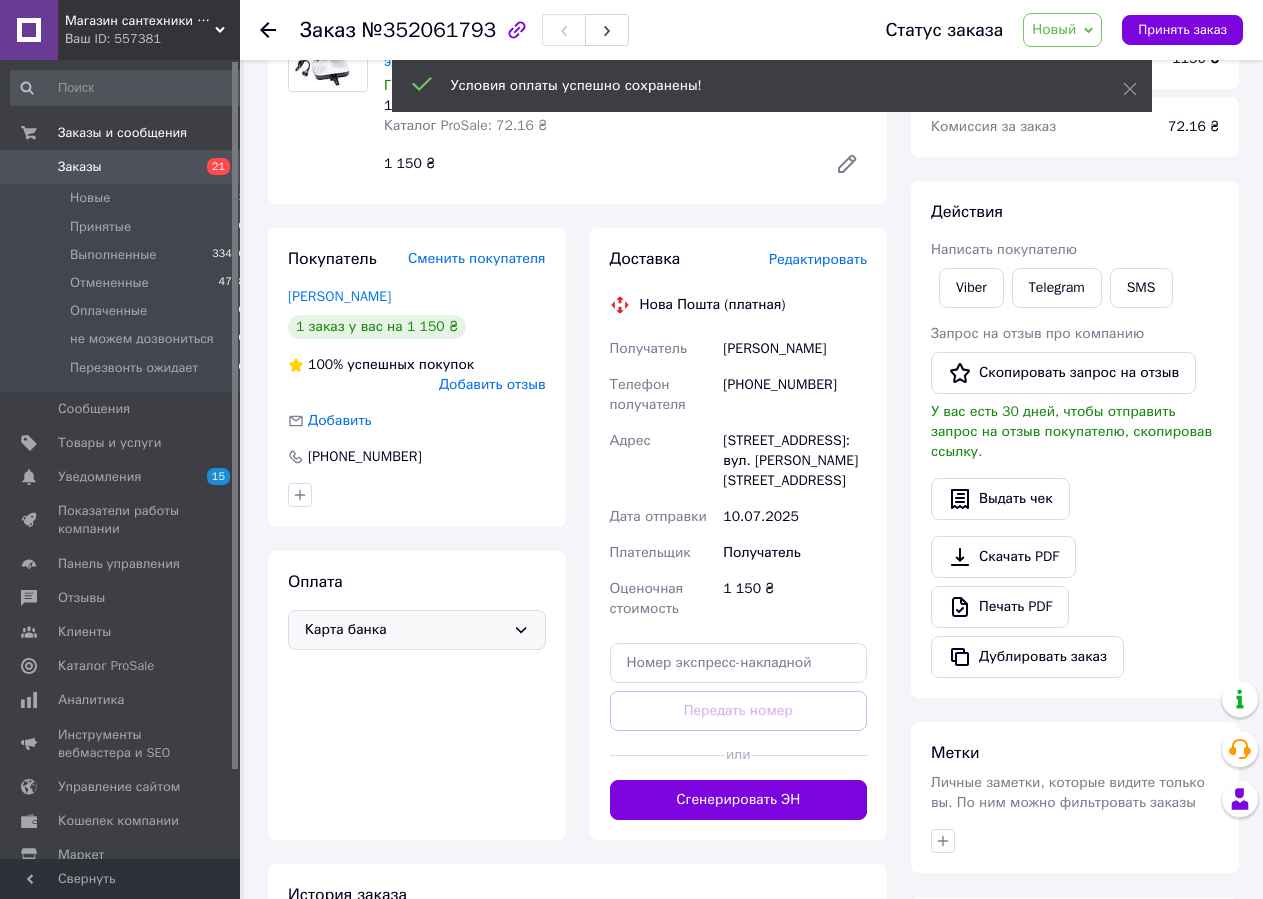 scroll, scrollTop: 486, scrollLeft: 0, axis: vertical 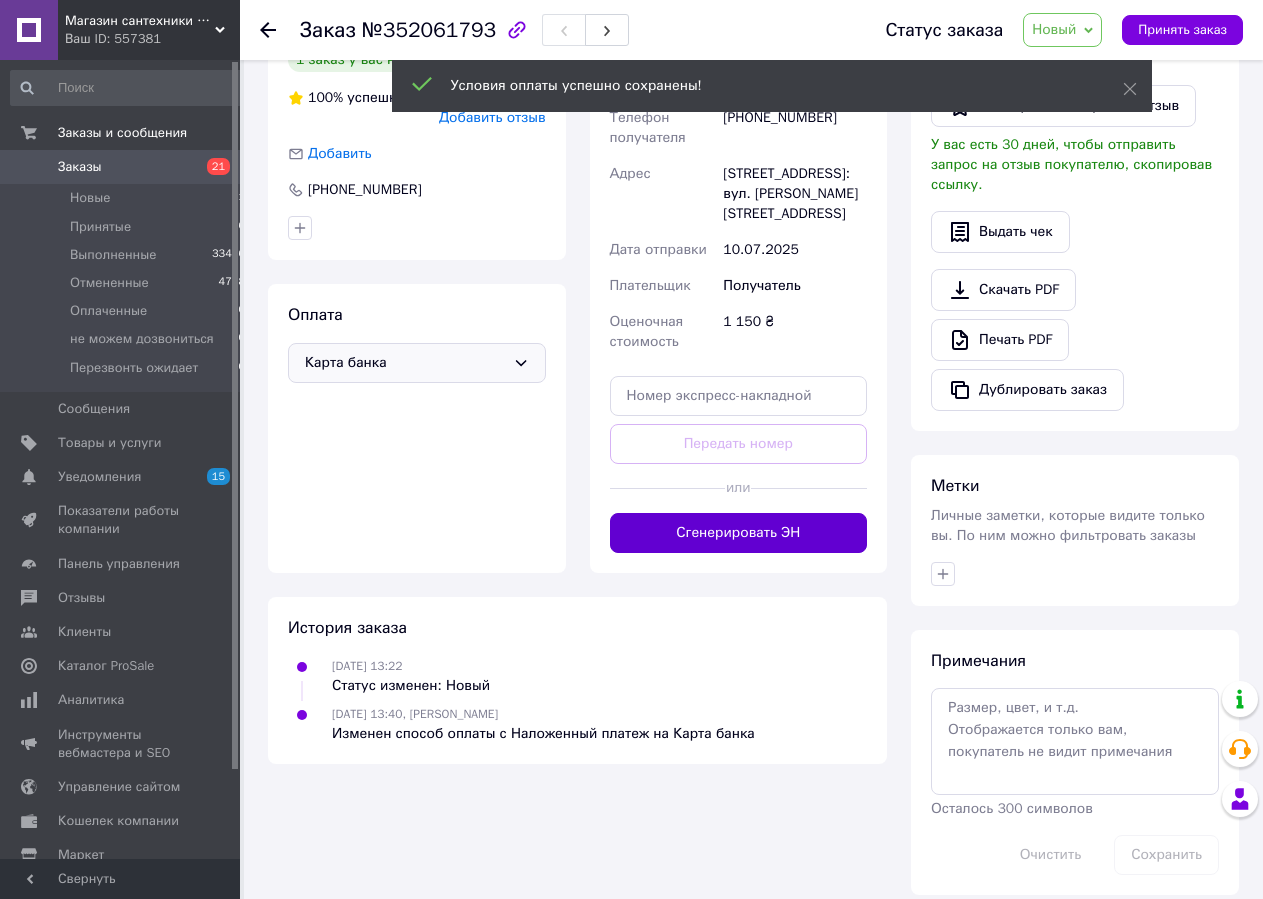 click on "Сгенерировать ЭН" at bounding box center (739, 533) 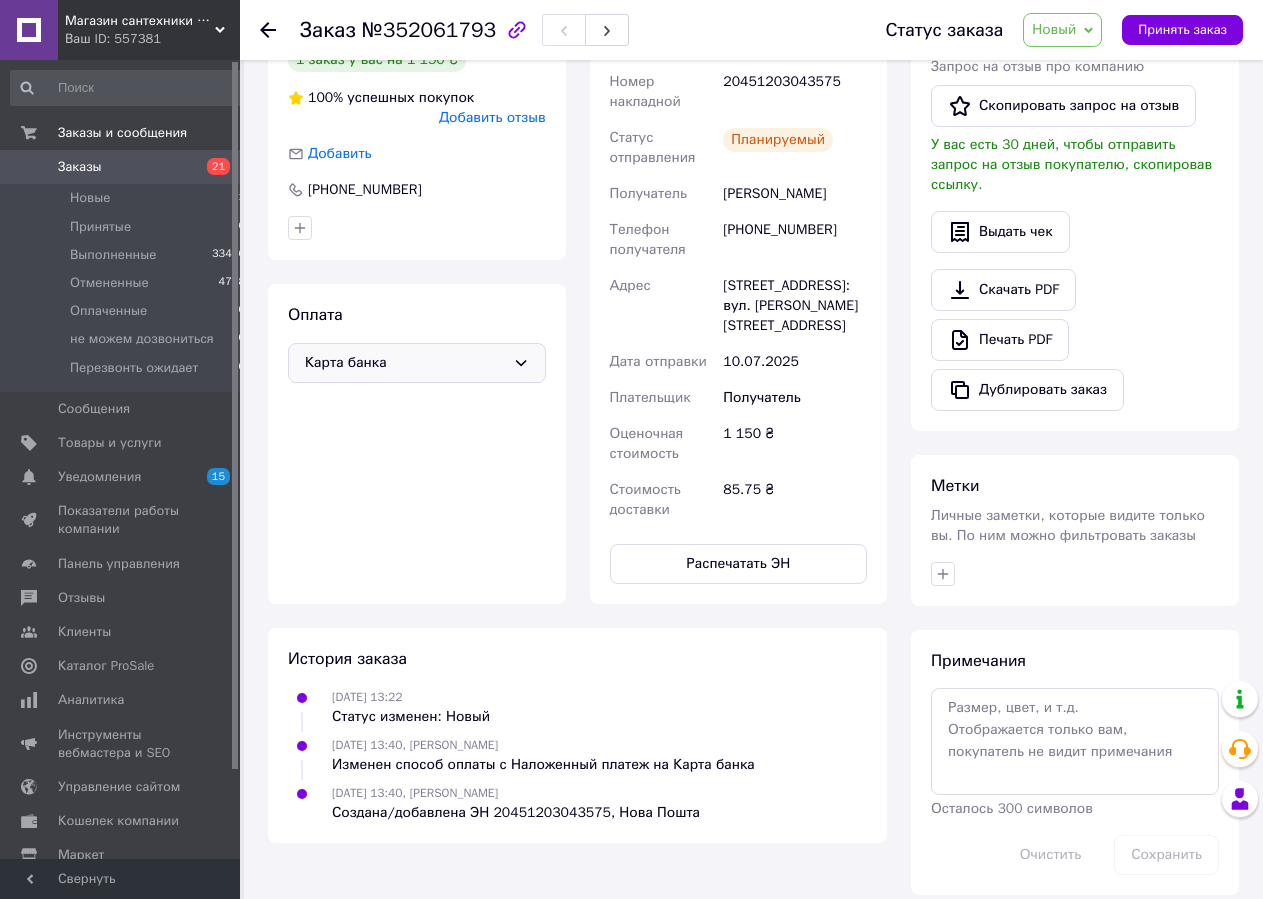 click on "Заказы" at bounding box center [80, 167] 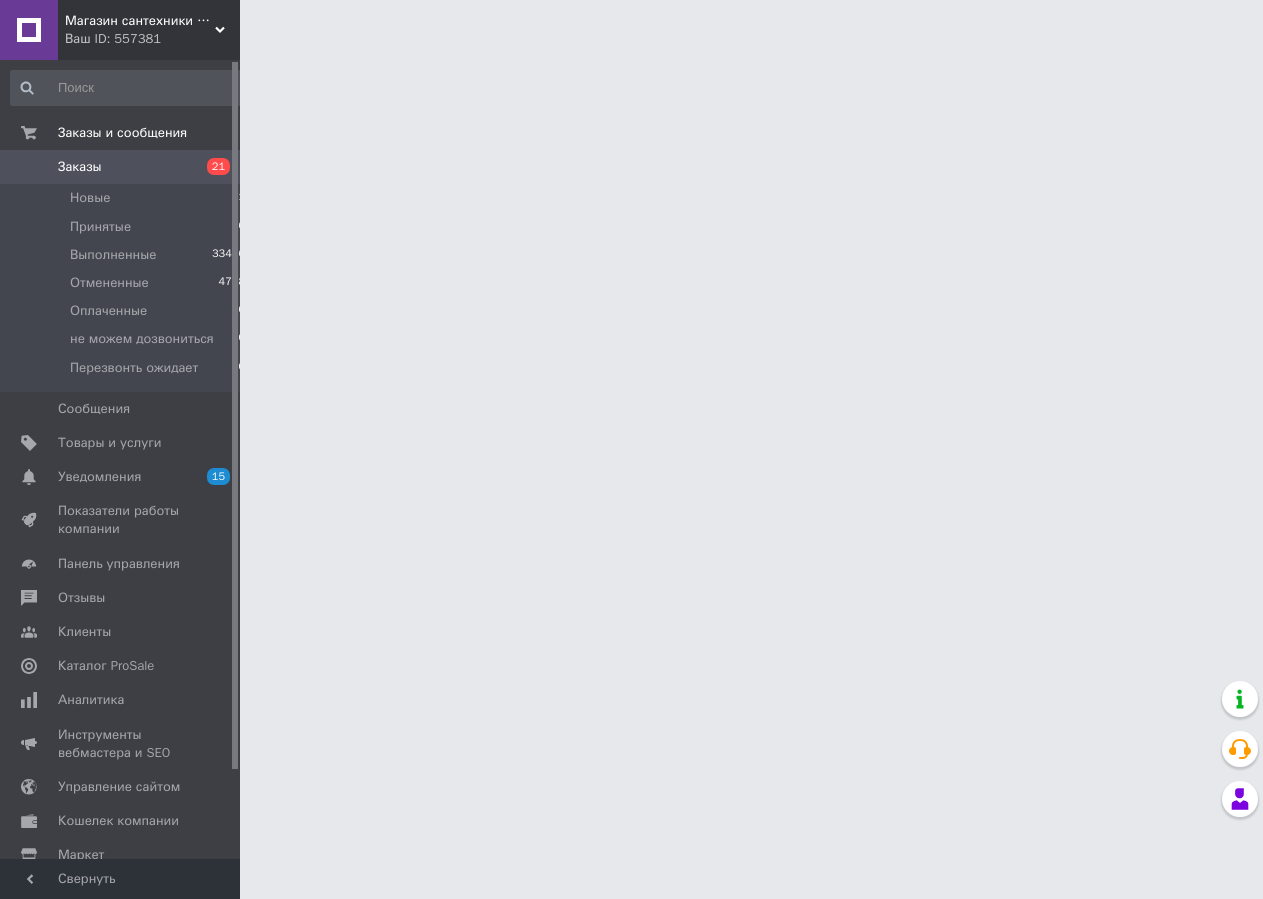 scroll, scrollTop: 0, scrollLeft: 0, axis: both 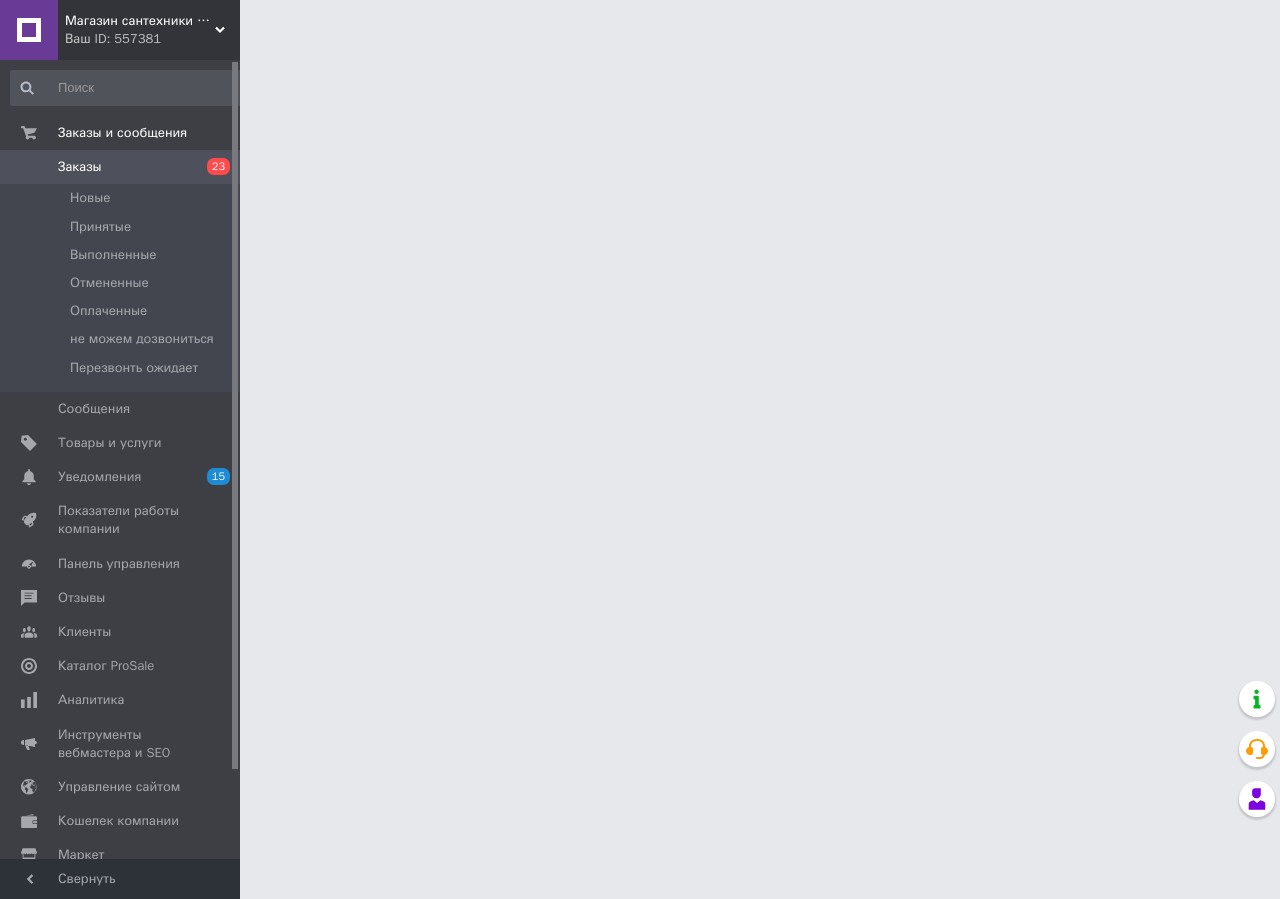 click on "Заказы" at bounding box center (121, 167) 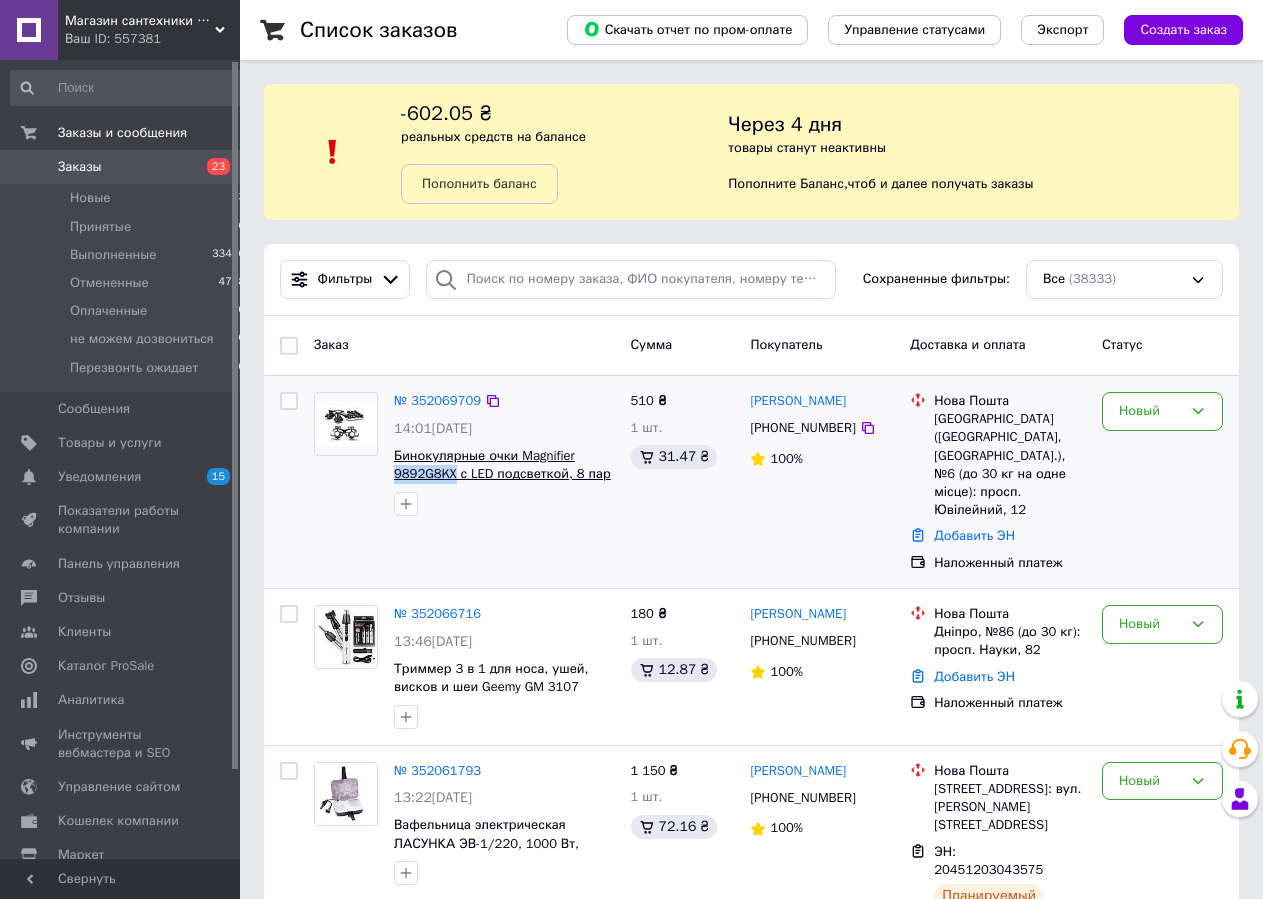 drag, startPoint x: 393, startPoint y: 473, endPoint x: 451, endPoint y: 477, distance: 58.137768 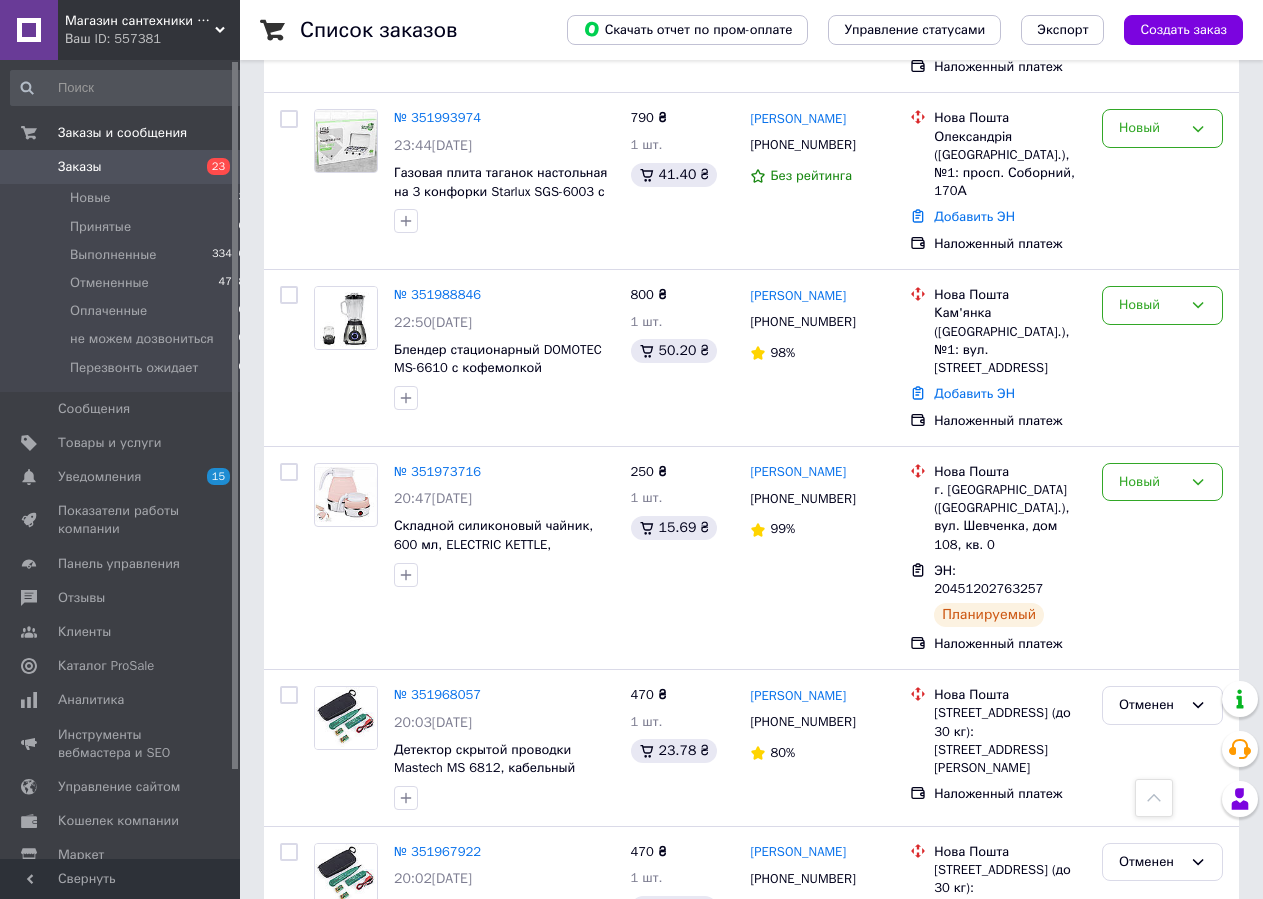 scroll, scrollTop: 3264, scrollLeft: 0, axis: vertical 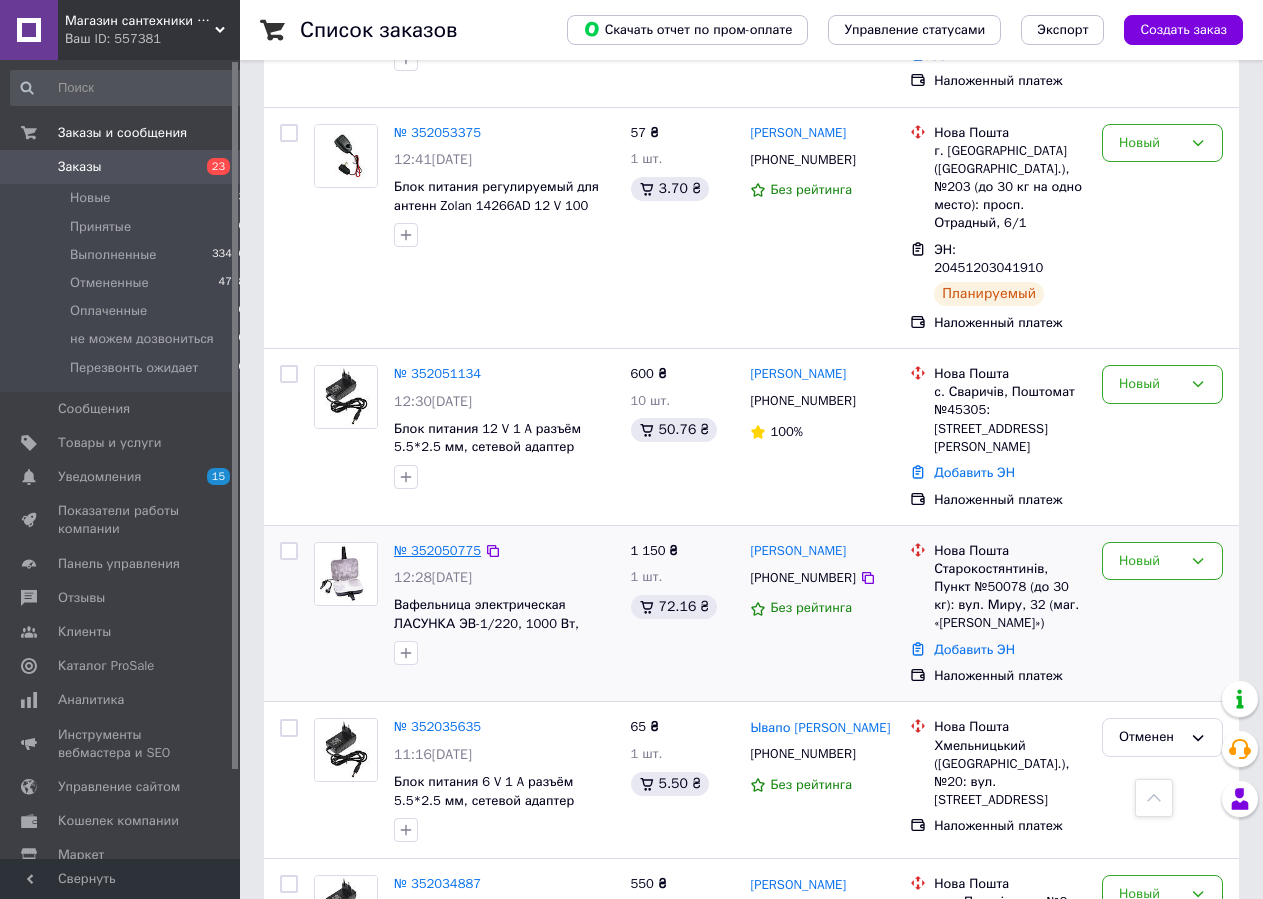 click on "№ 352050775" at bounding box center (437, 550) 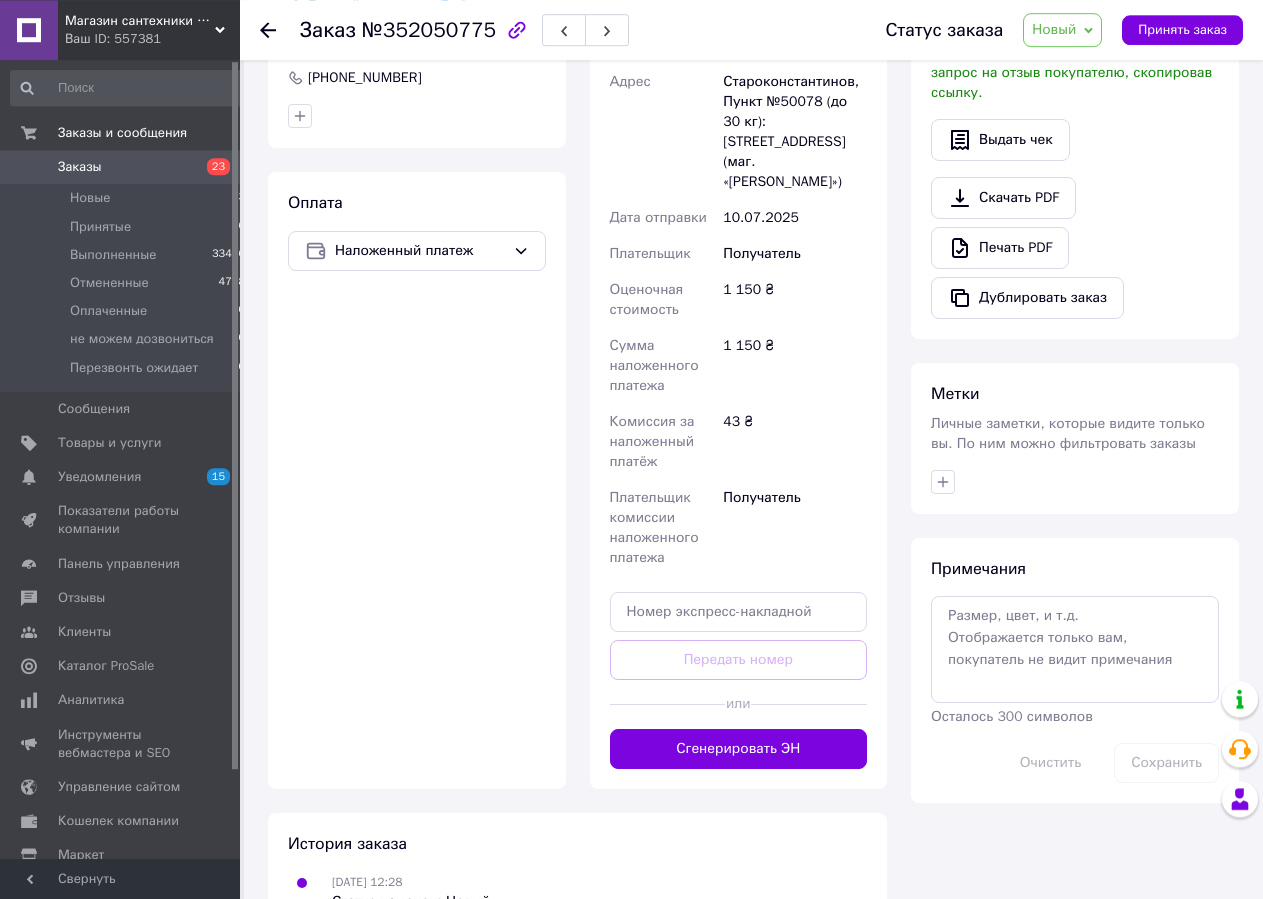 scroll, scrollTop: 595, scrollLeft: 0, axis: vertical 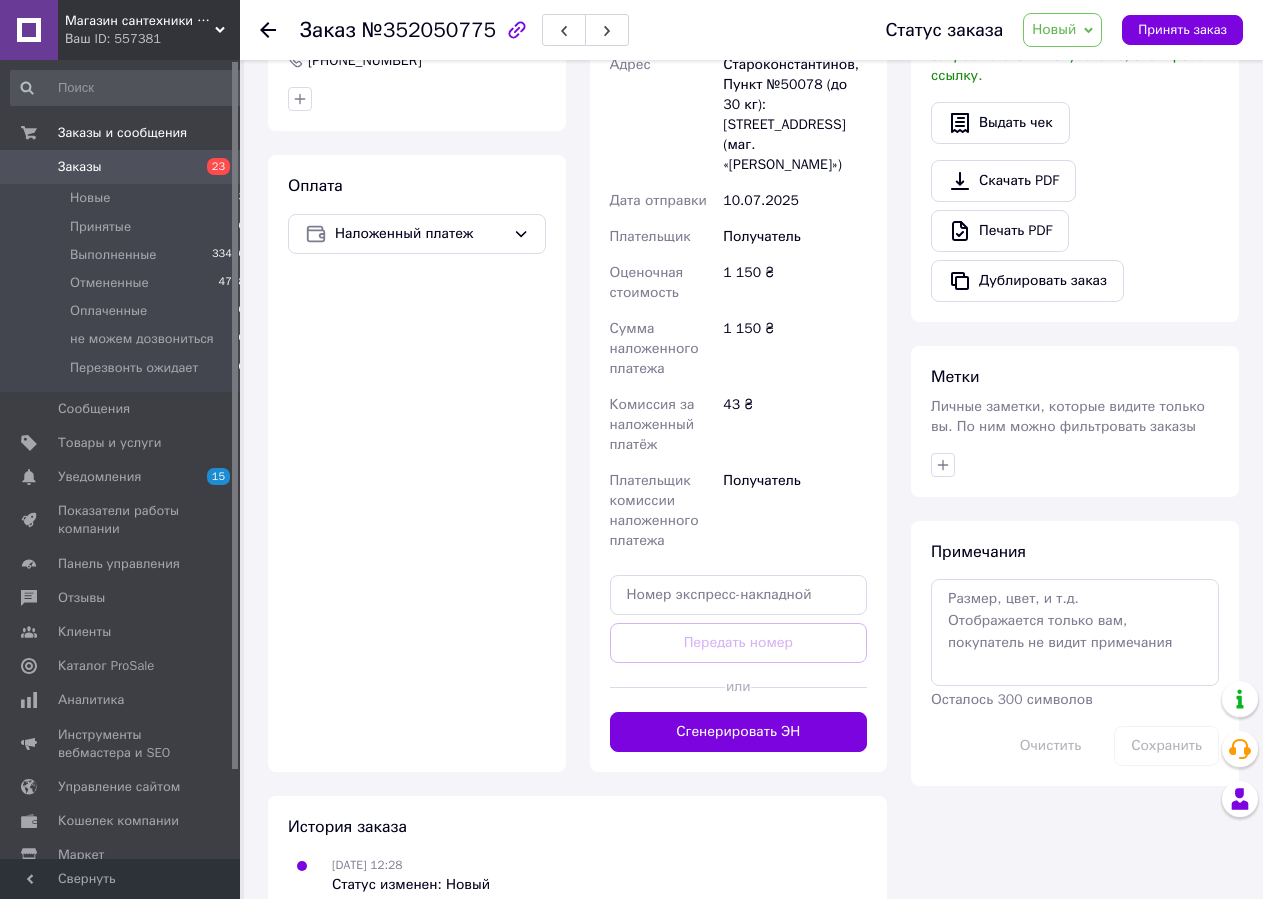 drag, startPoint x: 800, startPoint y: 706, endPoint x: 789, endPoint y: 702, distance: 11.7046995 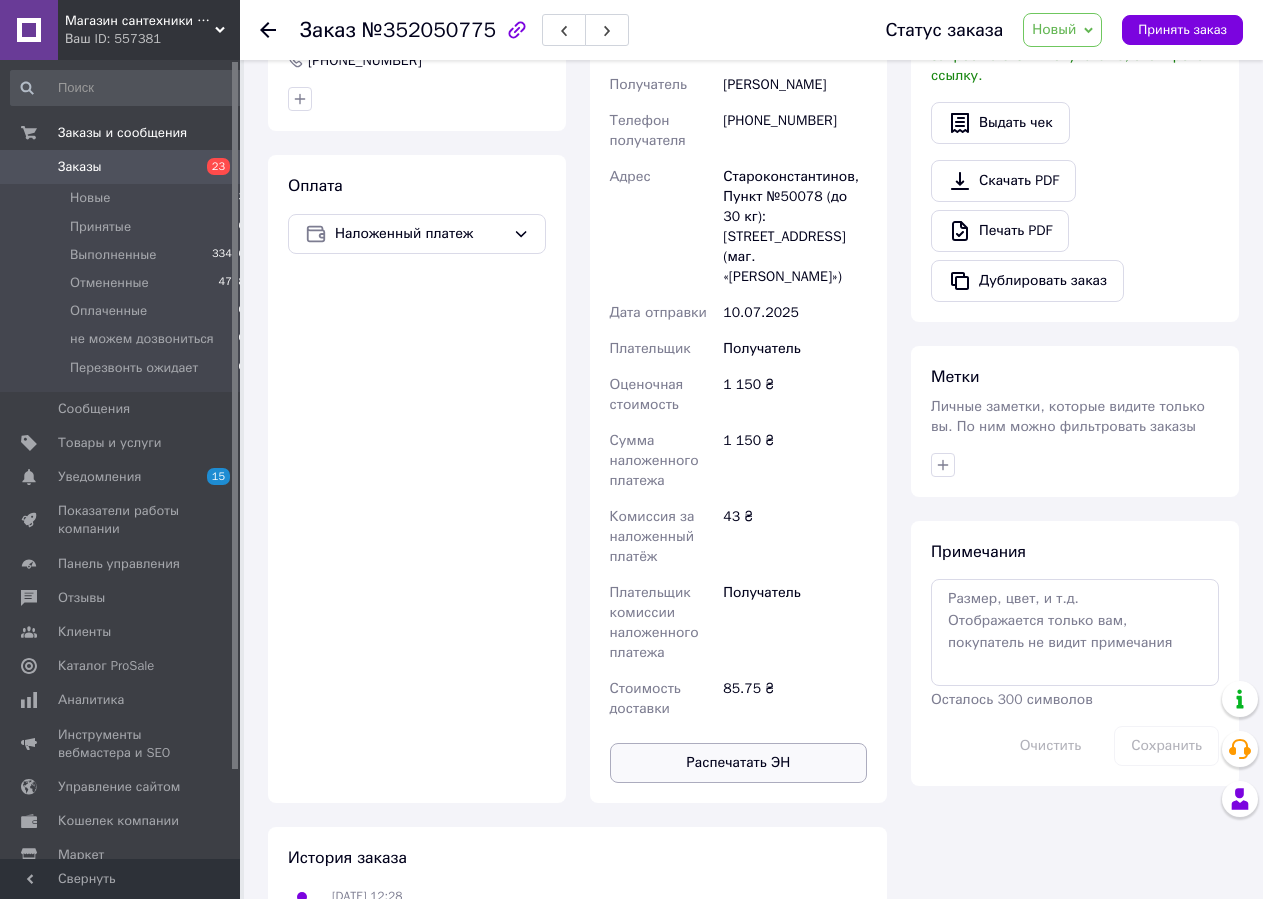 scroll, scrollTop: 187, scrollLeft: 0, axis: vertical 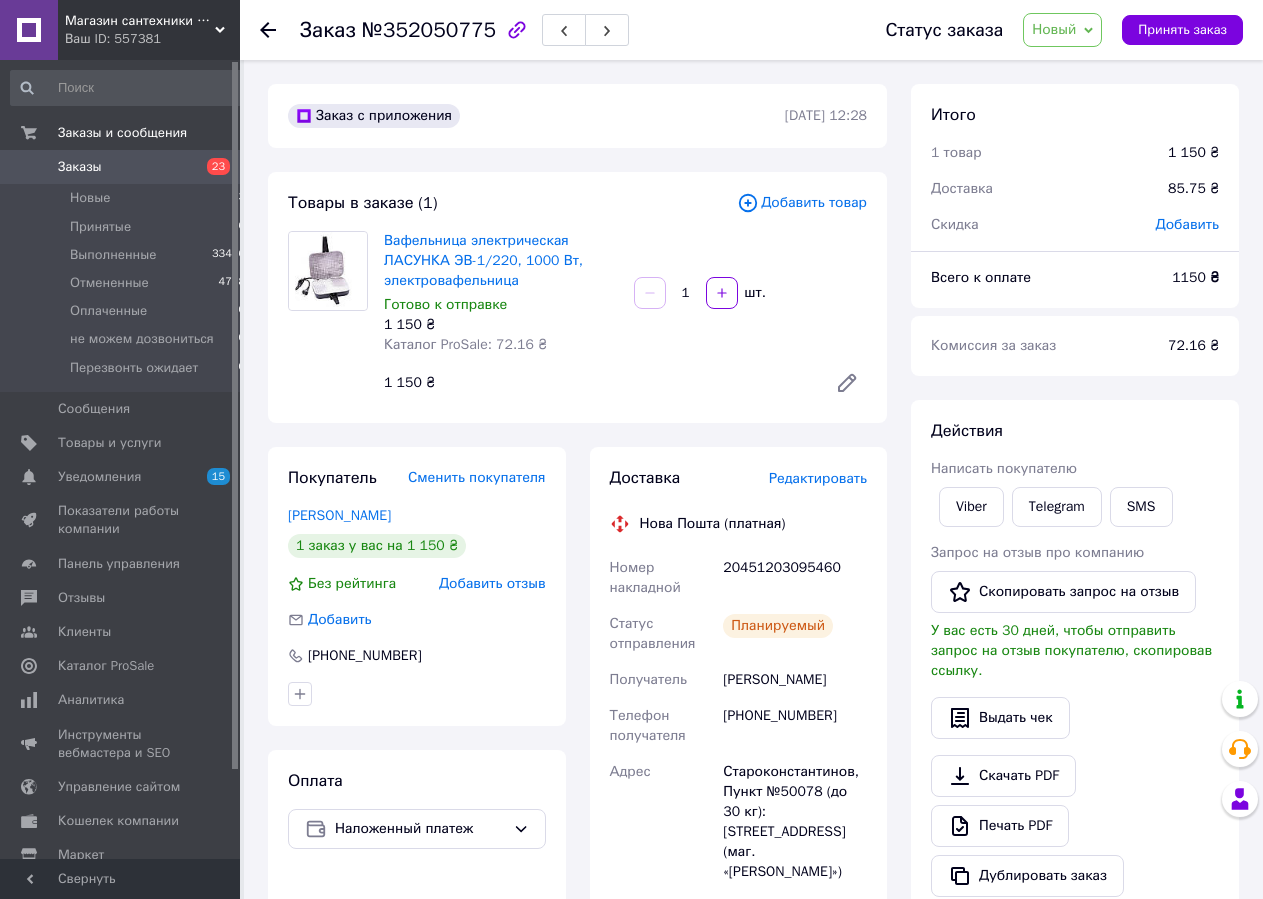 click on "Заказы" at bounding box center [121, 167] 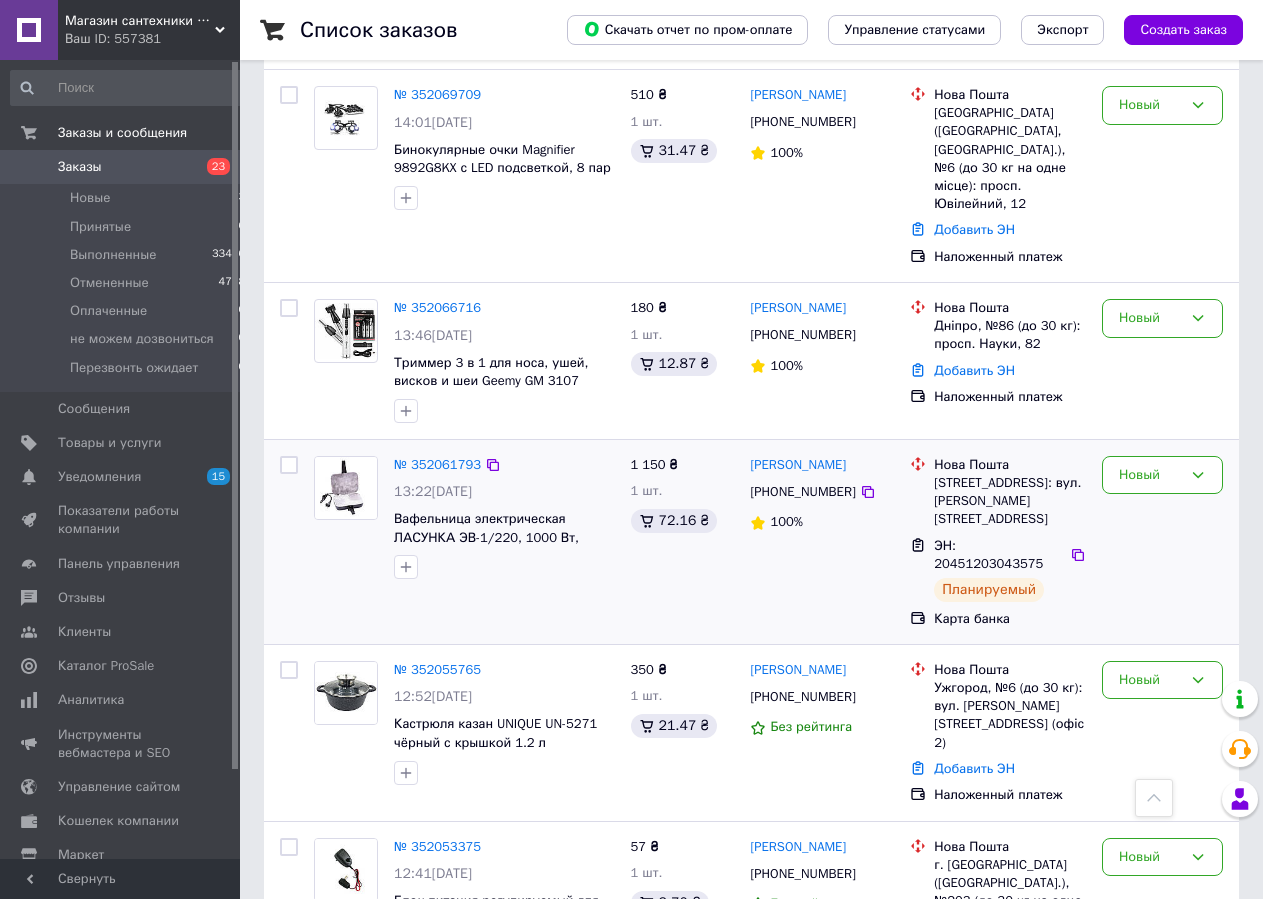 scroll, scrollTop: 466, scrollLeft: 0, axis: vertical 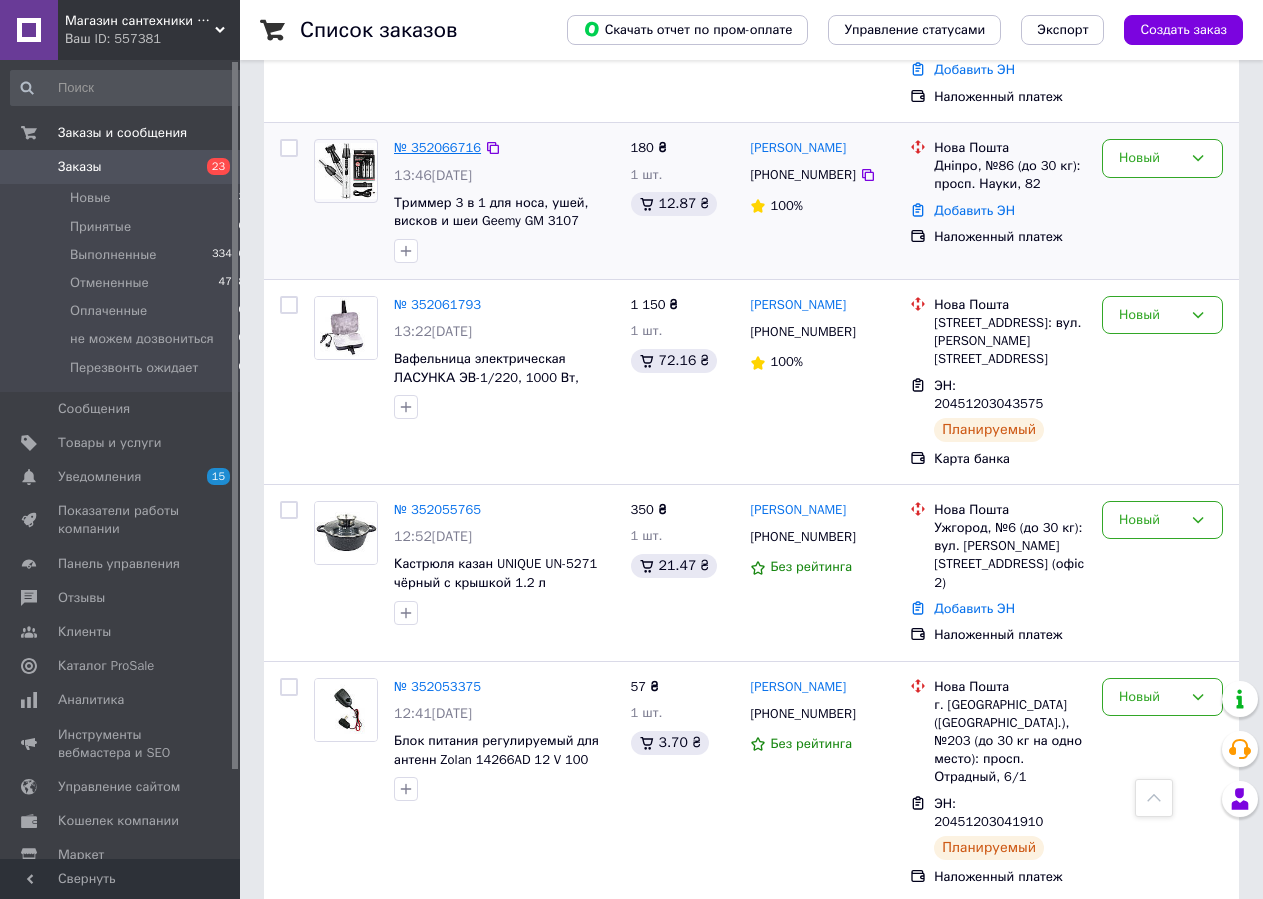 click on "№ 352066716" at bounding box center (437, 147) 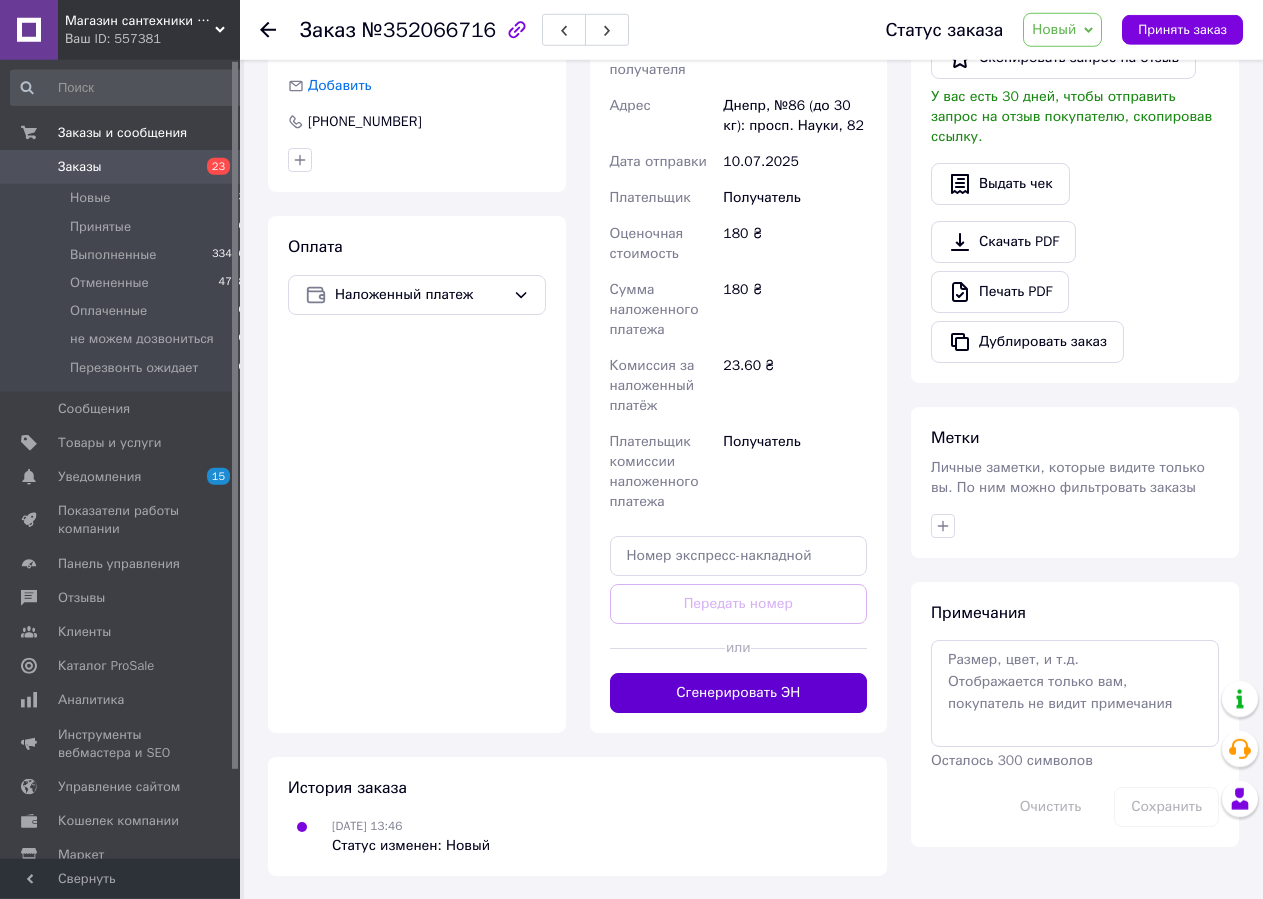 scroll, scrollTop: 535, scrollLeft: 0, axis: vertical 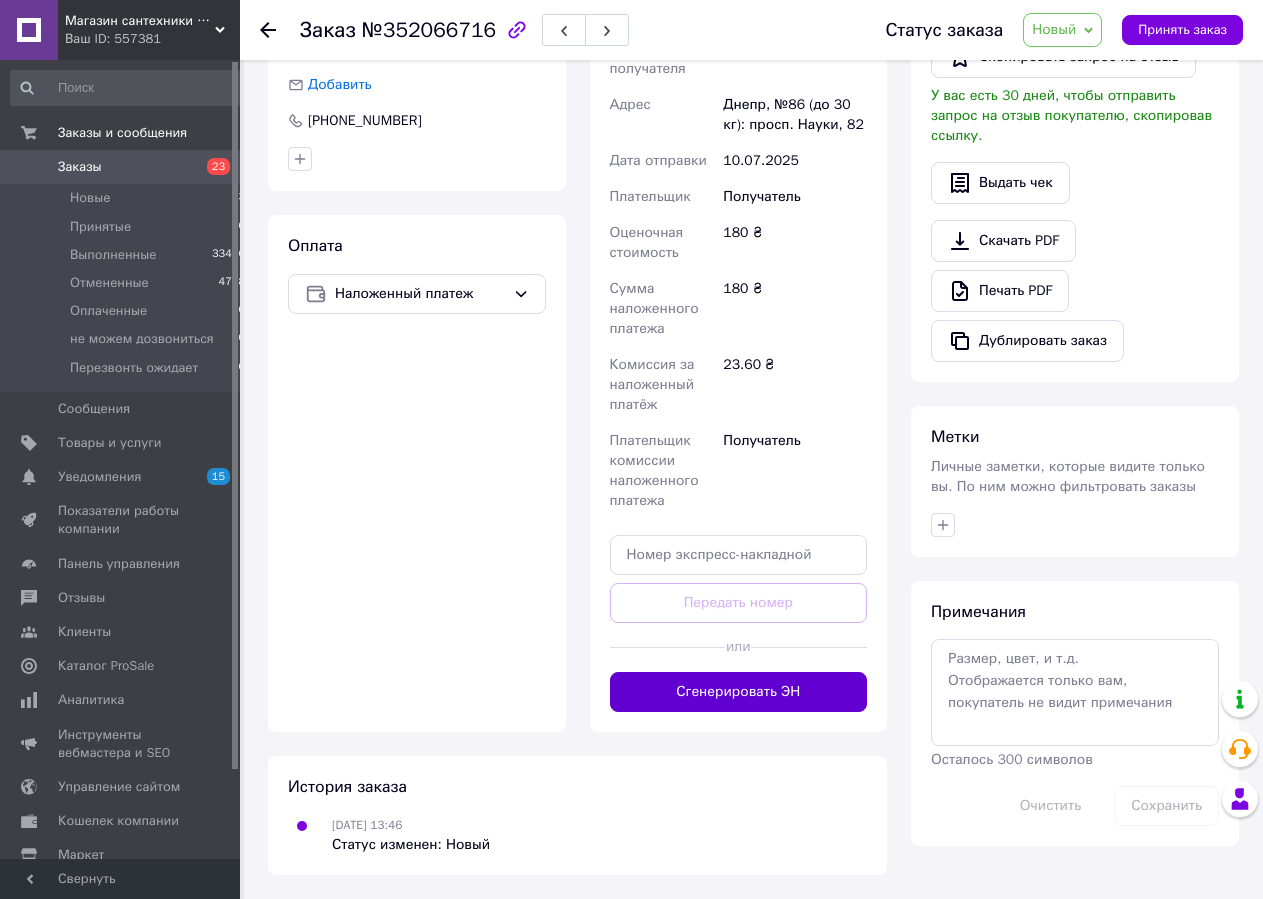 click on "Сгенерировать ЭН" at bounding box center [739, 692] 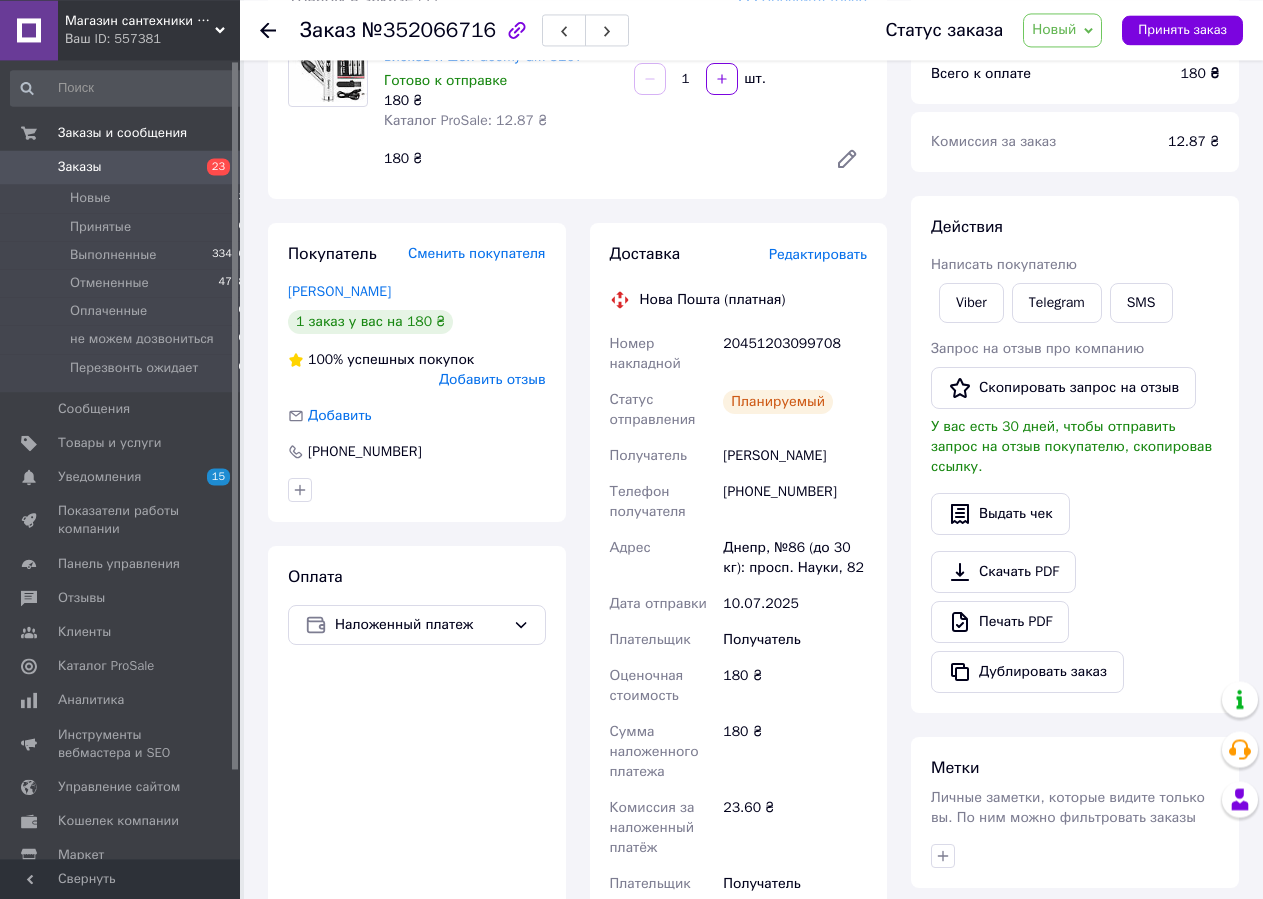 scroll, scrollTop: 306, scrollLeft: 0, axis: vertical 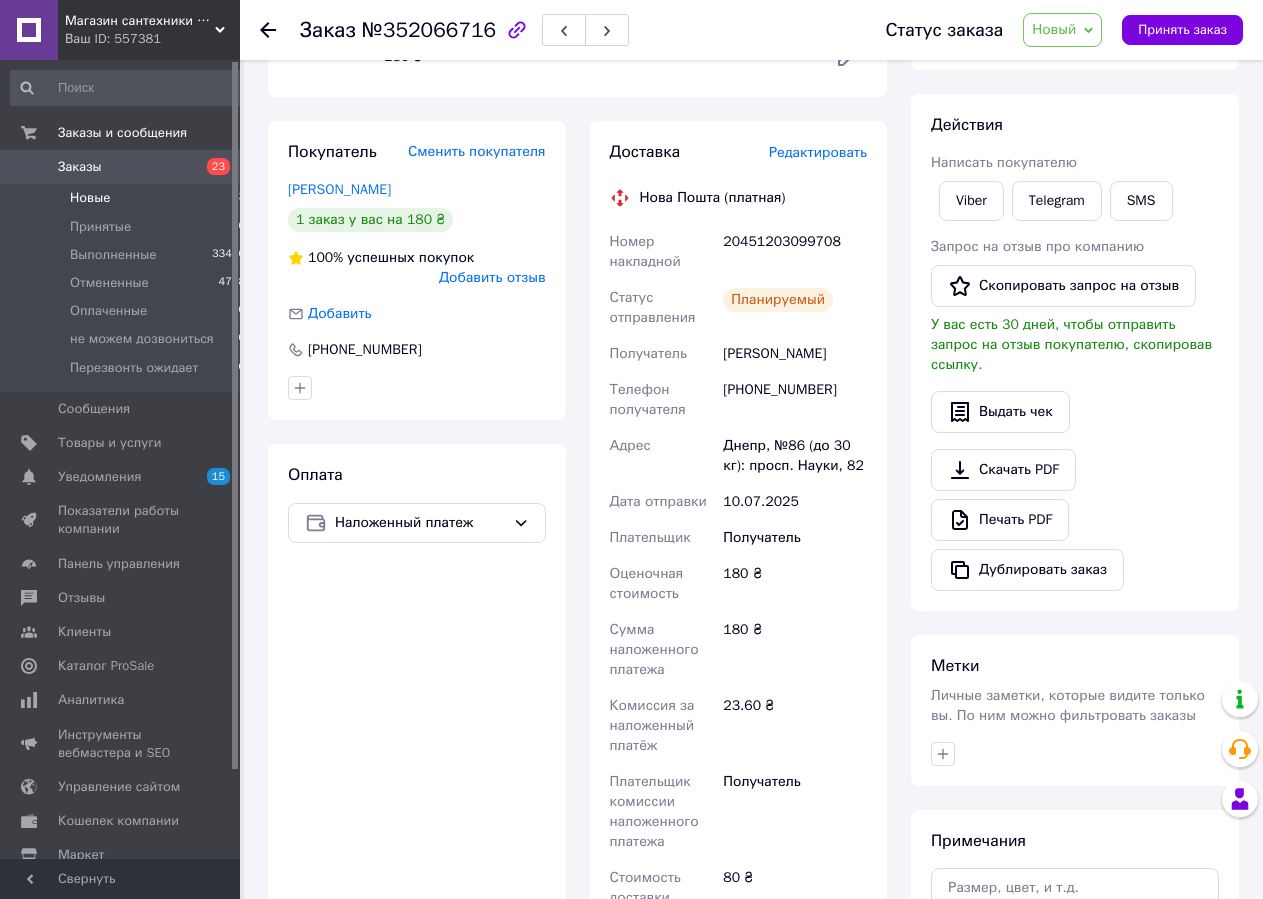 click on "Новые 23" at bounding box center (128, 198) 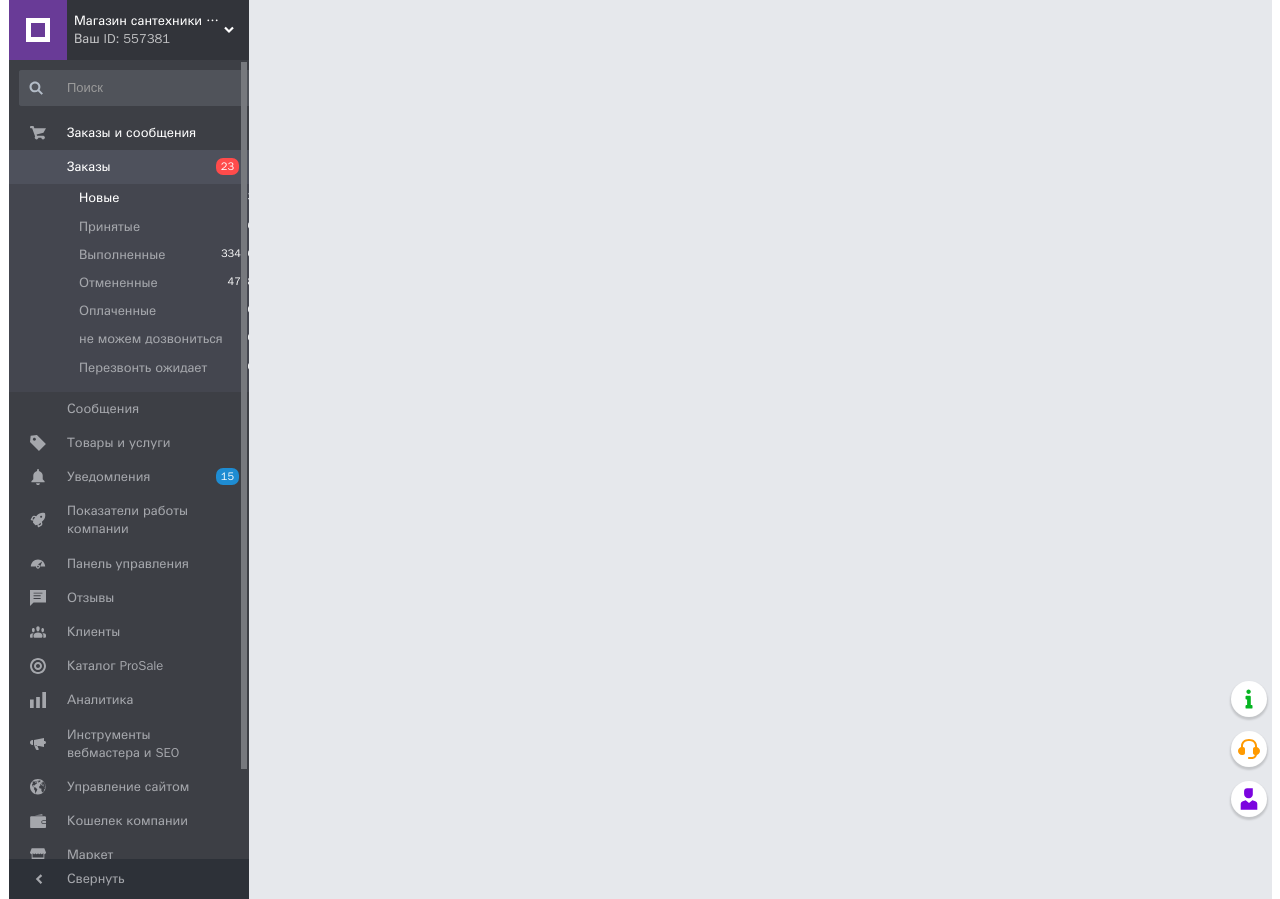 scroll, scrollTop: 0, scrollLeft: 0, axis: both 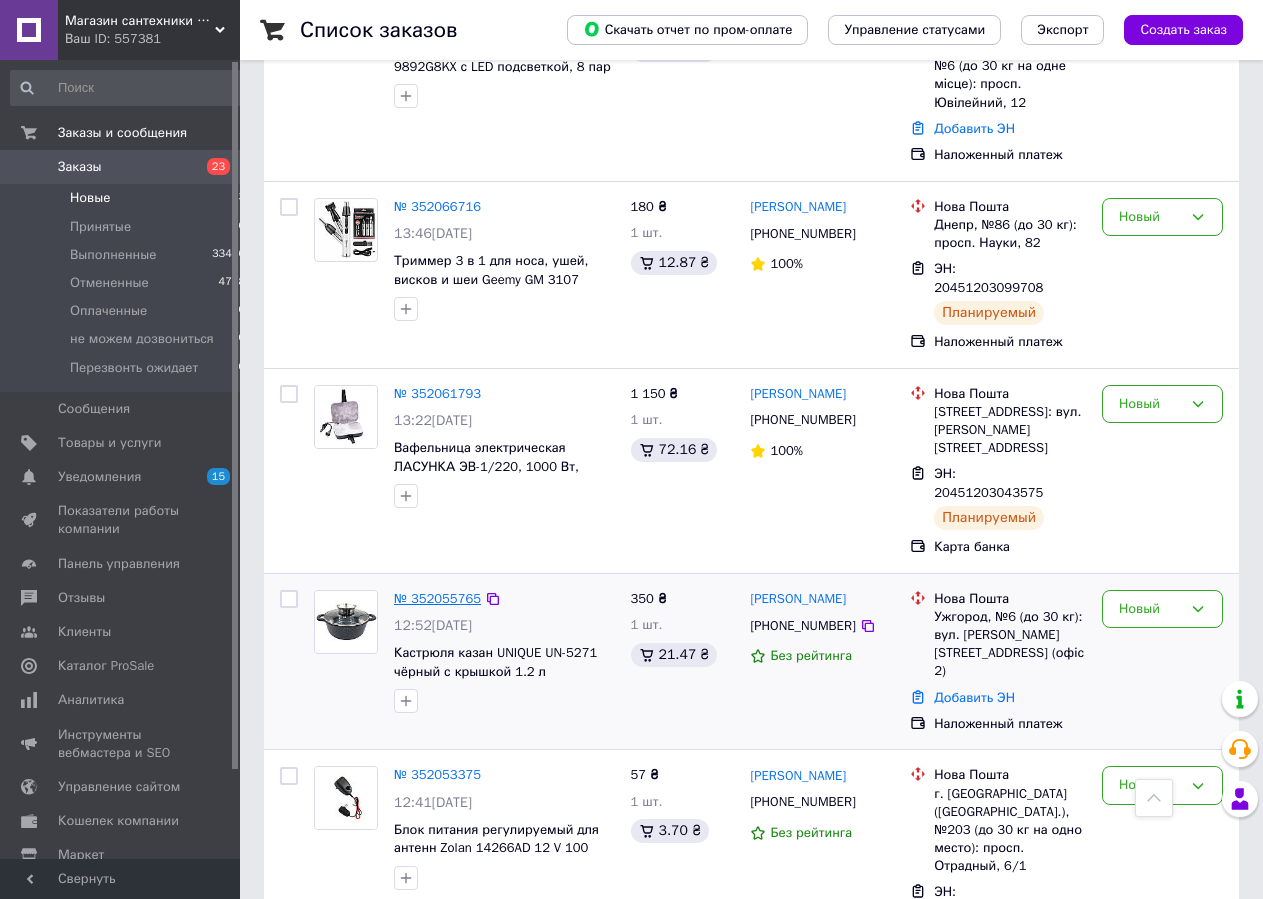 click on "№ 352055765" at bounding box center [437, 598] 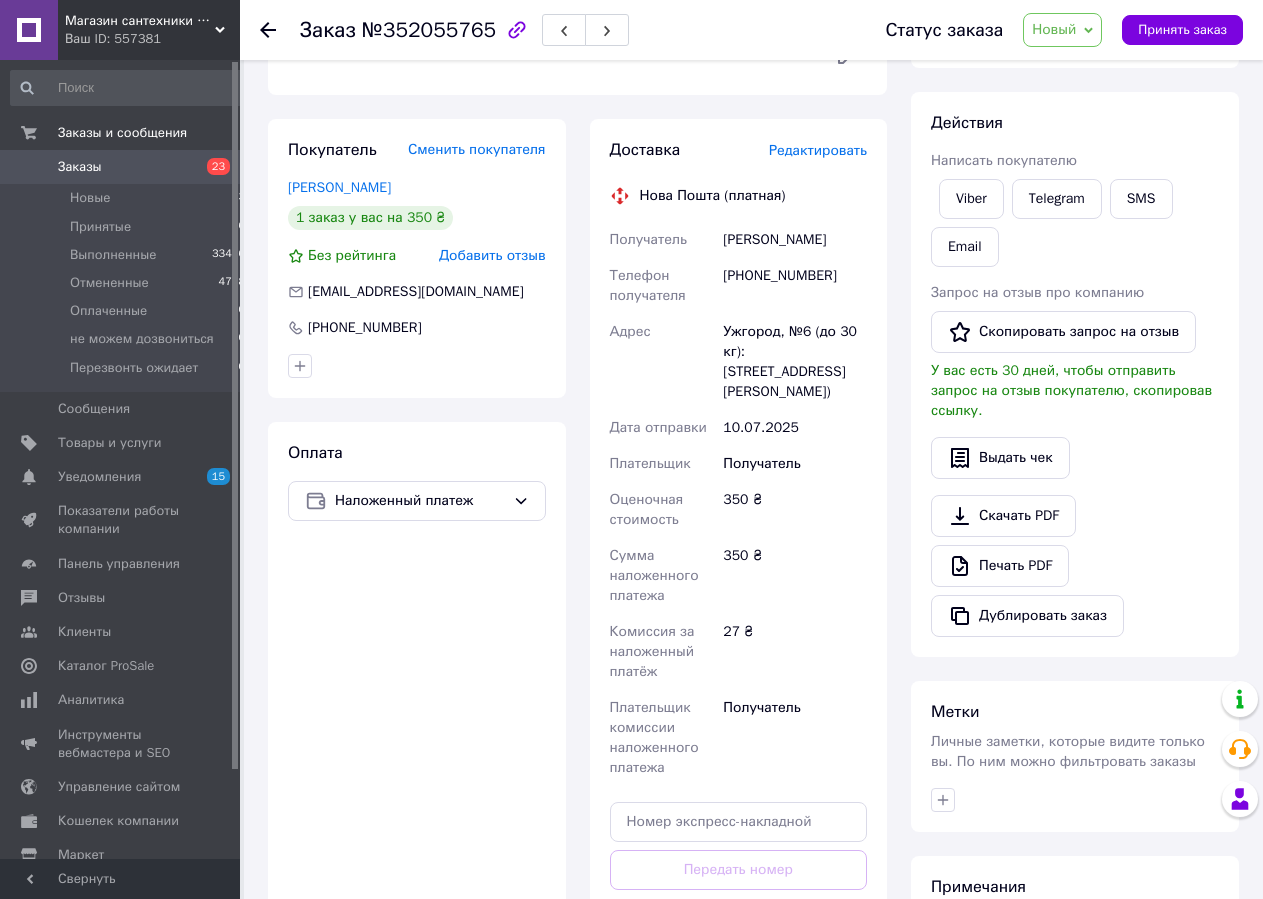 scroll, scrollTop: 410, scrollLeft: 0, axis: vertical 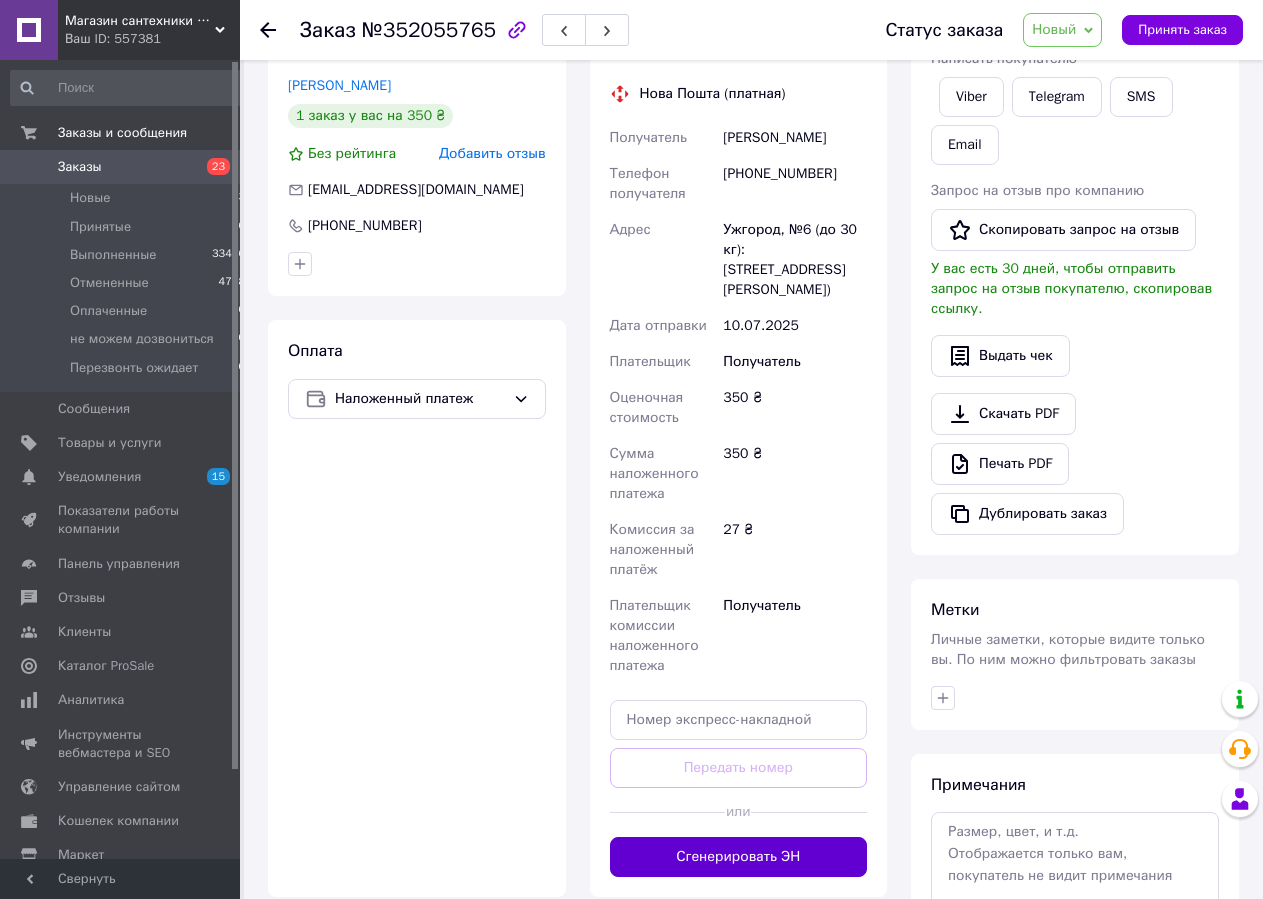 click on "Сгенерировать ЭН" at bounding box center (739, 857) 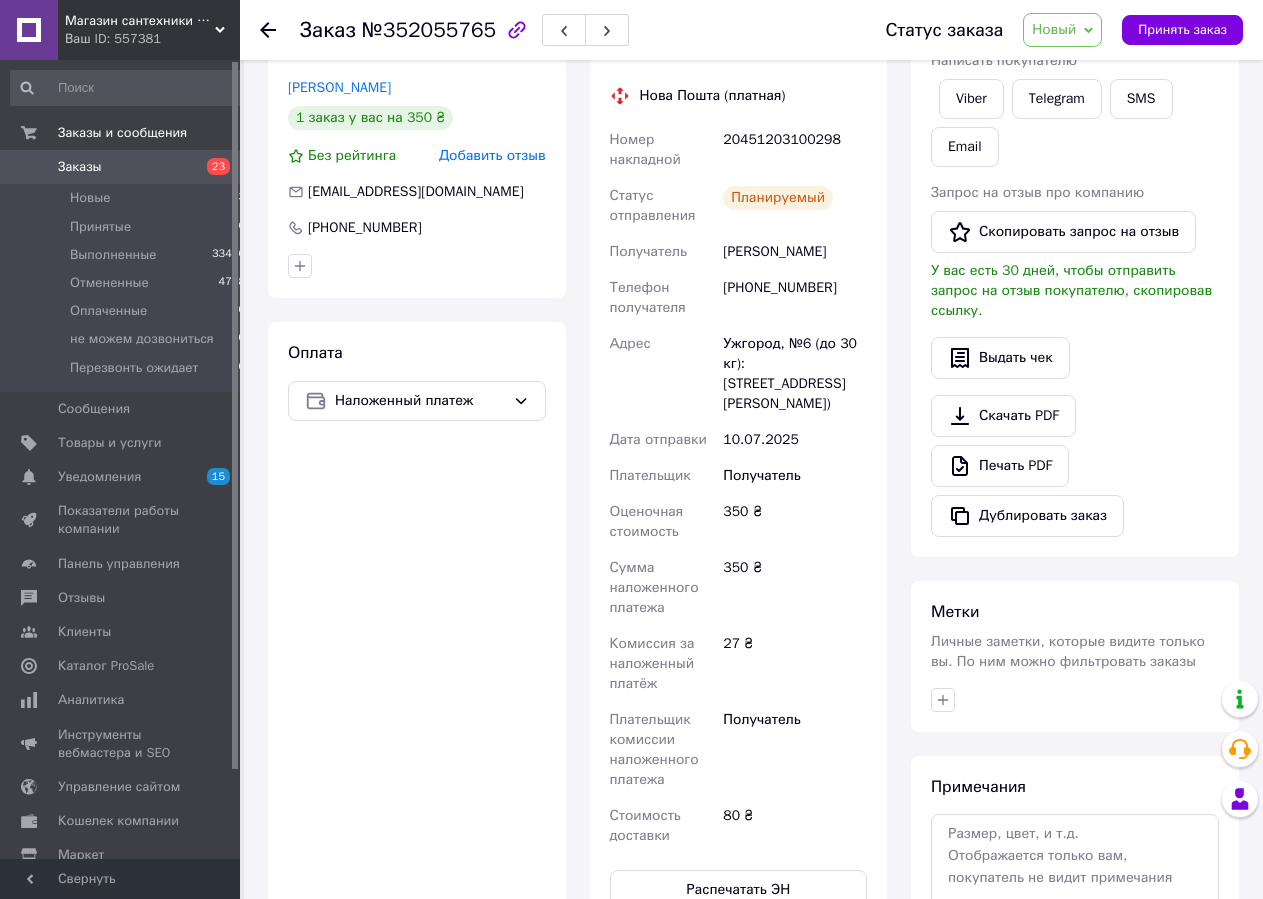 scroll, scrollTop: 510, scrollLeft: 0, axis: vertical 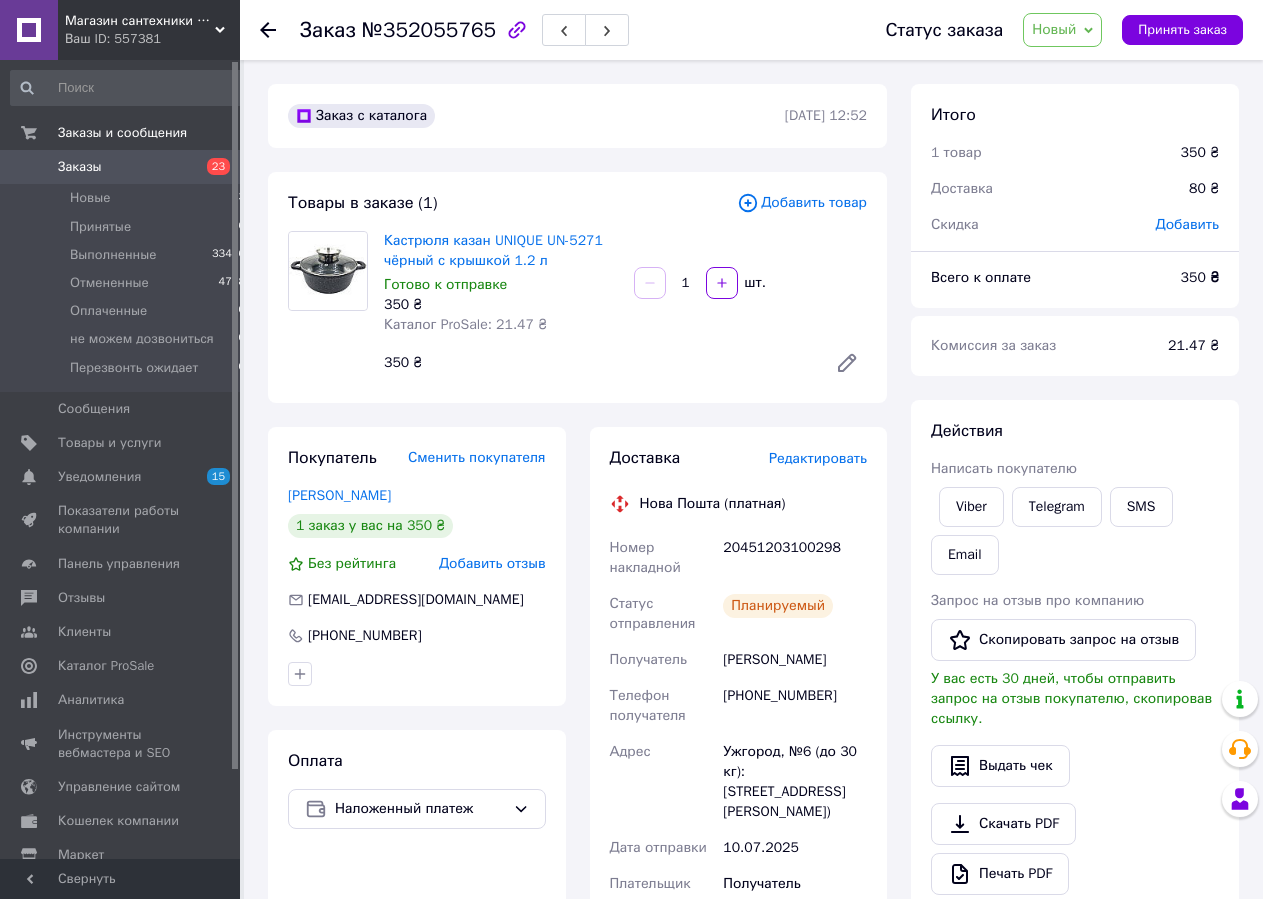 click on "Заказы" at bounding box center [121, 167] 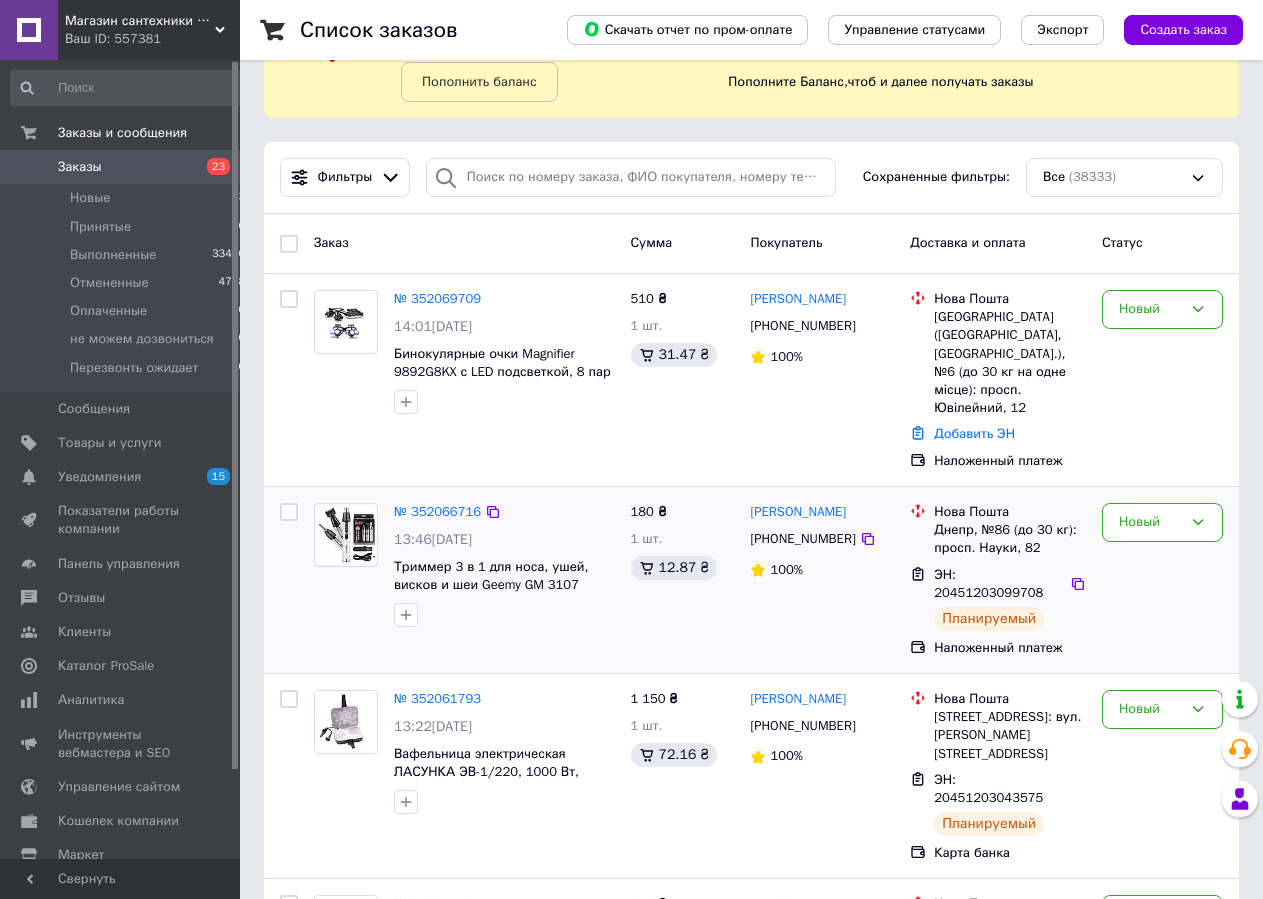 scroll, scrollTop: 408, scrollLeft: 0, axis: vertical 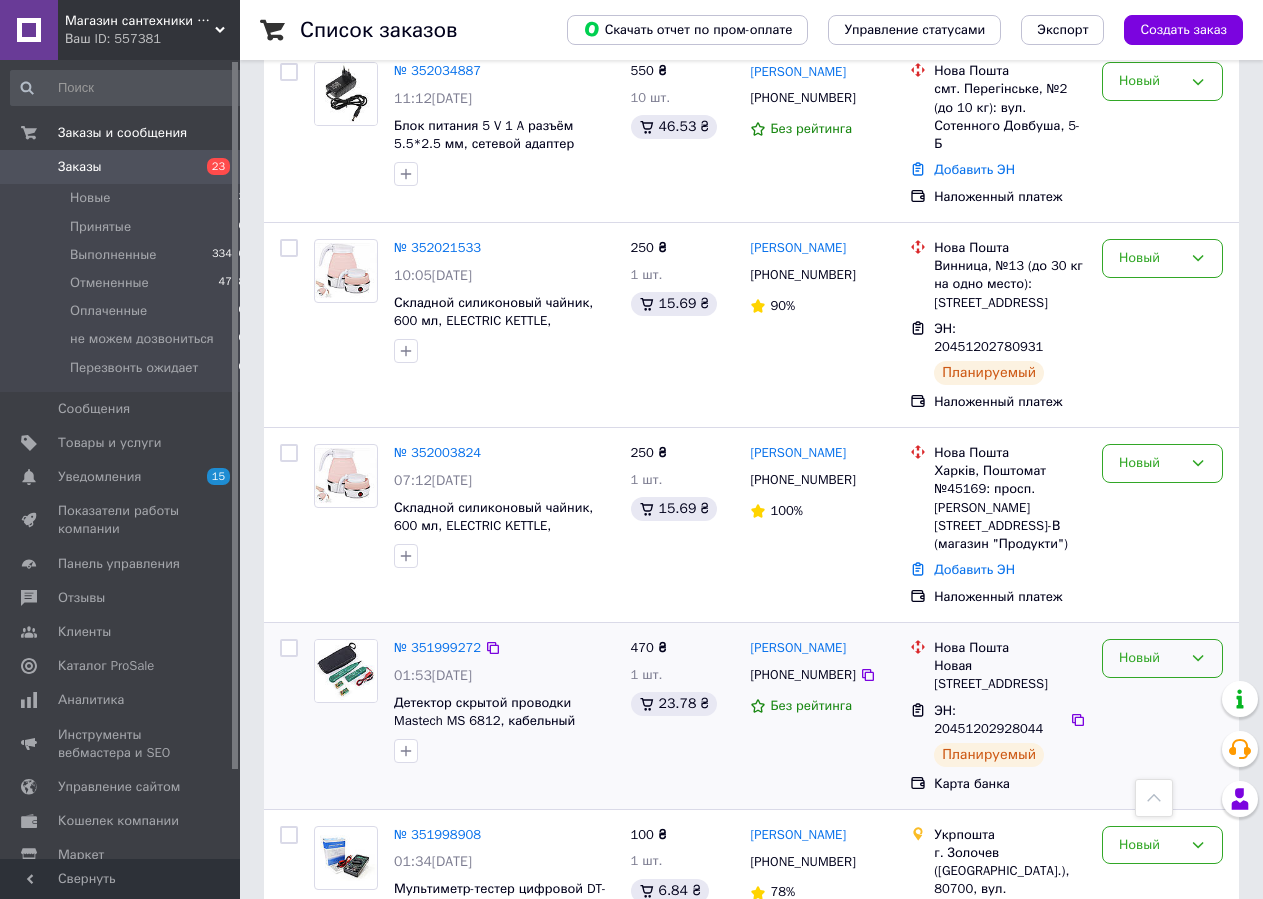 click on "Новый" at bounding box center (1150, 658) 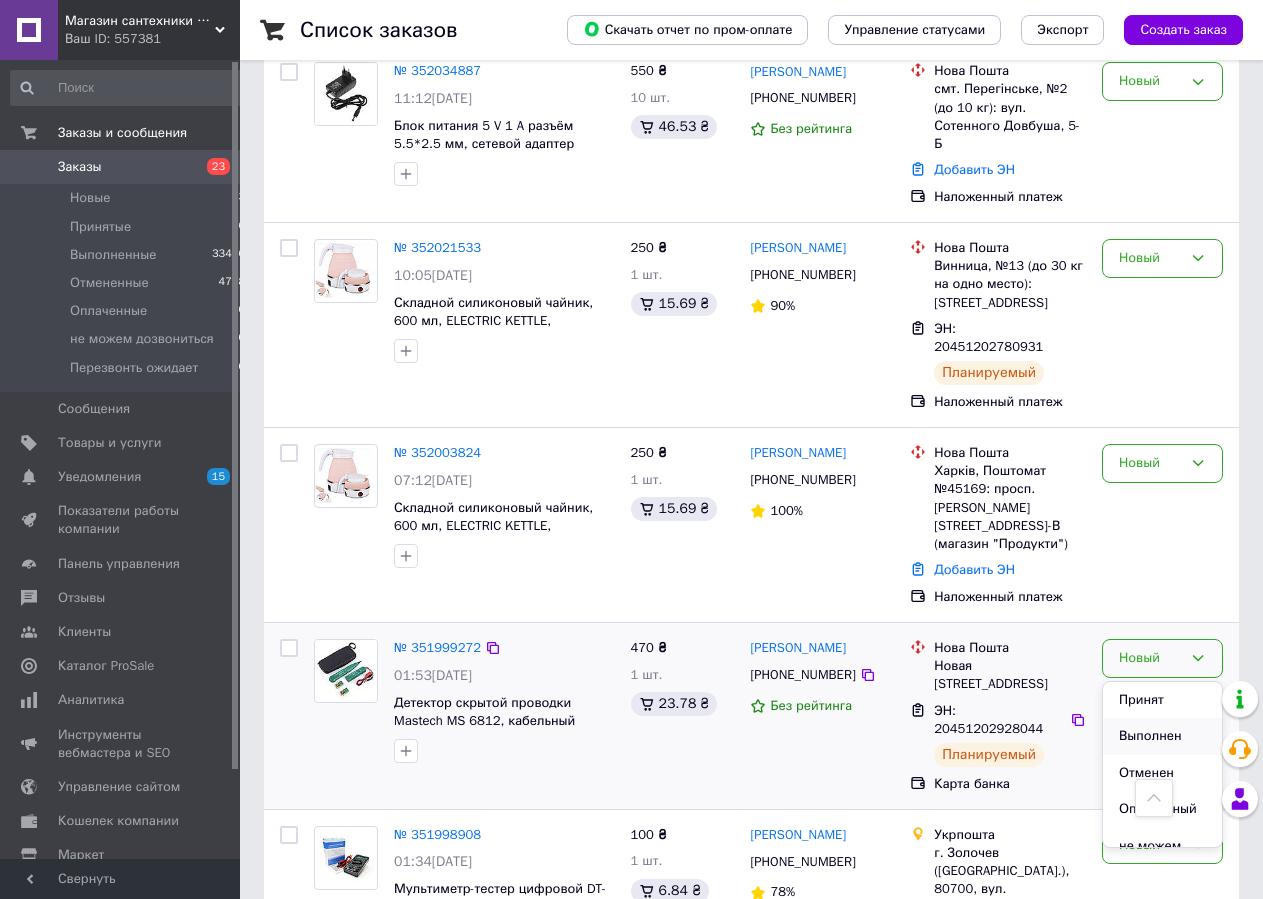 click on "Выполнен" at bounding box center (1162, 736) 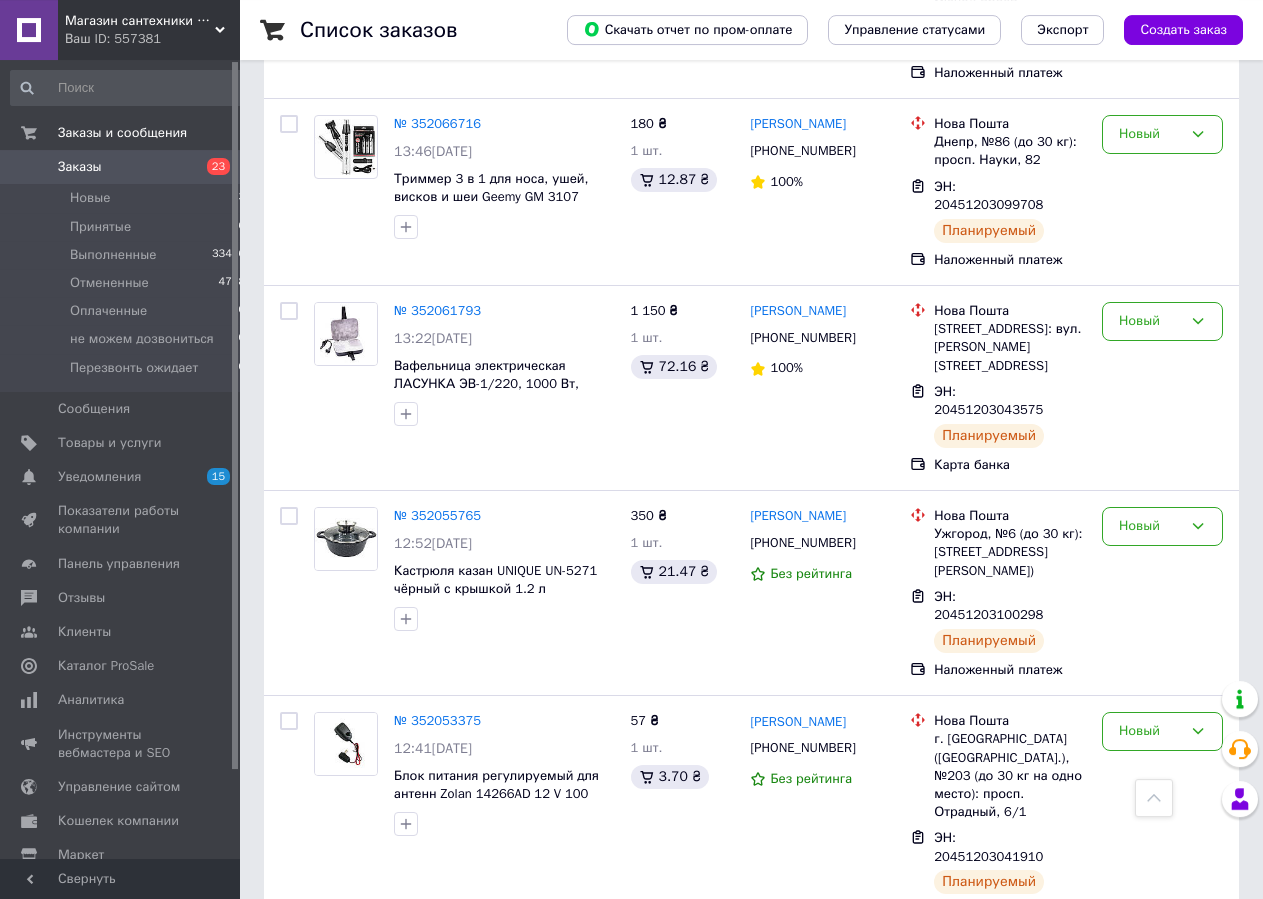 scroll, scrollTop: 338, scrollLeft: 0, axis: vertical 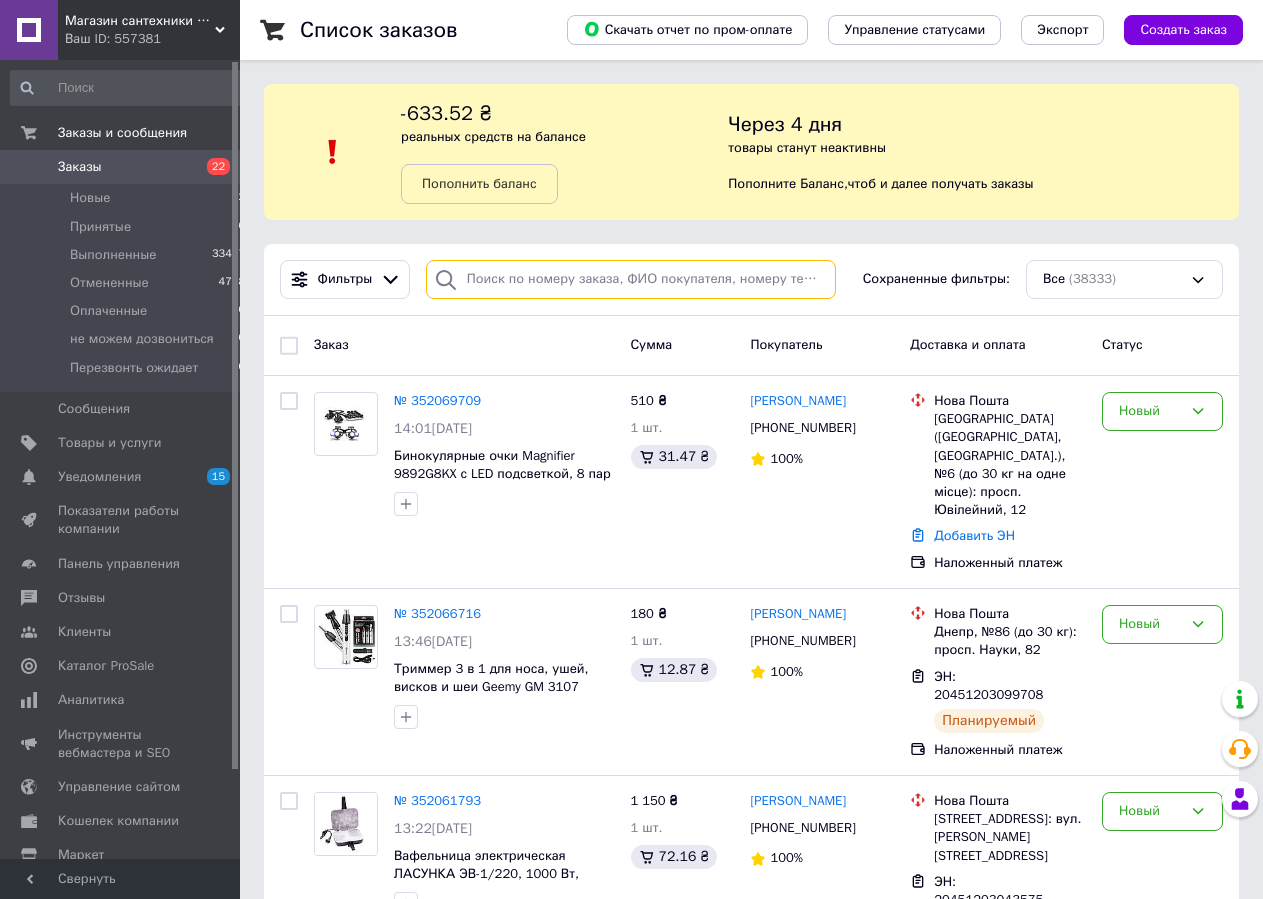 click at bounding box center [631, 279] 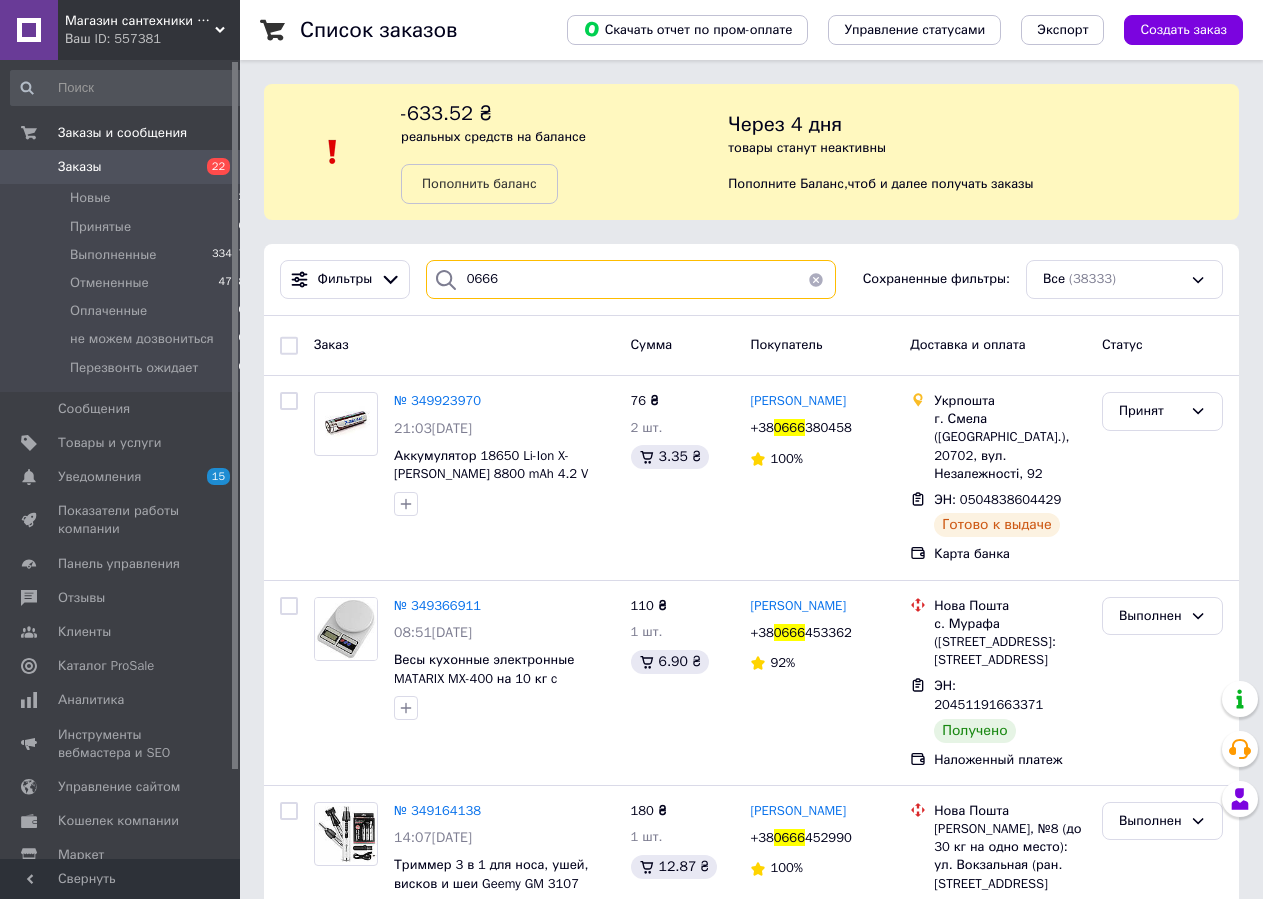 type on "0666" 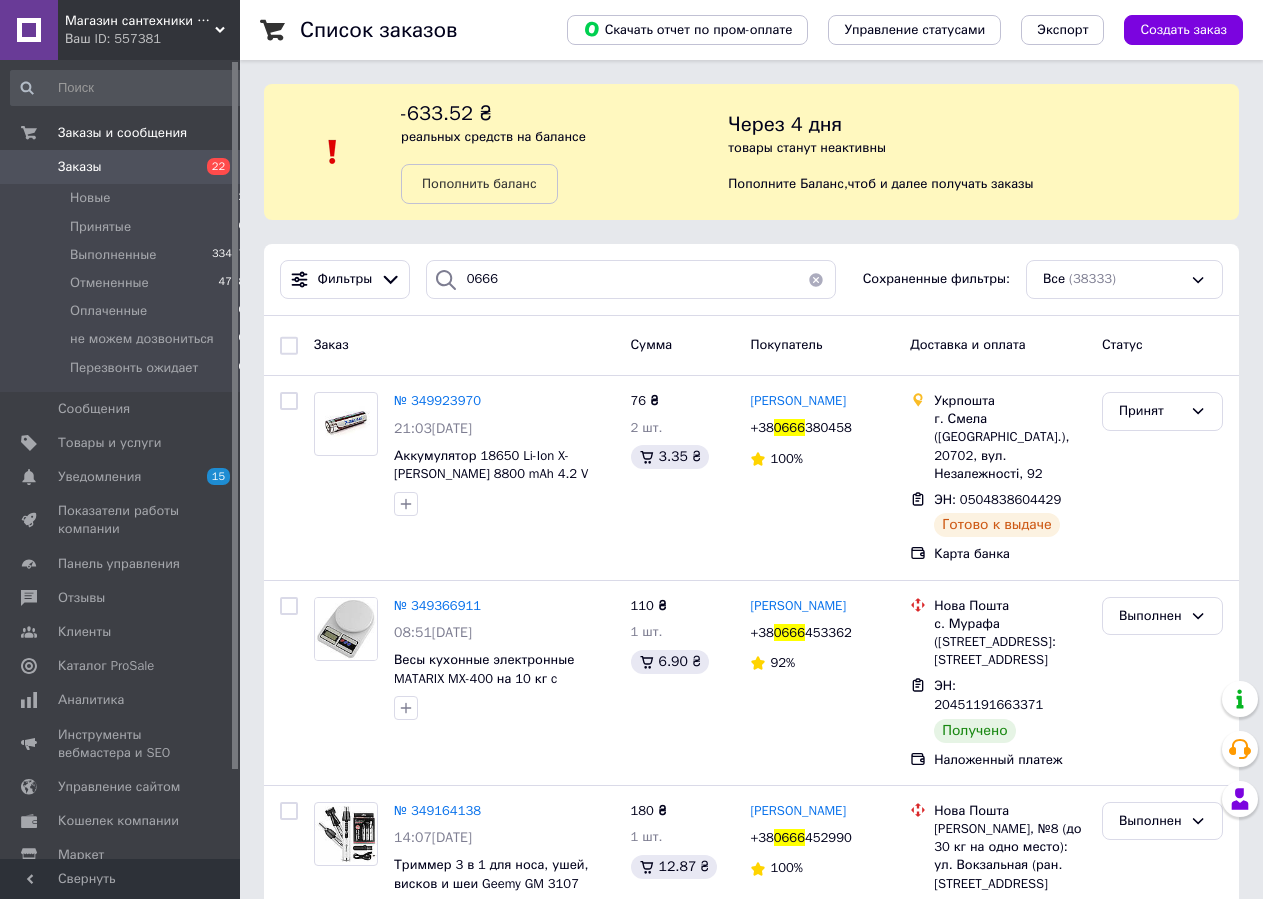 click on "Заказы 22" at bounding box center (128, 167) 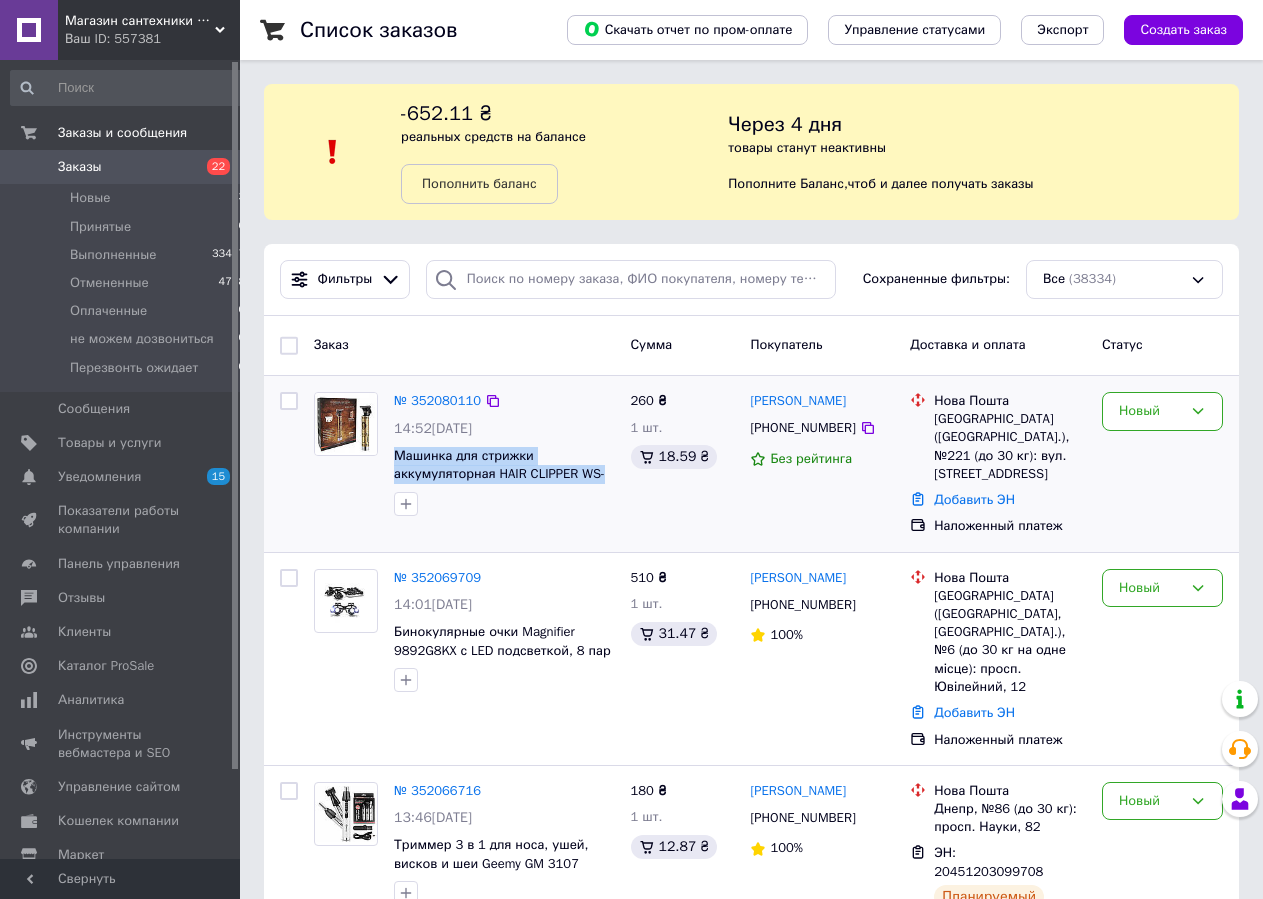 drag, startPoint x: 390, startPoint y: 447, endPoint x: 611, endPoint y: 480, distance: 223.45021 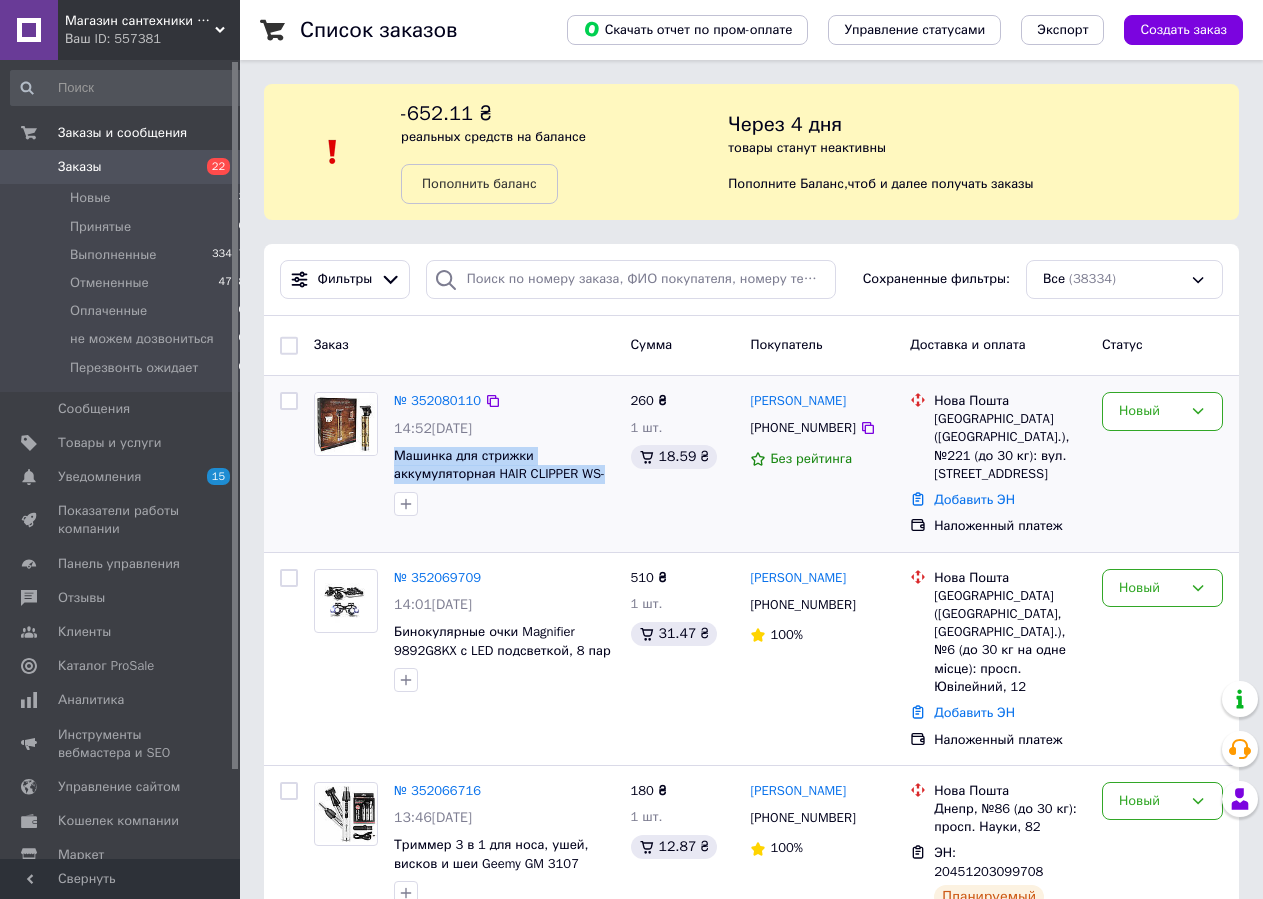 copy on "Машинка для стрижки аккумуляторная HAIR CLIPPER WS-" 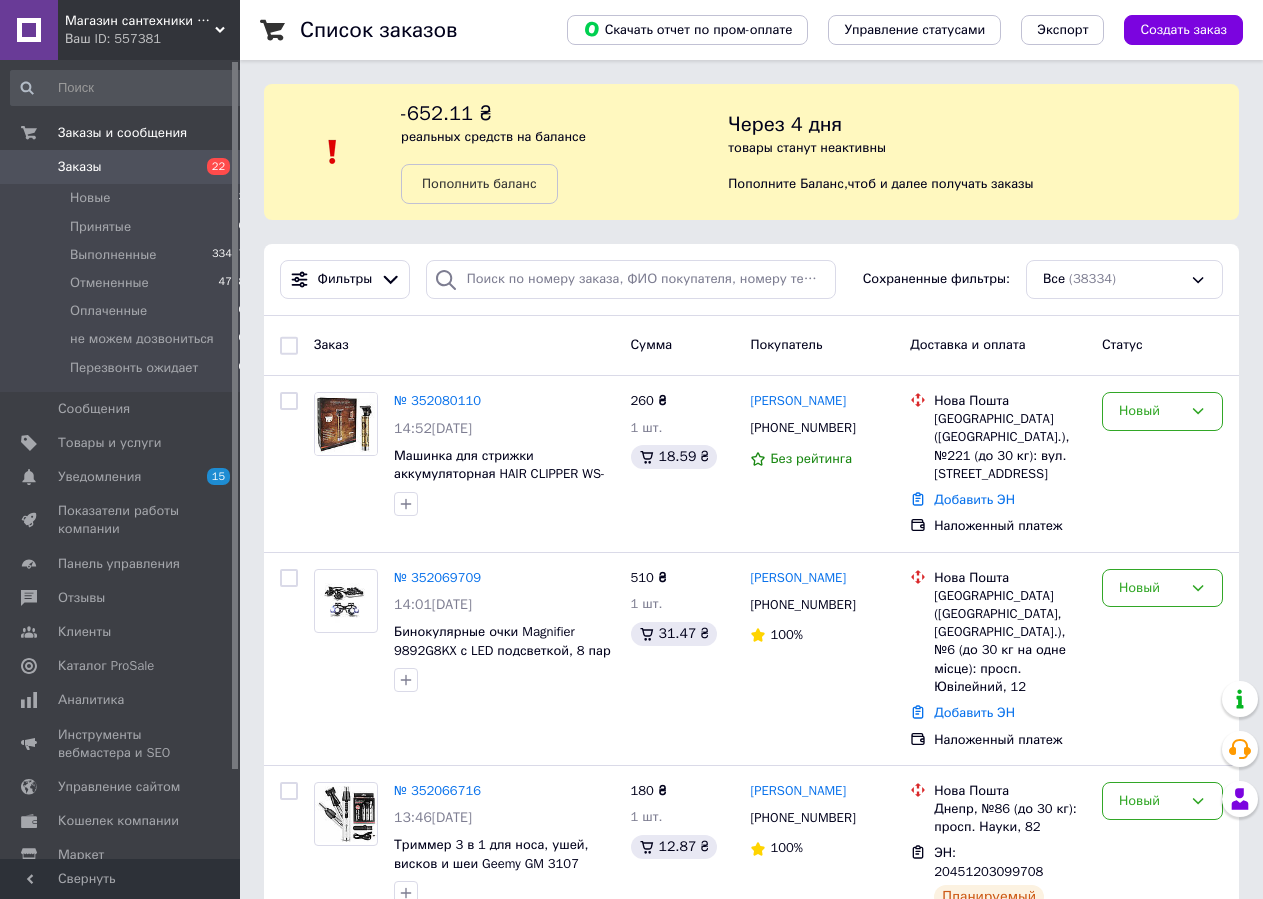 click on "Магазин сантехники Eurotherm" at bounding box center (140, 21) 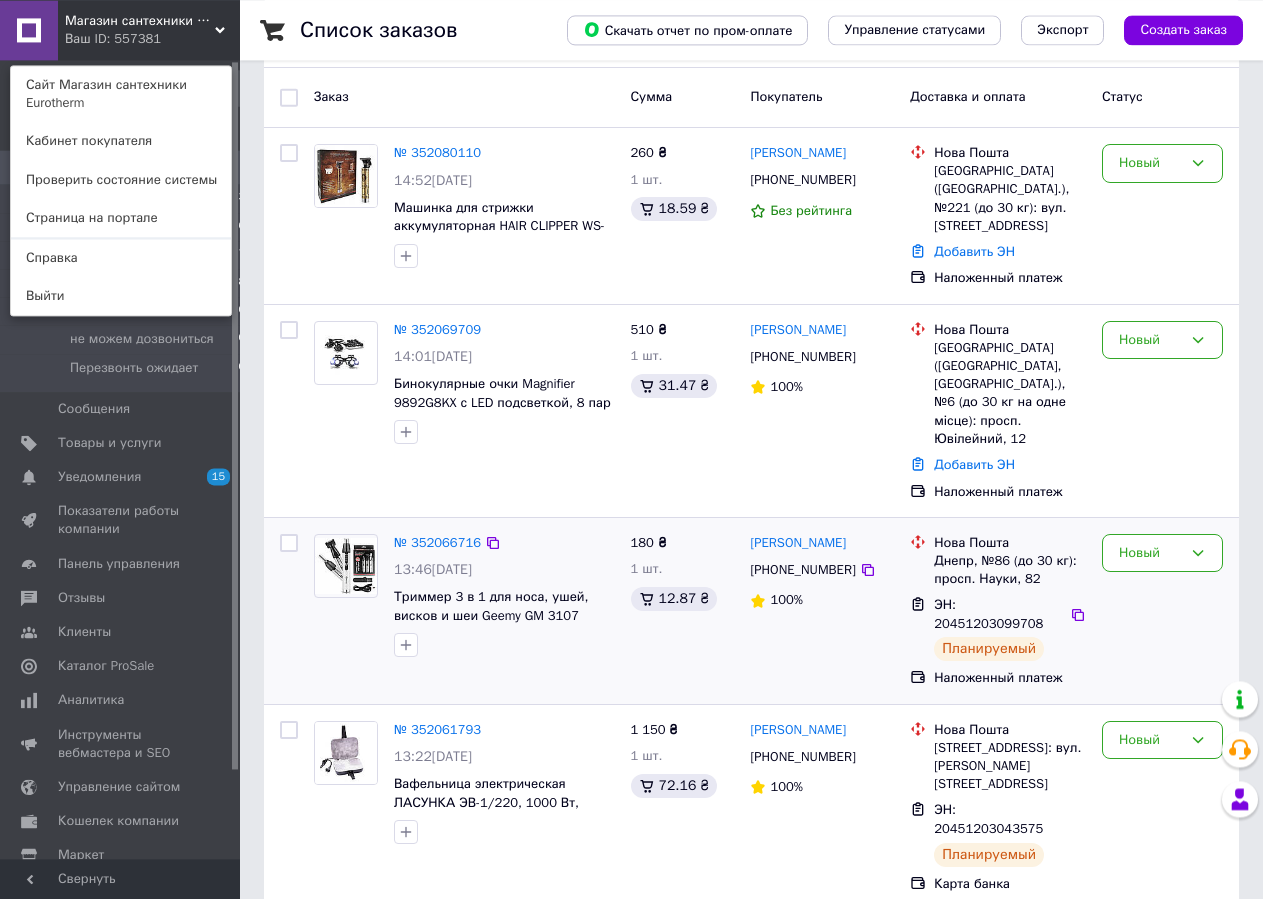 scroll, scrollTop: 0, scrollLeft: 0, axis: both 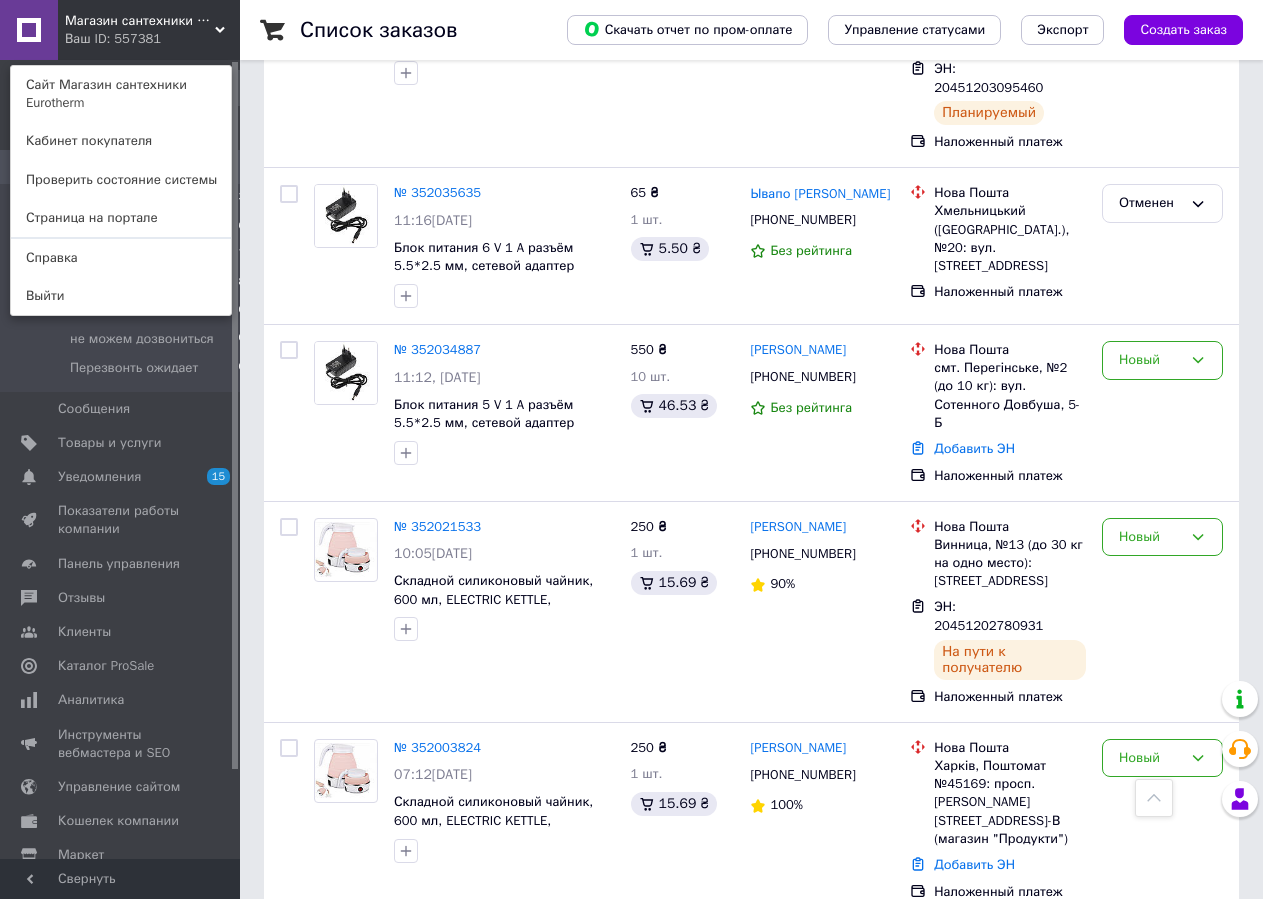 click on "Ваш ID: 557381" at bounding box center [107, 39] 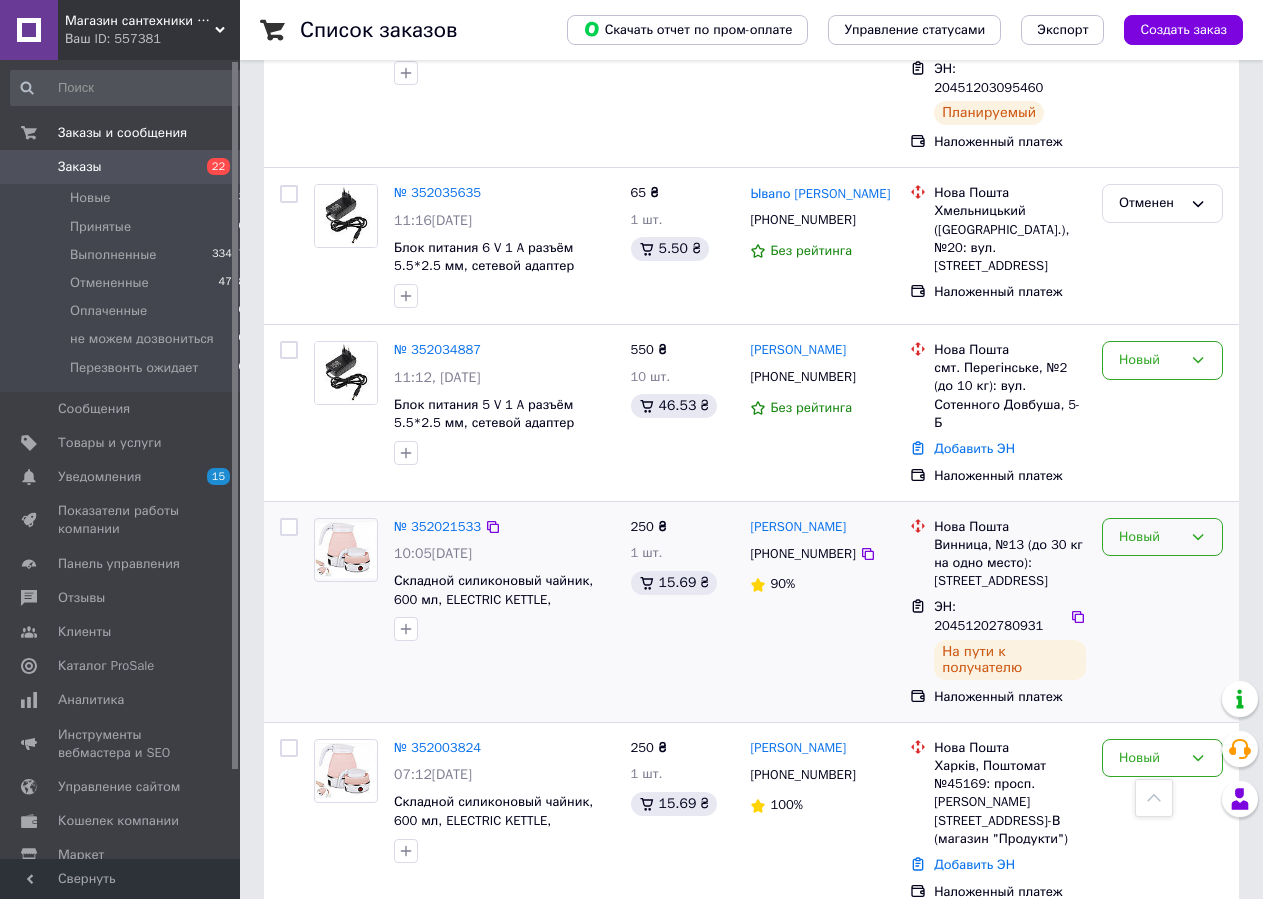 click on "Новый" at bounding box center [1150, 537] 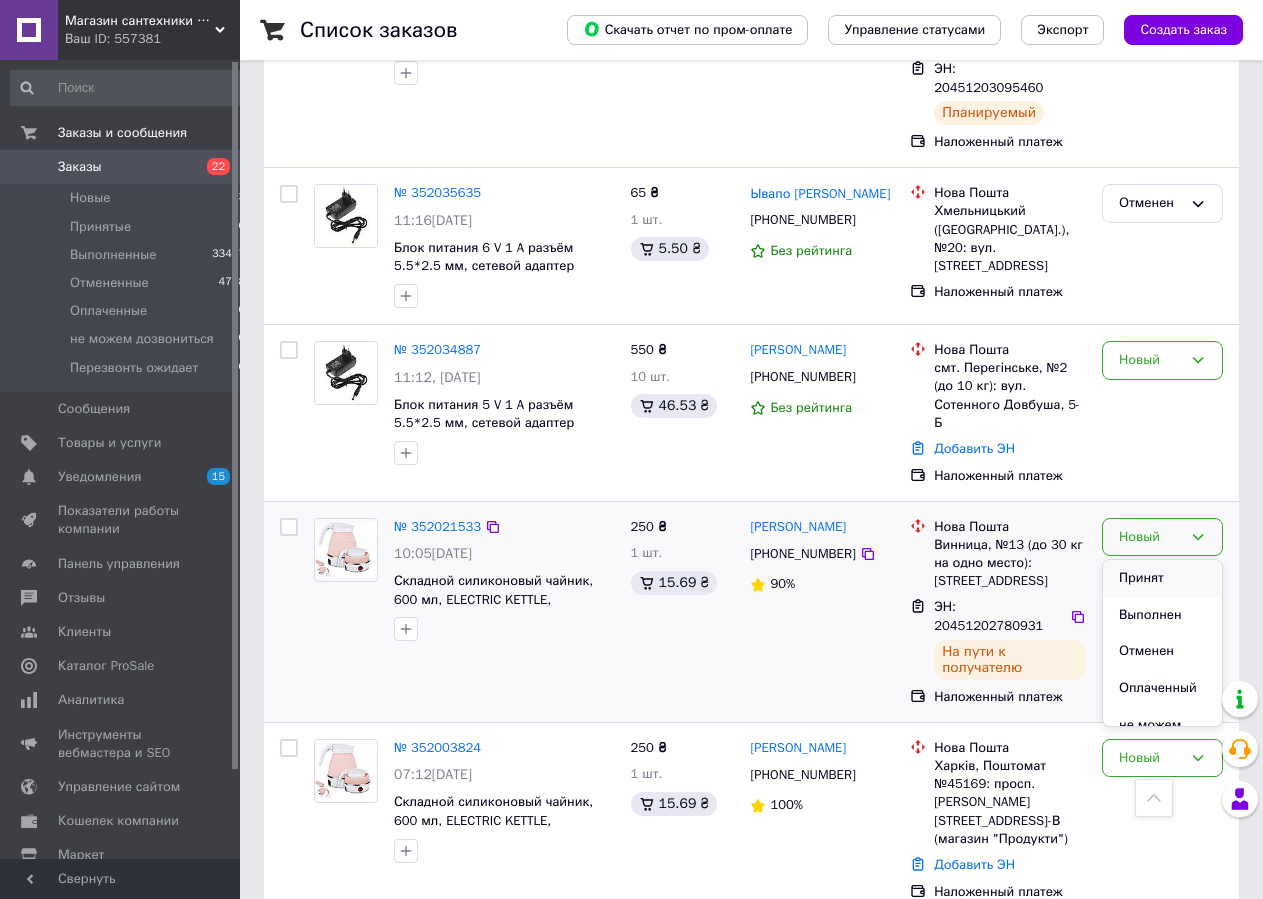 click on "Принят" at bounding box center [1162, 578] 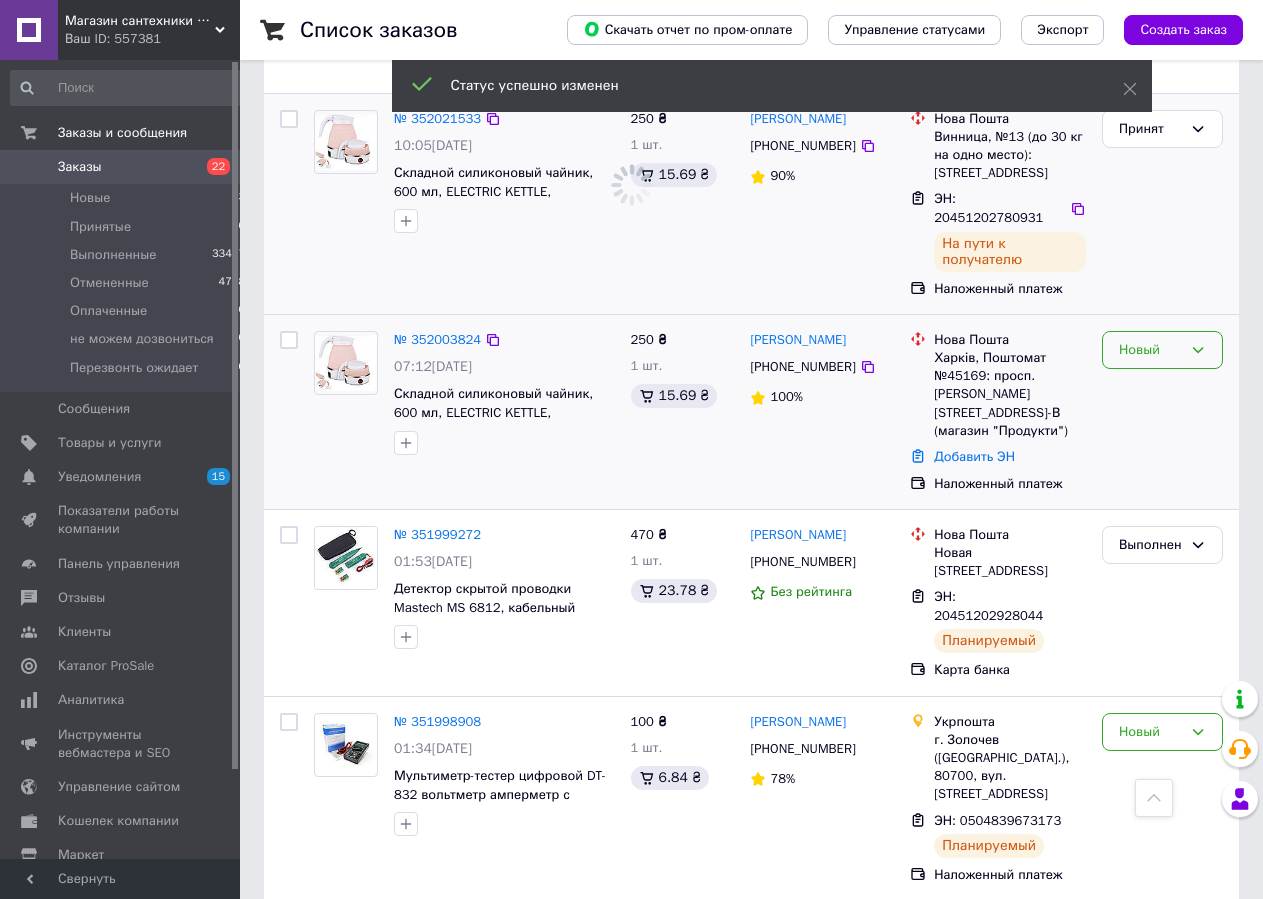 scroll, scrollTop: 2448, scrollLeft: 0, axis: vertical 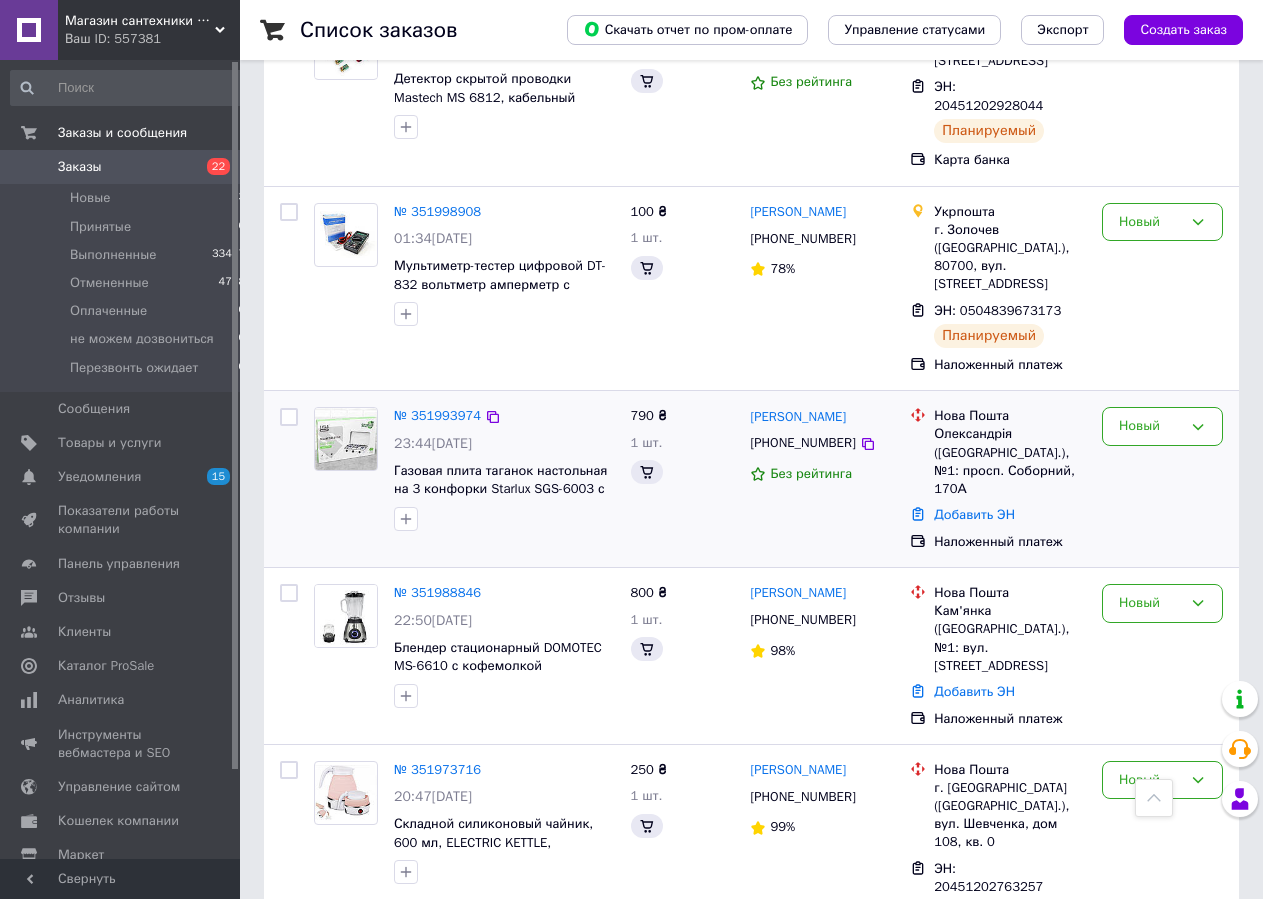 click on "Заказ Сумма Покупатель Доставка и оплата Статус № 352080110 14:52, 10.07.2025 Машинка для стрижки аккумуляторная HAIR CLIPPER WS-T99 триммер 260 ₴ 1 шт. Олександр Савега +380638122662 Без рейтинга Нова Пошта Київ (Київська обл.), №221 (до 30 кг): вул. Будищанська, 7 Добавить ЭН Наложенный платеж Новый № 352069709 14:01, 10.07.2025 Бинокулярные очки Magnifier 9892G8KX с LED подсветкой, 8 пар линз 510 ₴ 1 шт. владимир Степаненко +380966951134 100% Нова Пошта Запоріжжя (Запорізька обл., Запорізький р-н.), №6 (до 30 кг на одне місце): просп. Ювілейний, 12 Добавить ЭН Наложенный платеж Новый № 352066716 13:46, 10.07.2025 180 ₴ 1 шт. Дмитрий Попов 100%" at bounding box center [751, 8251] 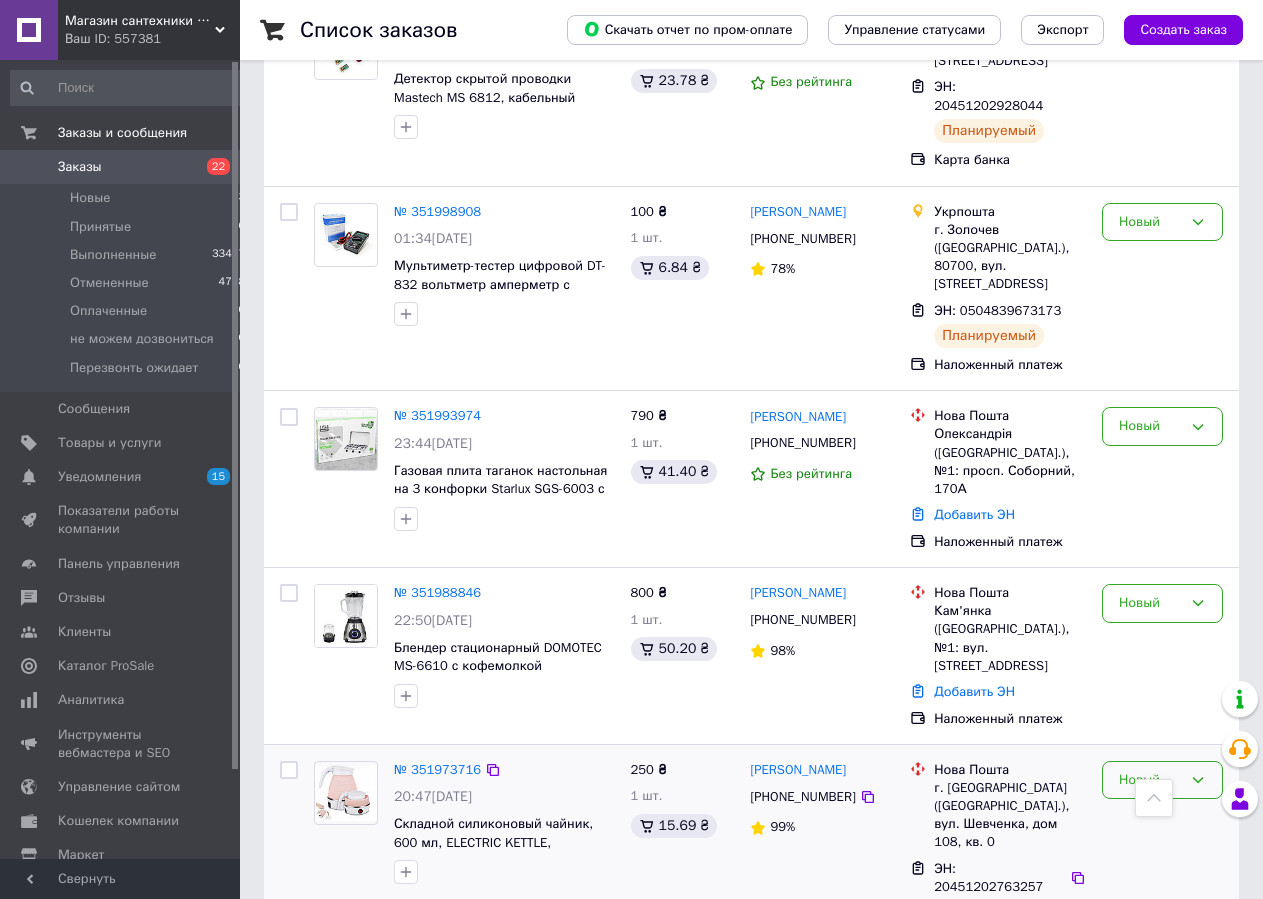 click on "Новый" at bounding box center (1162, 780) 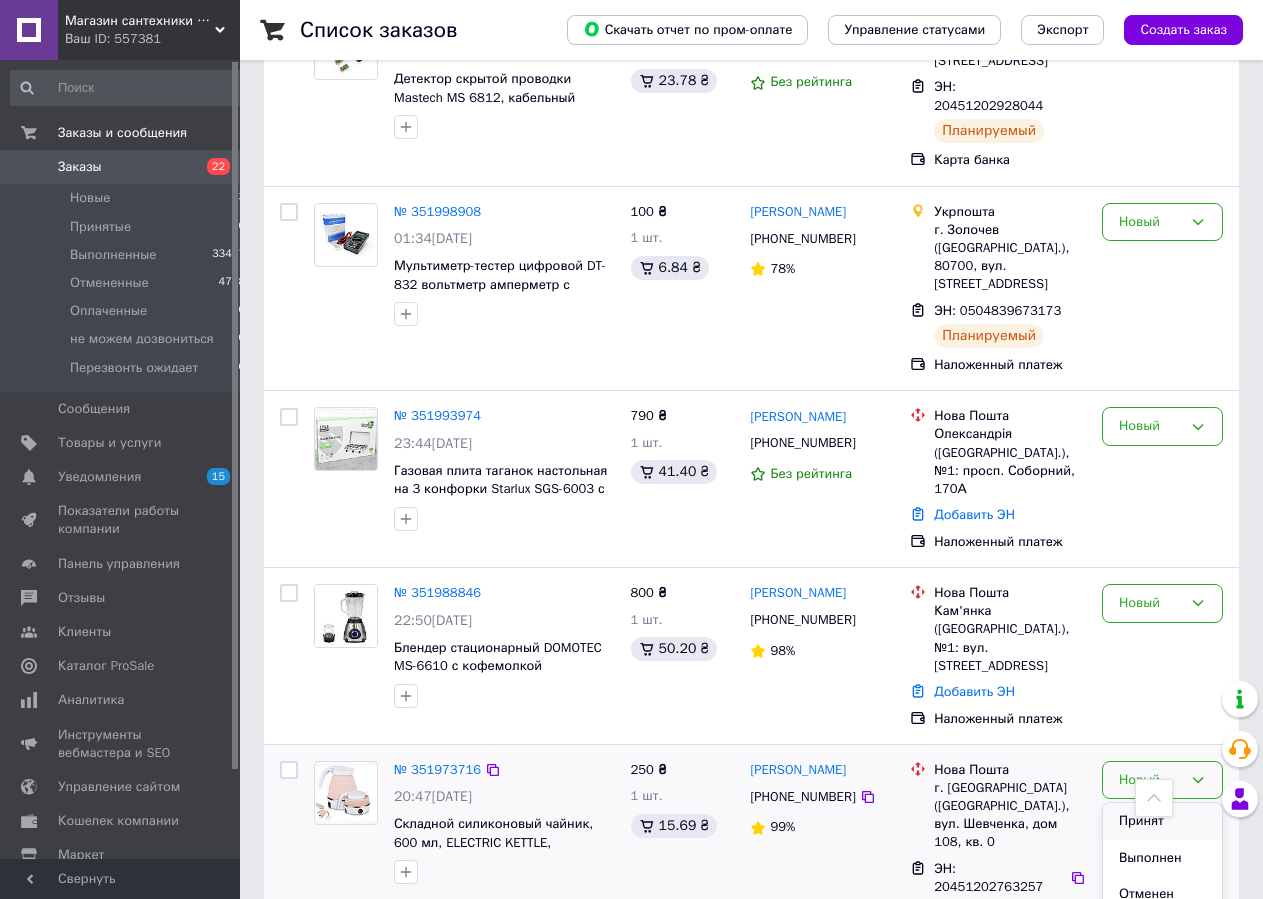 click on "Принят" at bounding box center (1162, 821) 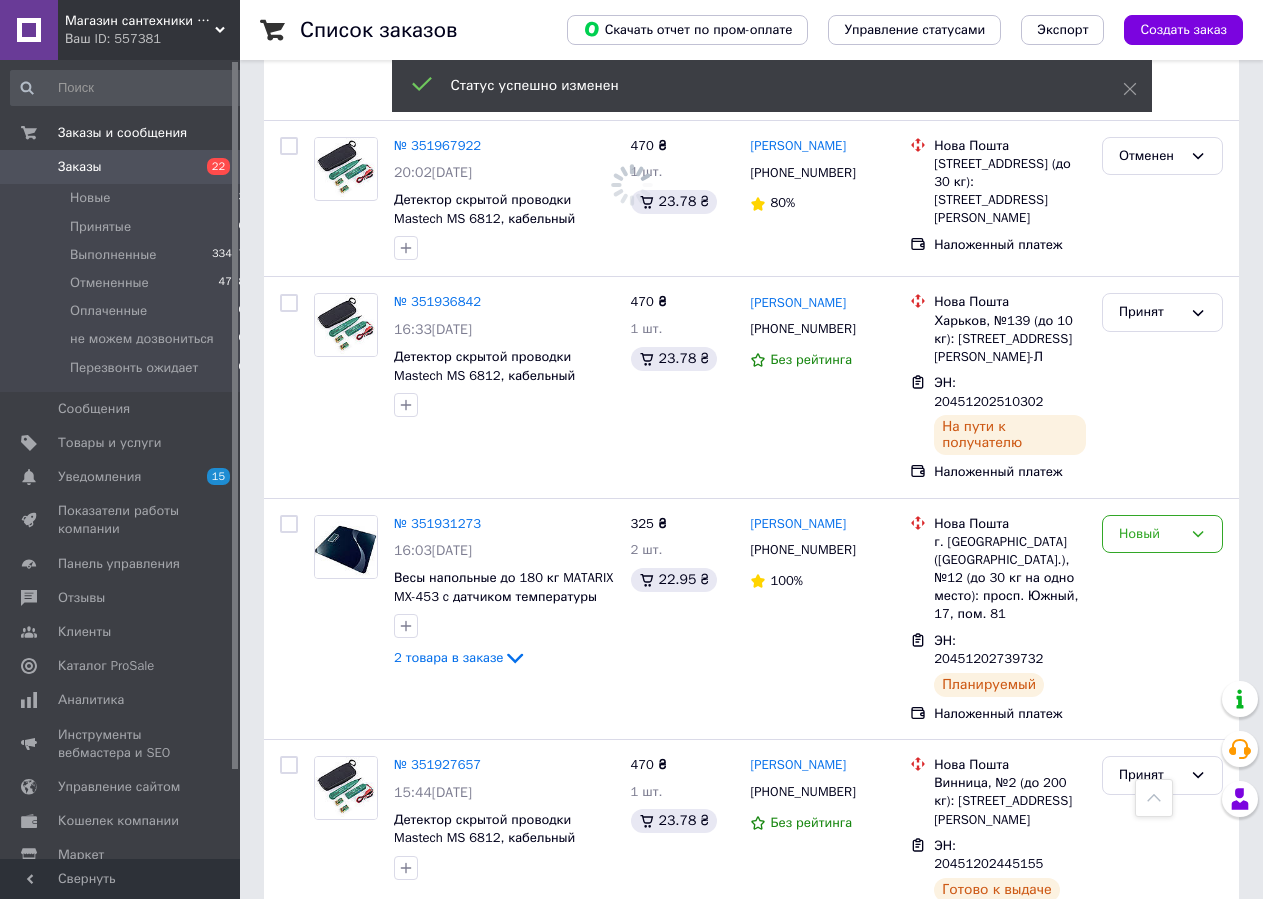 scroll, scrollTop: 4182, scrollLeft: 0, axis: vertical 